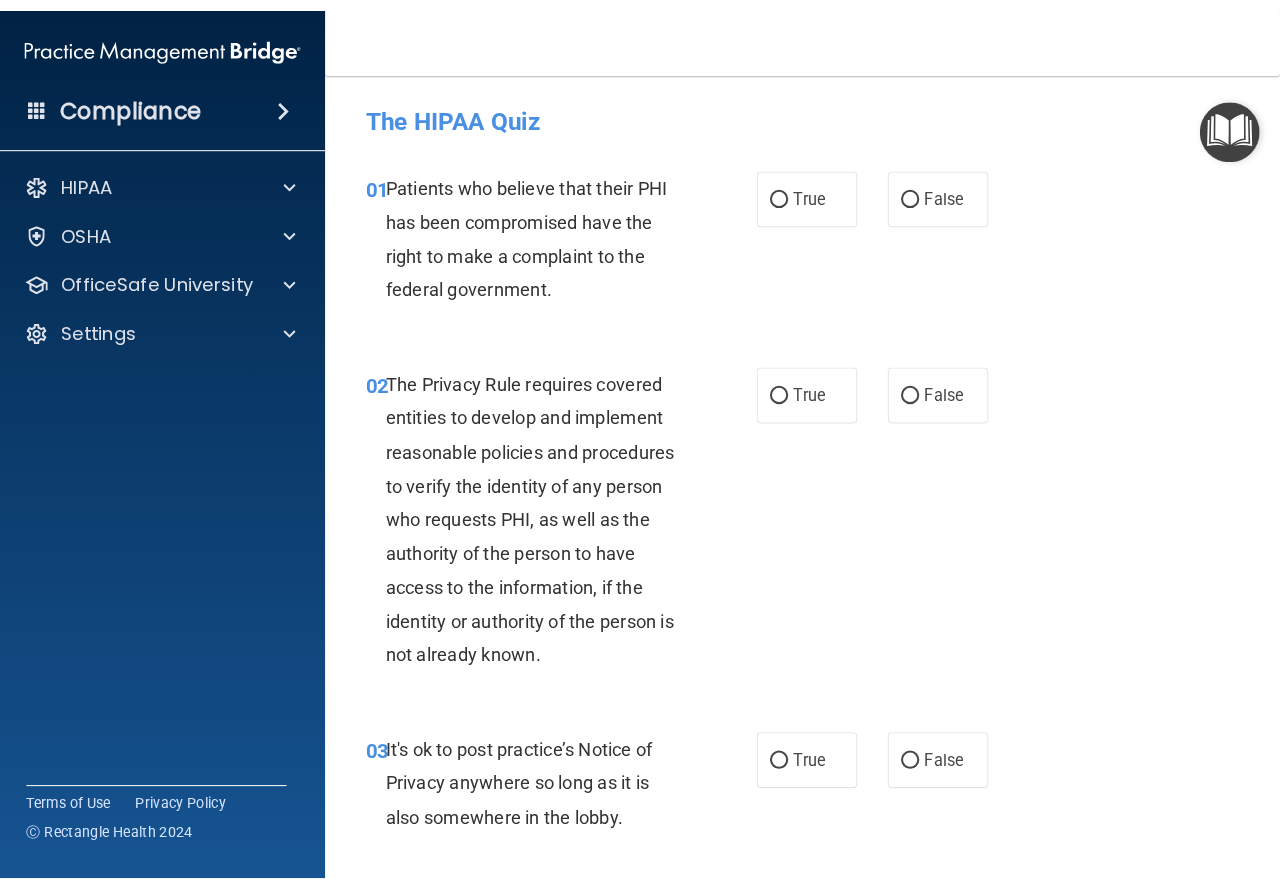 scroll, scrollTop: 0, scrollLeft: 0, axis: both 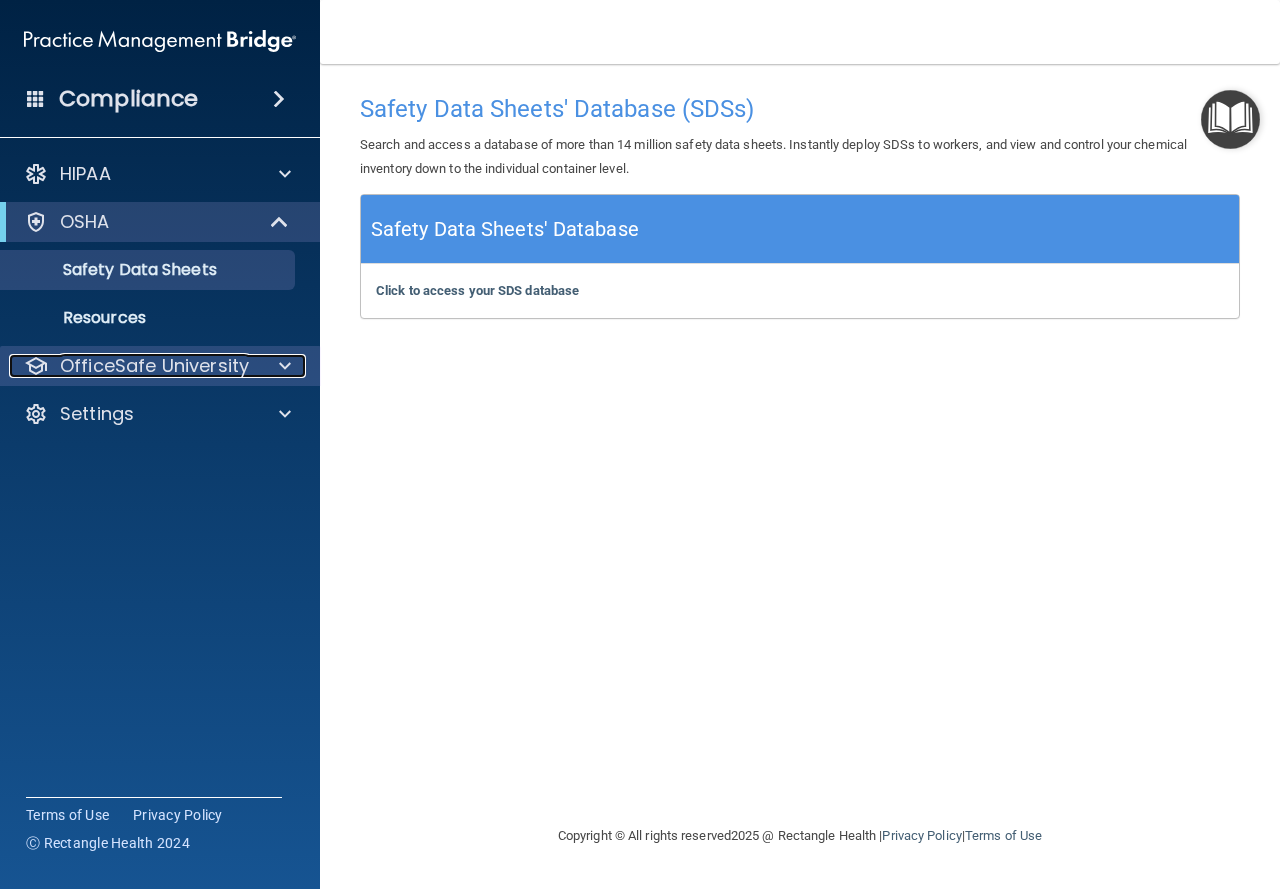 click on "OfficeSafe University" at bounding box center (154, 366) 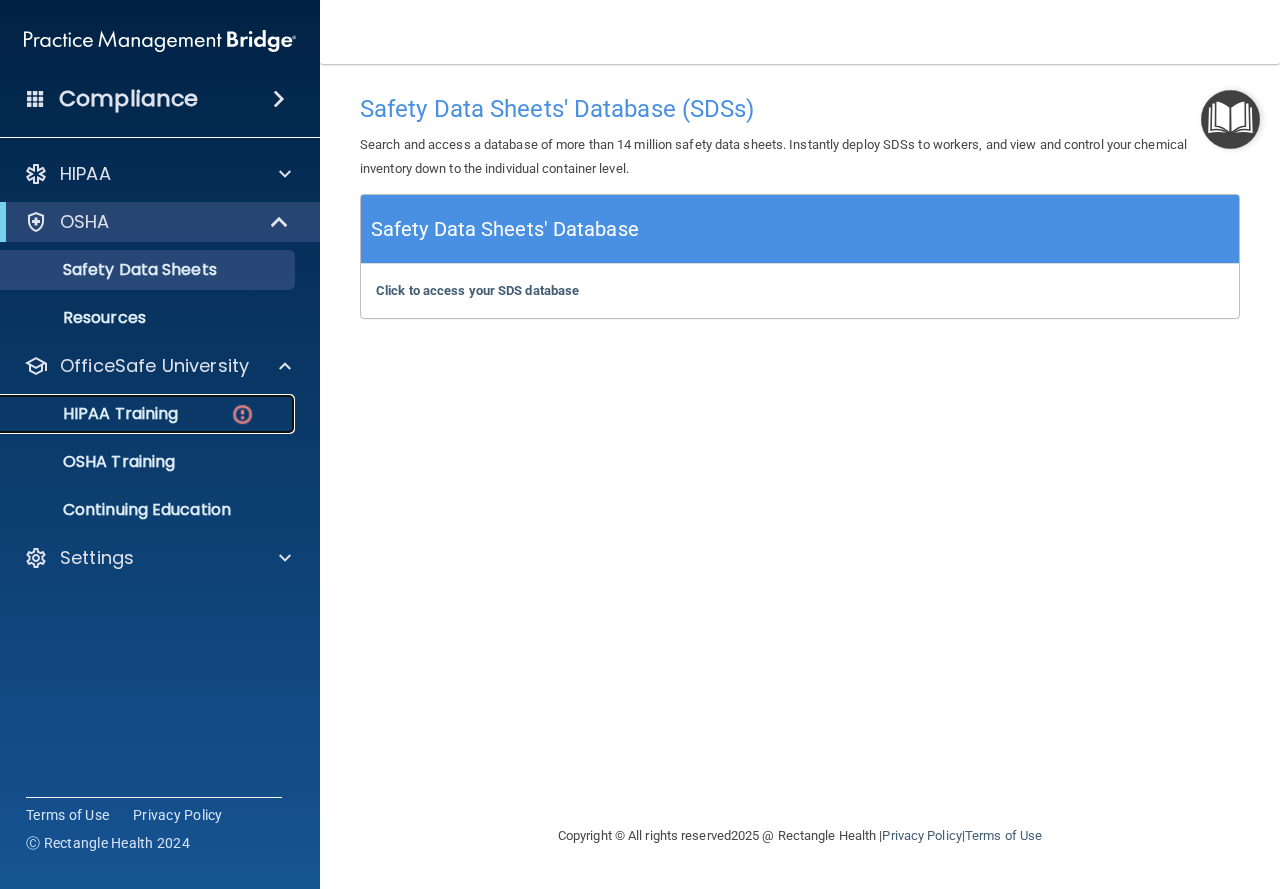 click on "HIPAA Training" at bounding box center (149, 414) 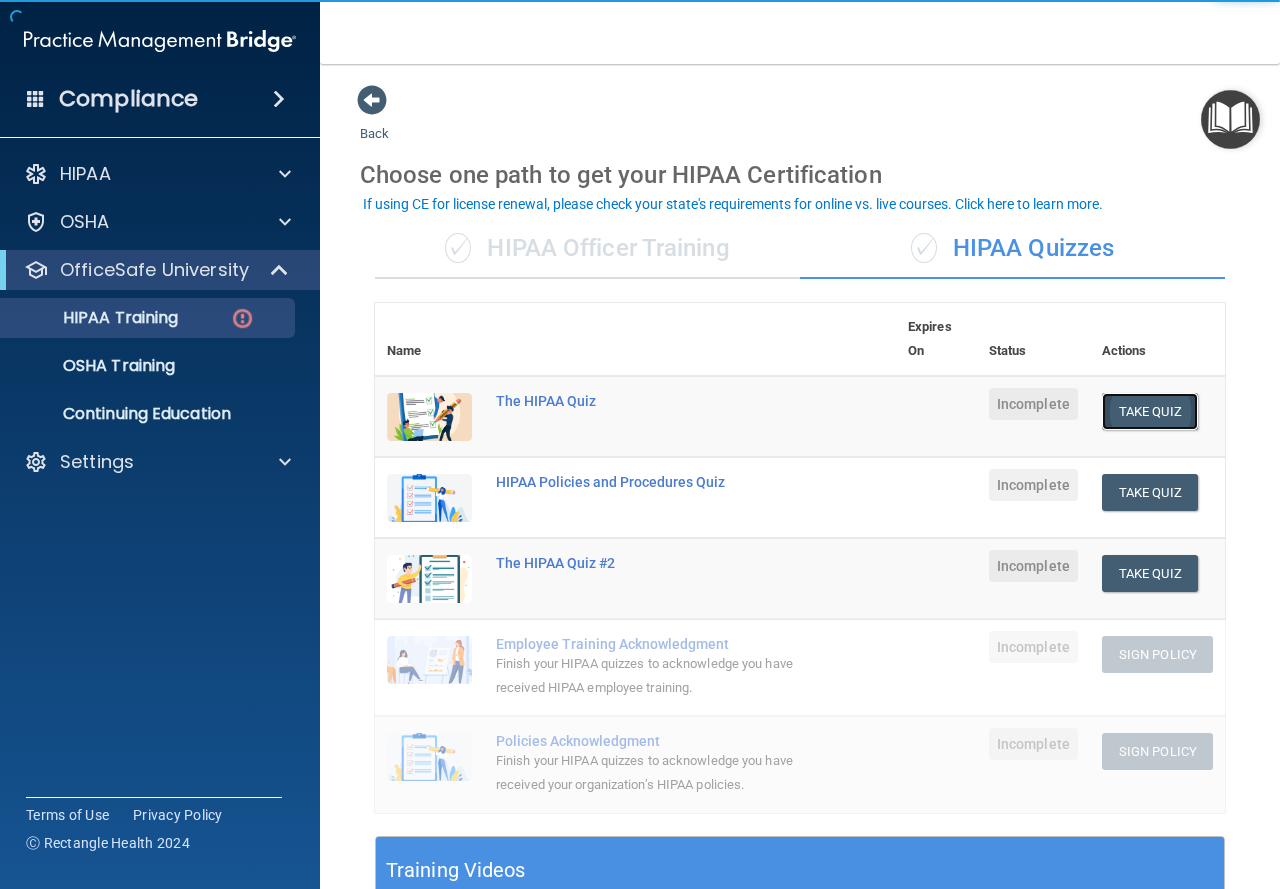 click on "Take Quiz" at bounding box center (1150, 411) 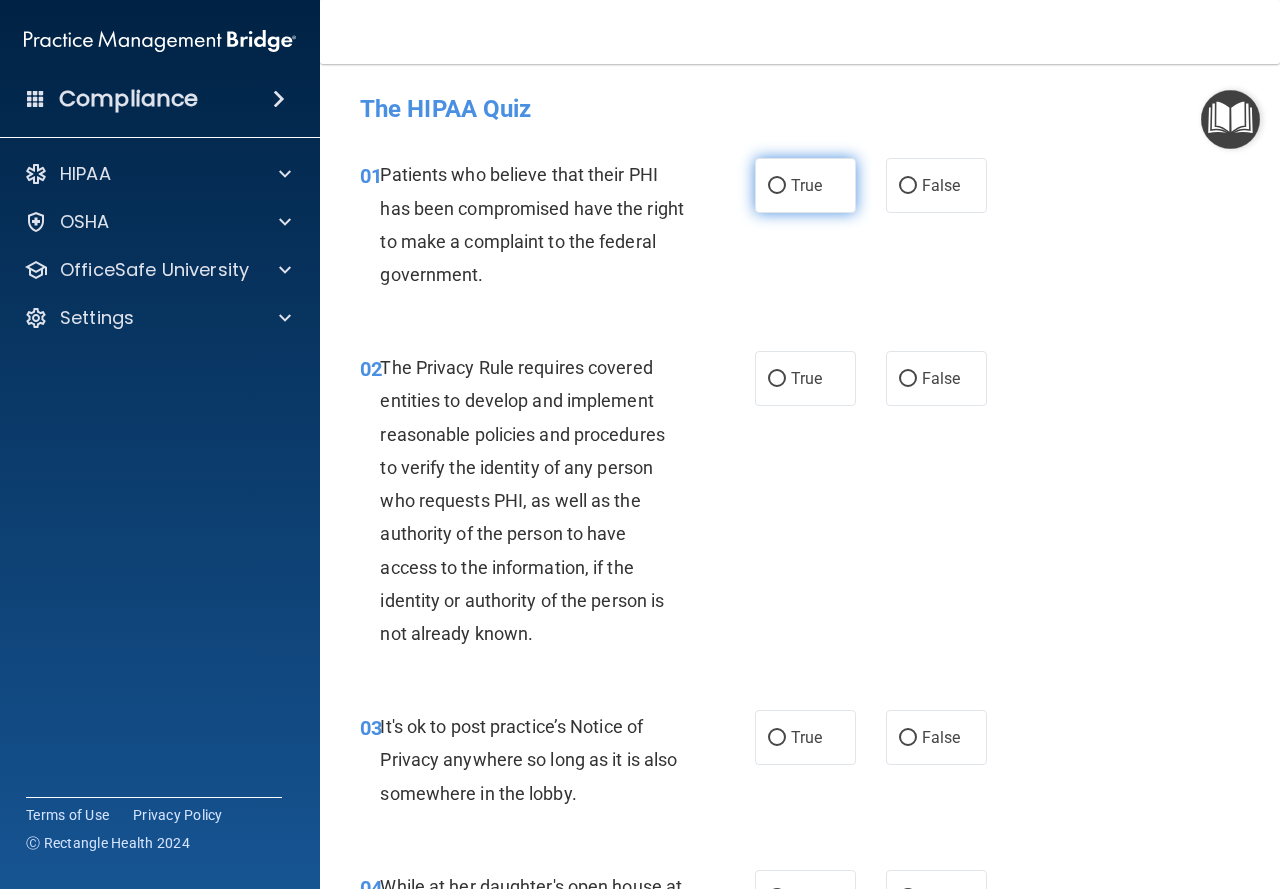 click on "True" at bounding box center (806, 185) 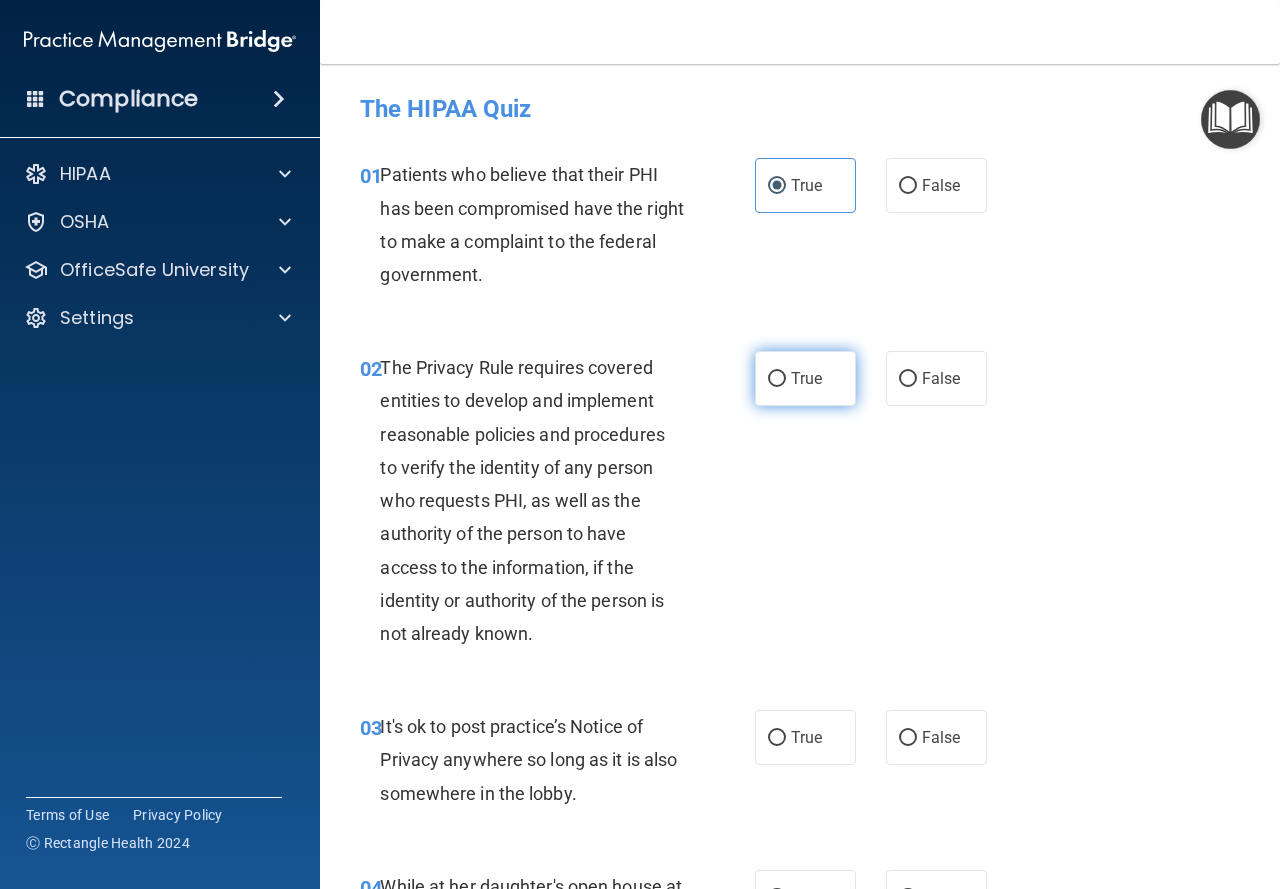 click on "True" at bounding box center [805, 378] 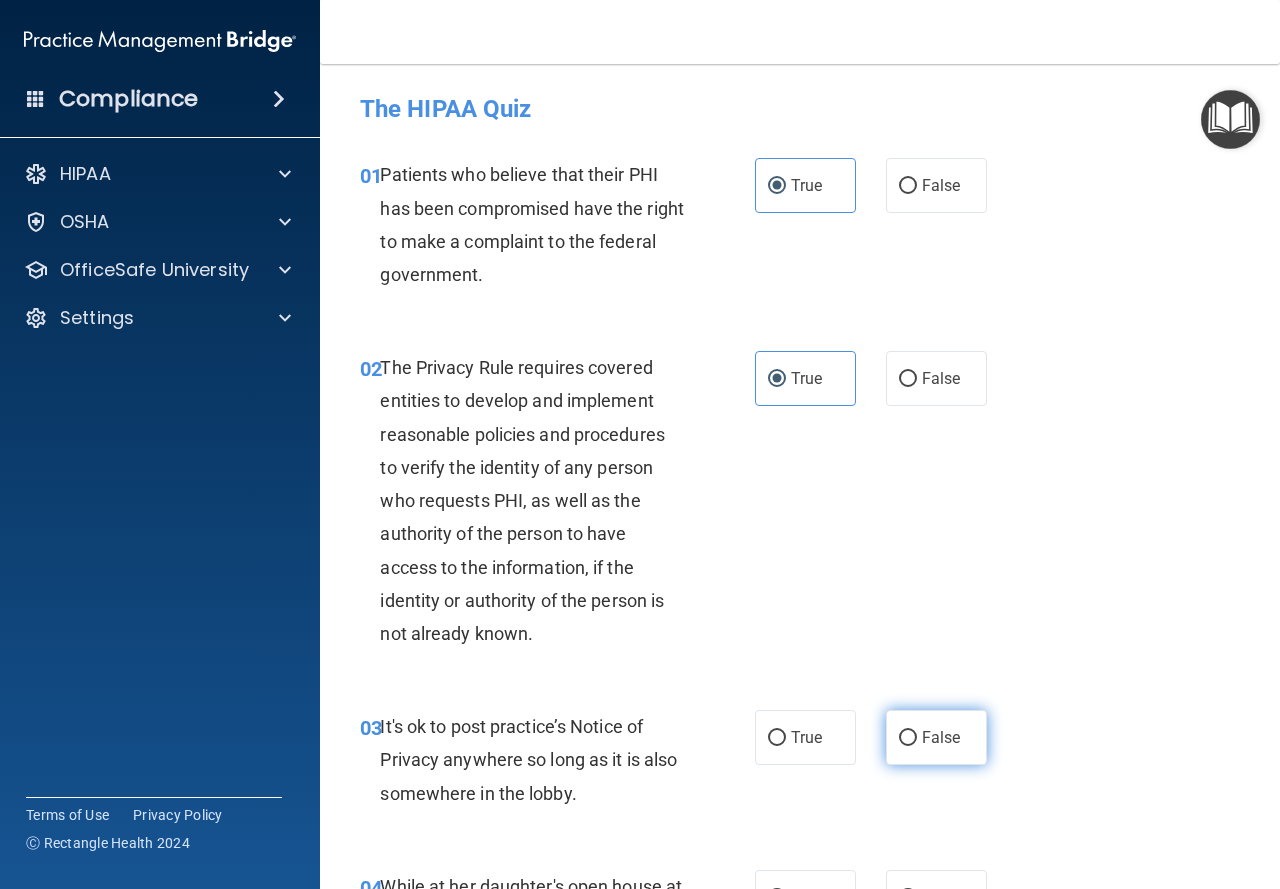click on "False" at bounding box center (941, 737) 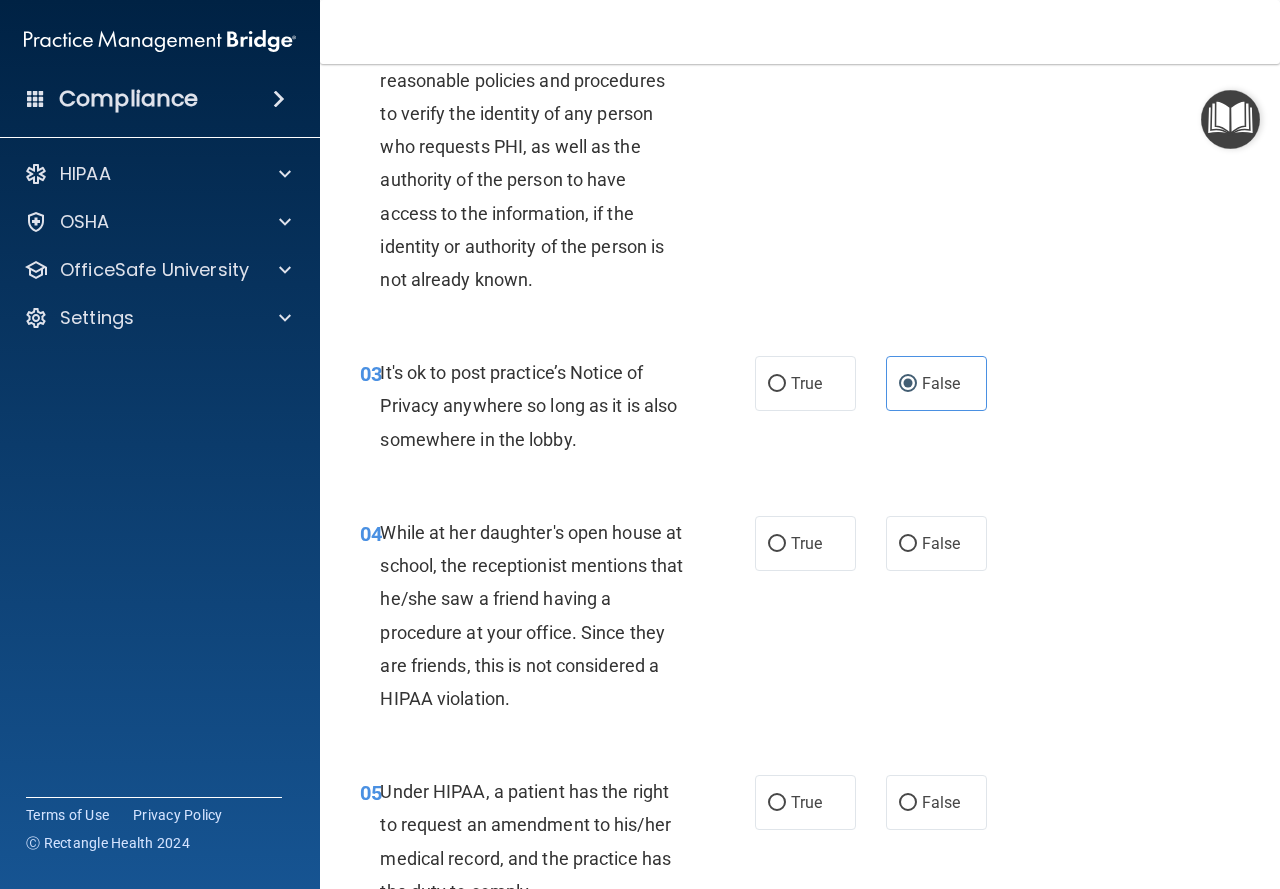 scroll, scrollTop: 400, scrollLeft: 0, axis: vertical 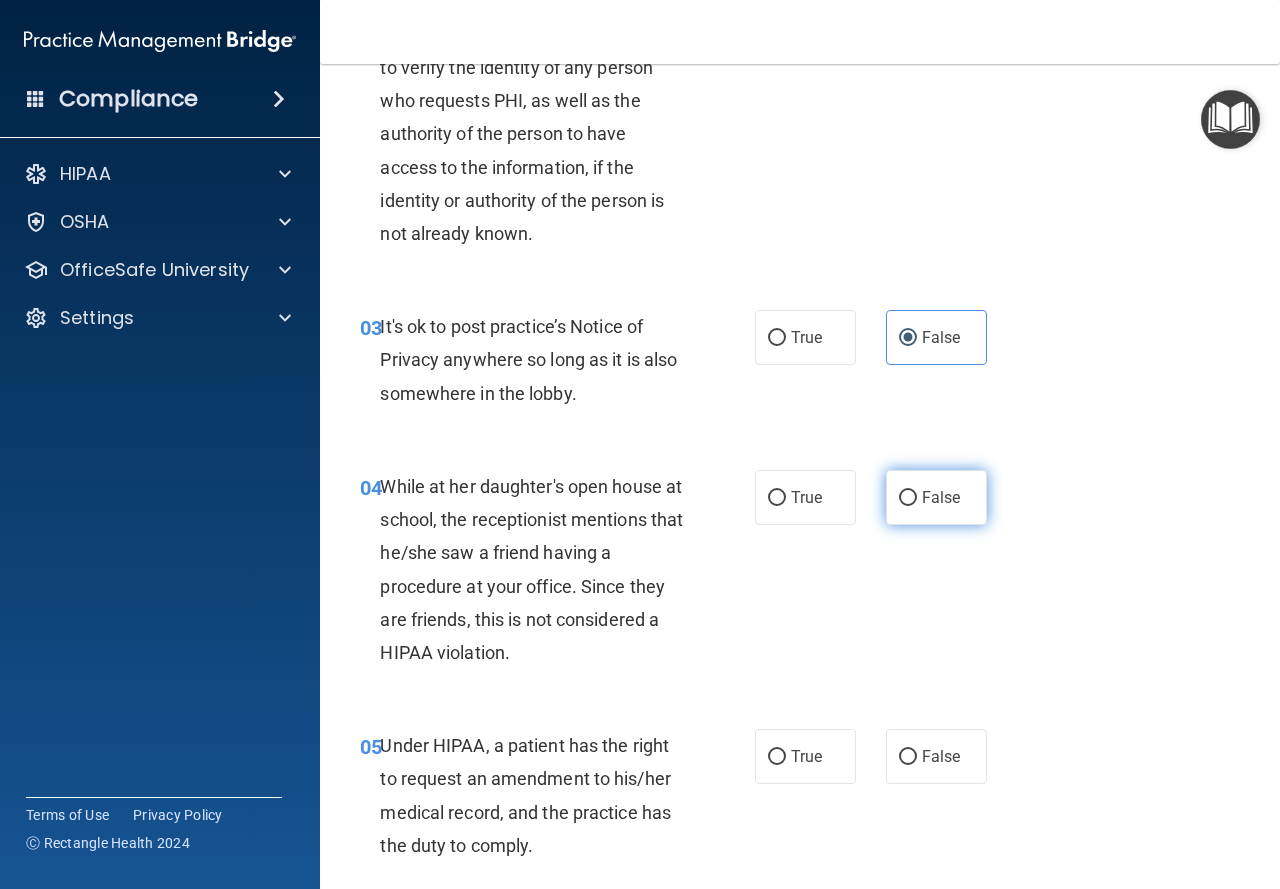 click on "False" at bounding box center (908, 498) 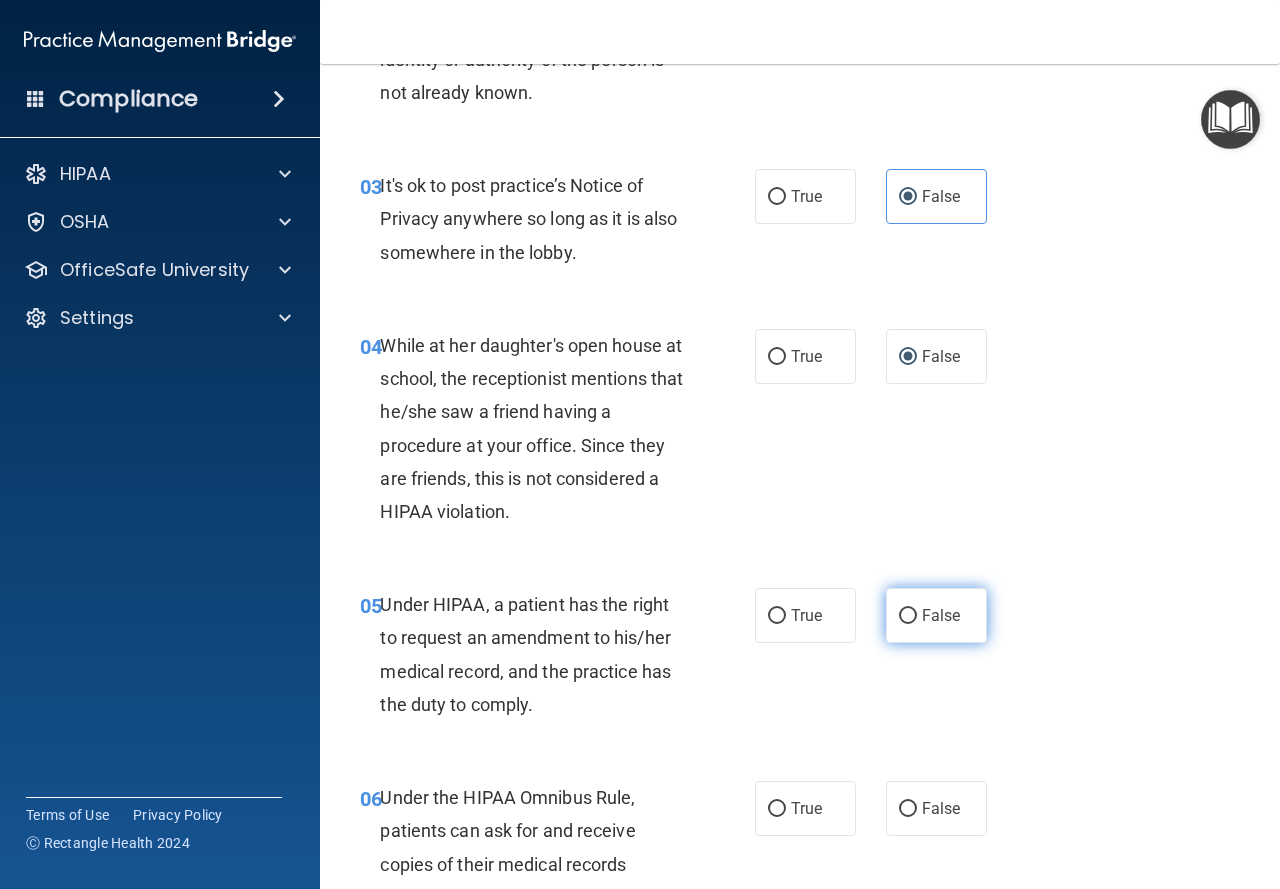 scroll, scrollTop: 600, scrollLeft: 0, axis: vertical 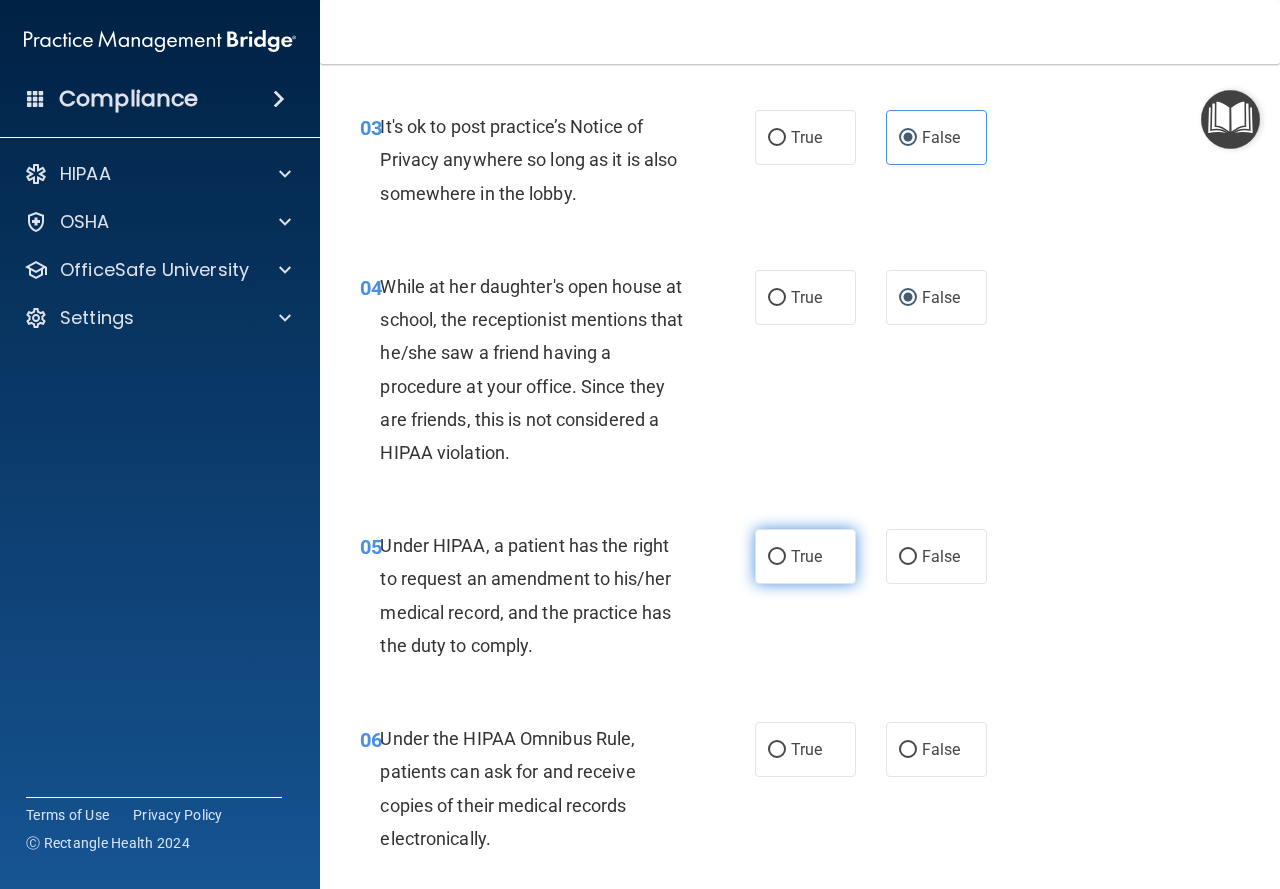 click on "True" at bounding box center (806, 556) 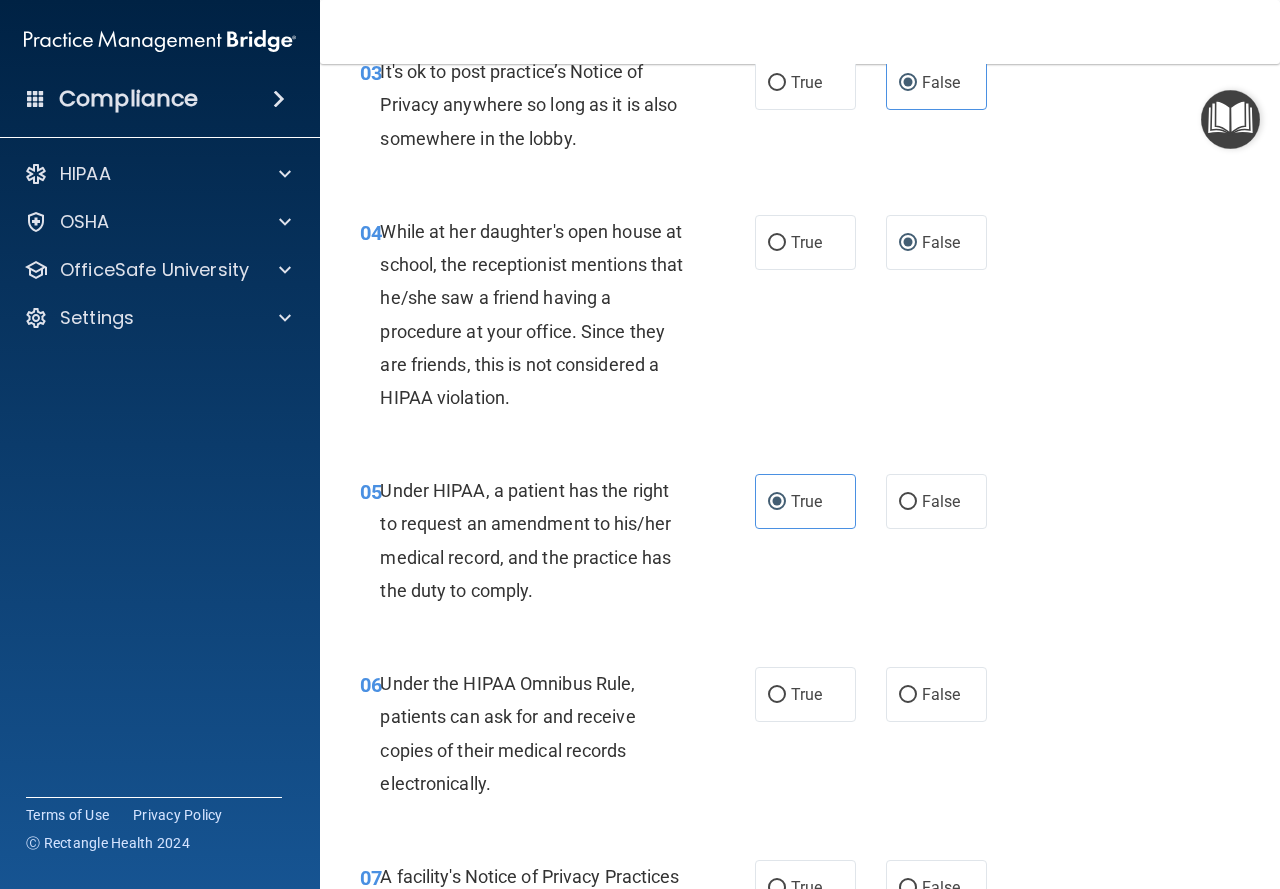 scroll, scrollTop: 700, scrollLeft: 0, axis: vertical 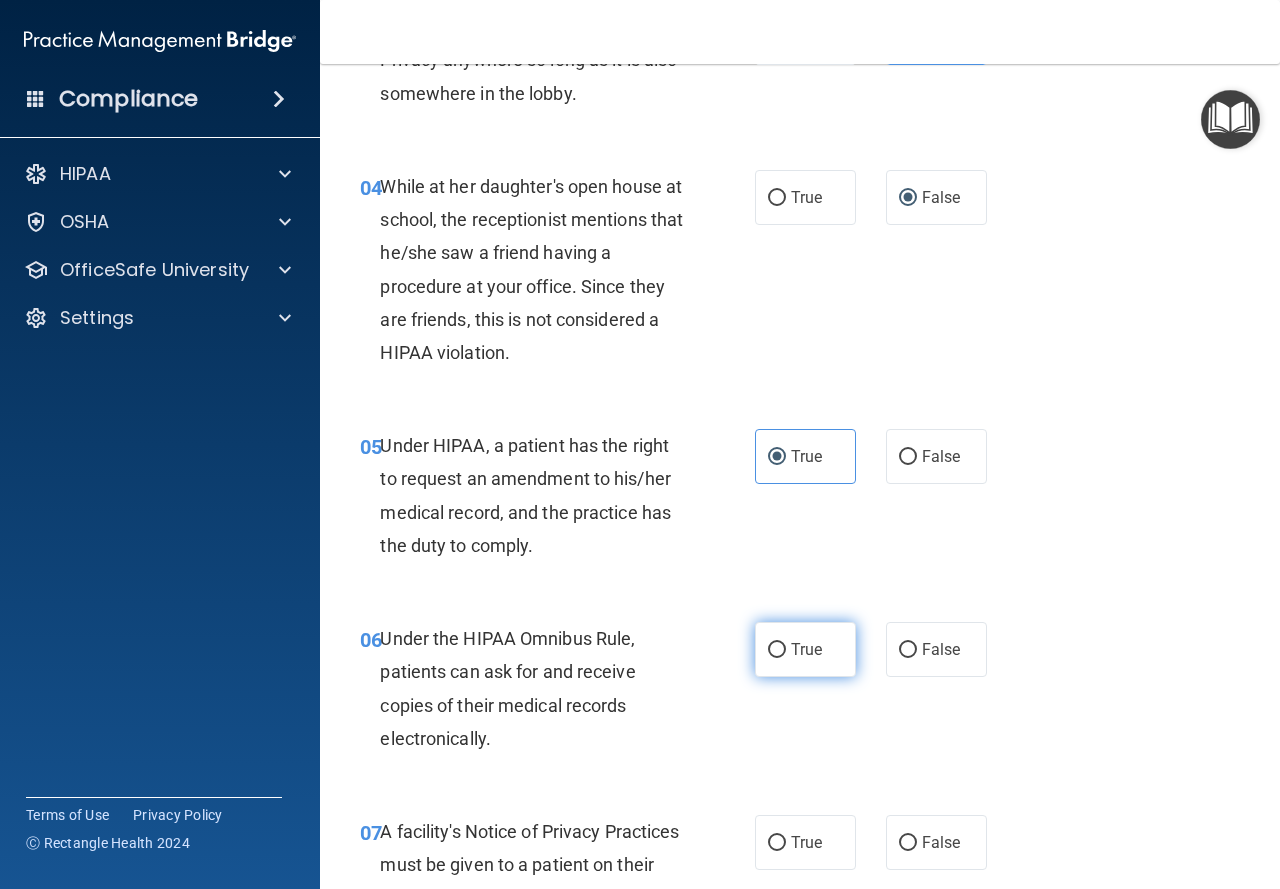 click on "True" at bounding box center (806, 649) 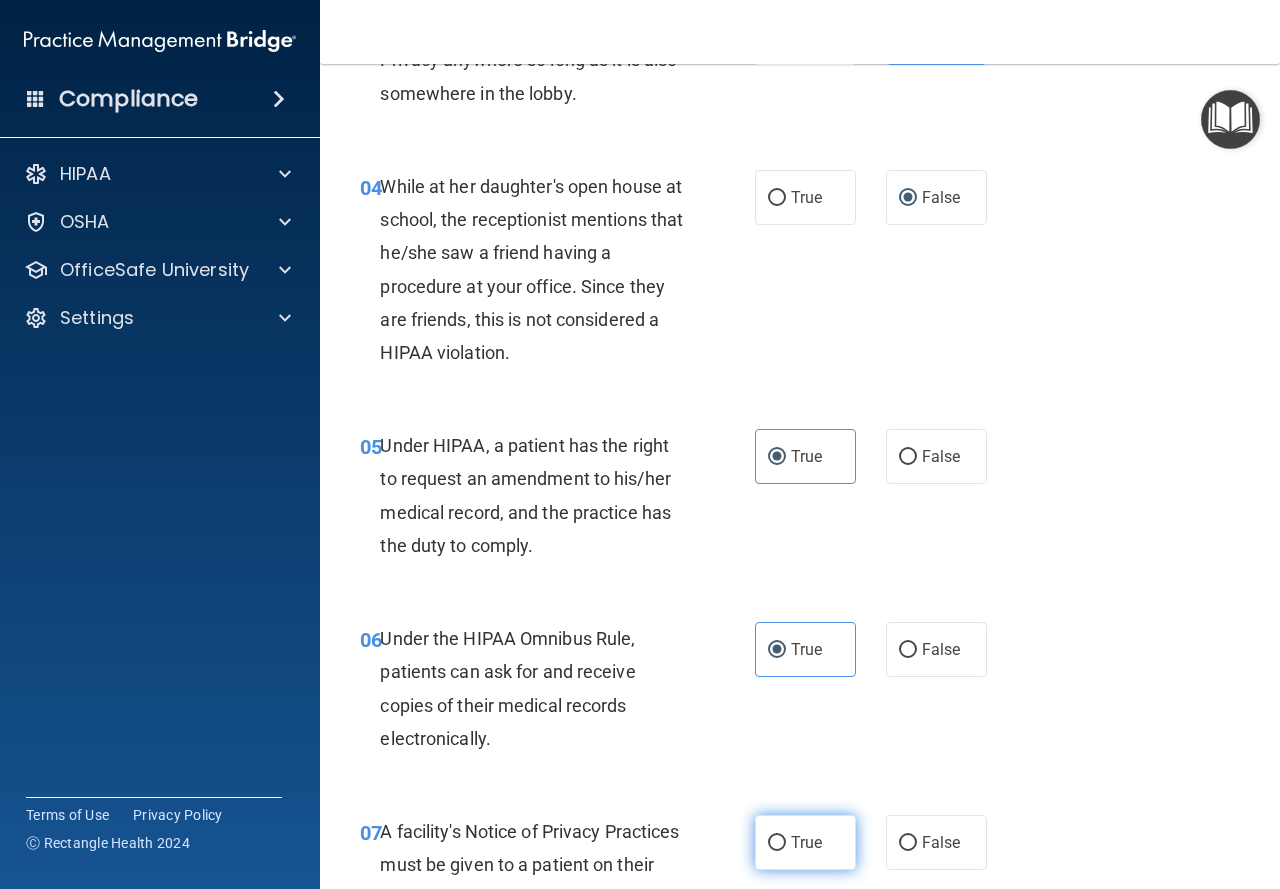 click on "True" at bounding box center [805, 842] 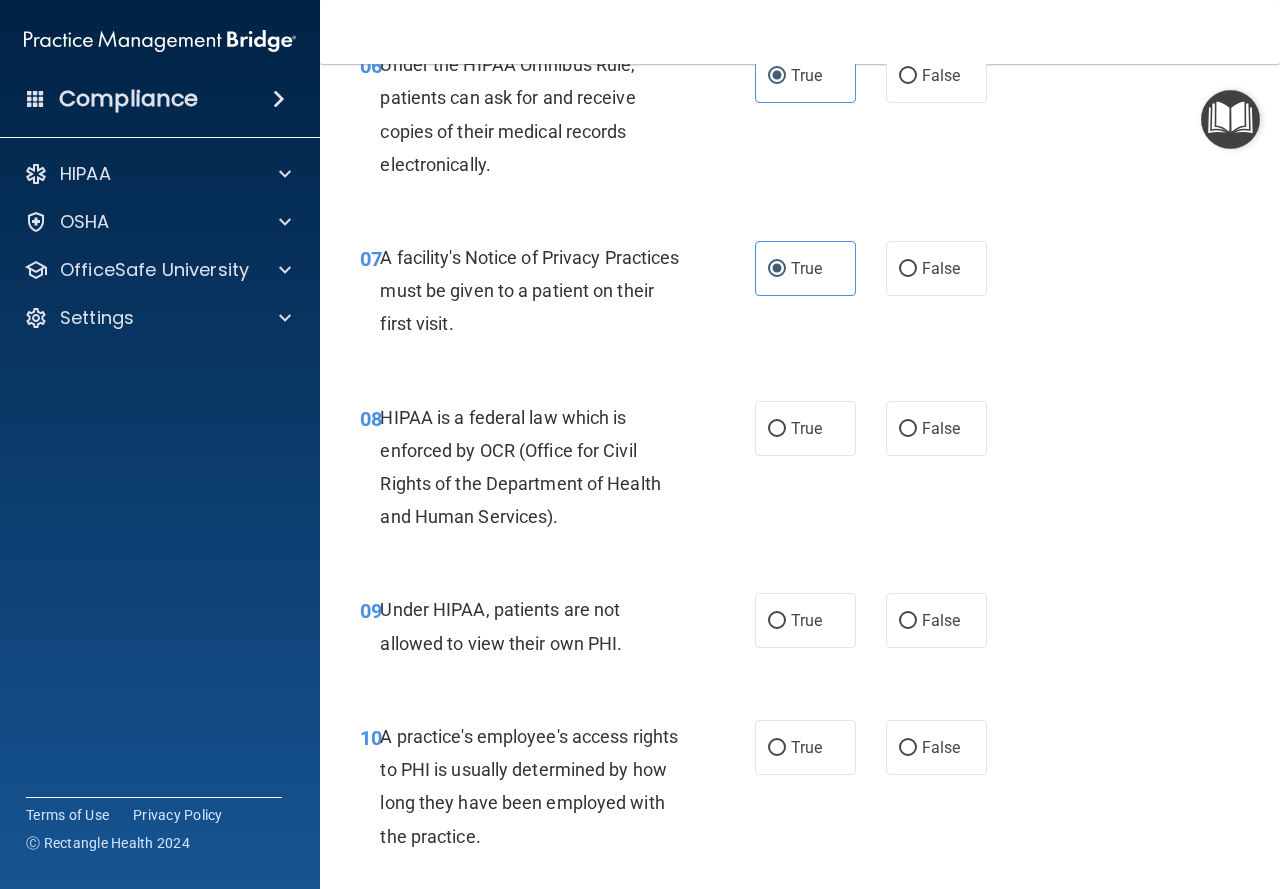 scroll, scrollTop: 1300, scrollLeft: 0, axis: vertical 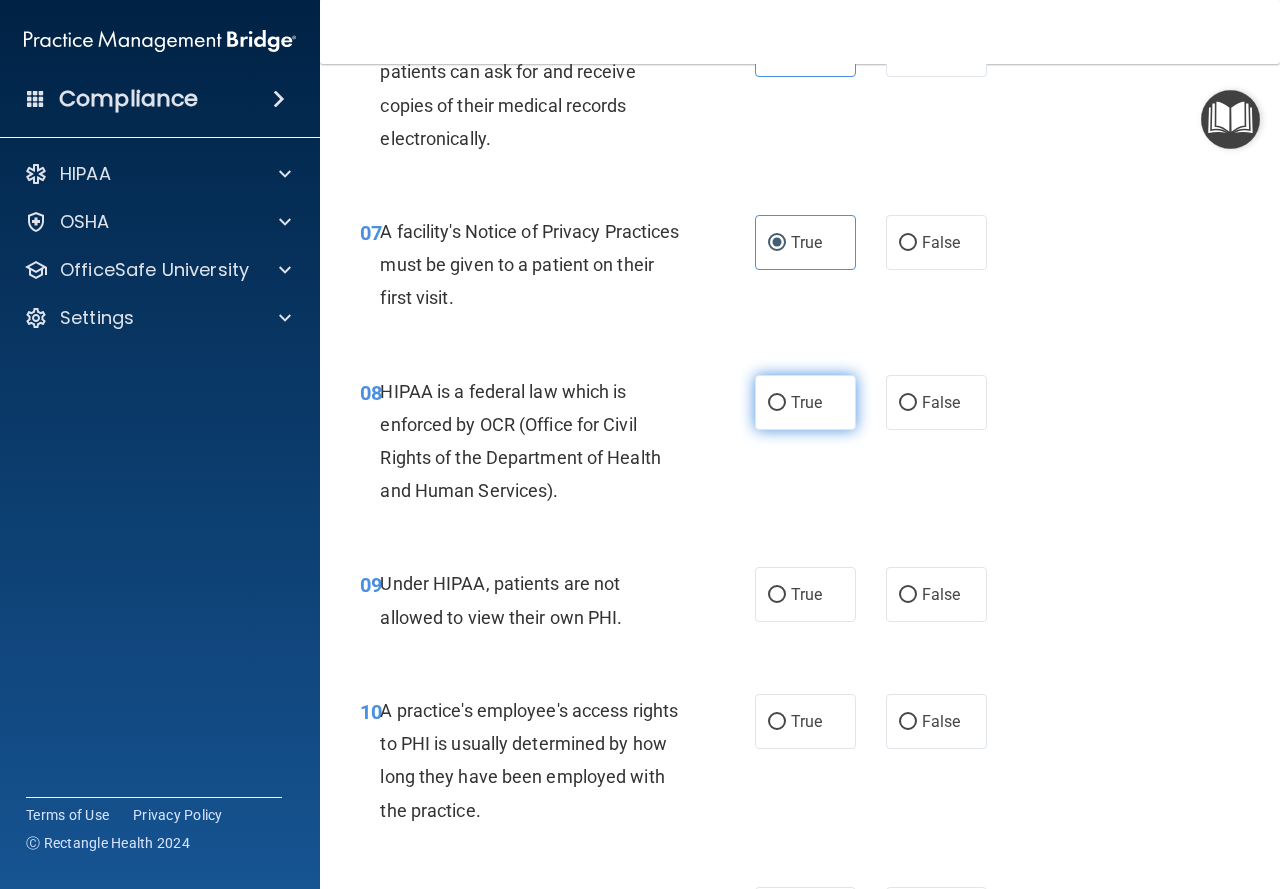 click on "True" at bounding box center [806, 402] 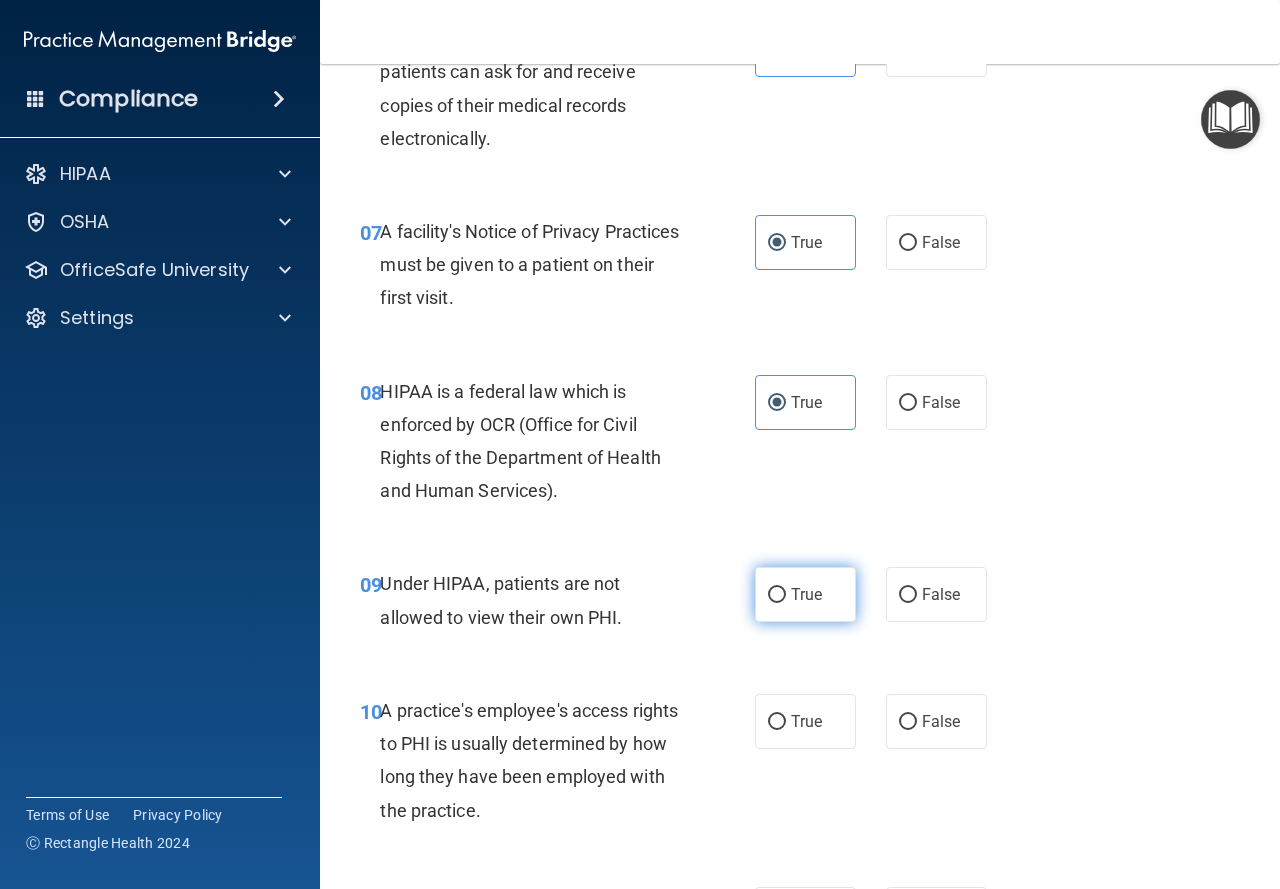 click on "True" at bounding box center (805, 594) 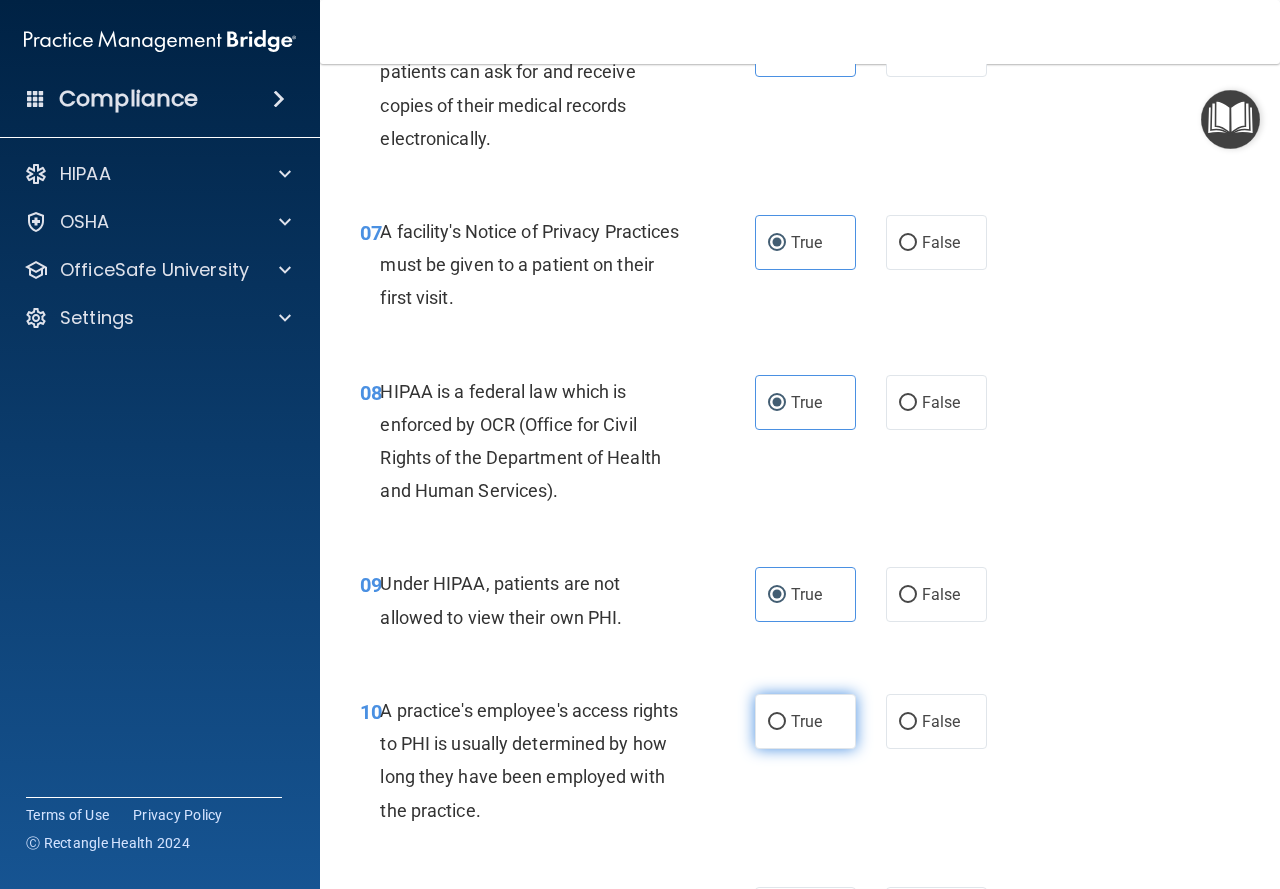 click on "True" at bounding box center (777, 722) 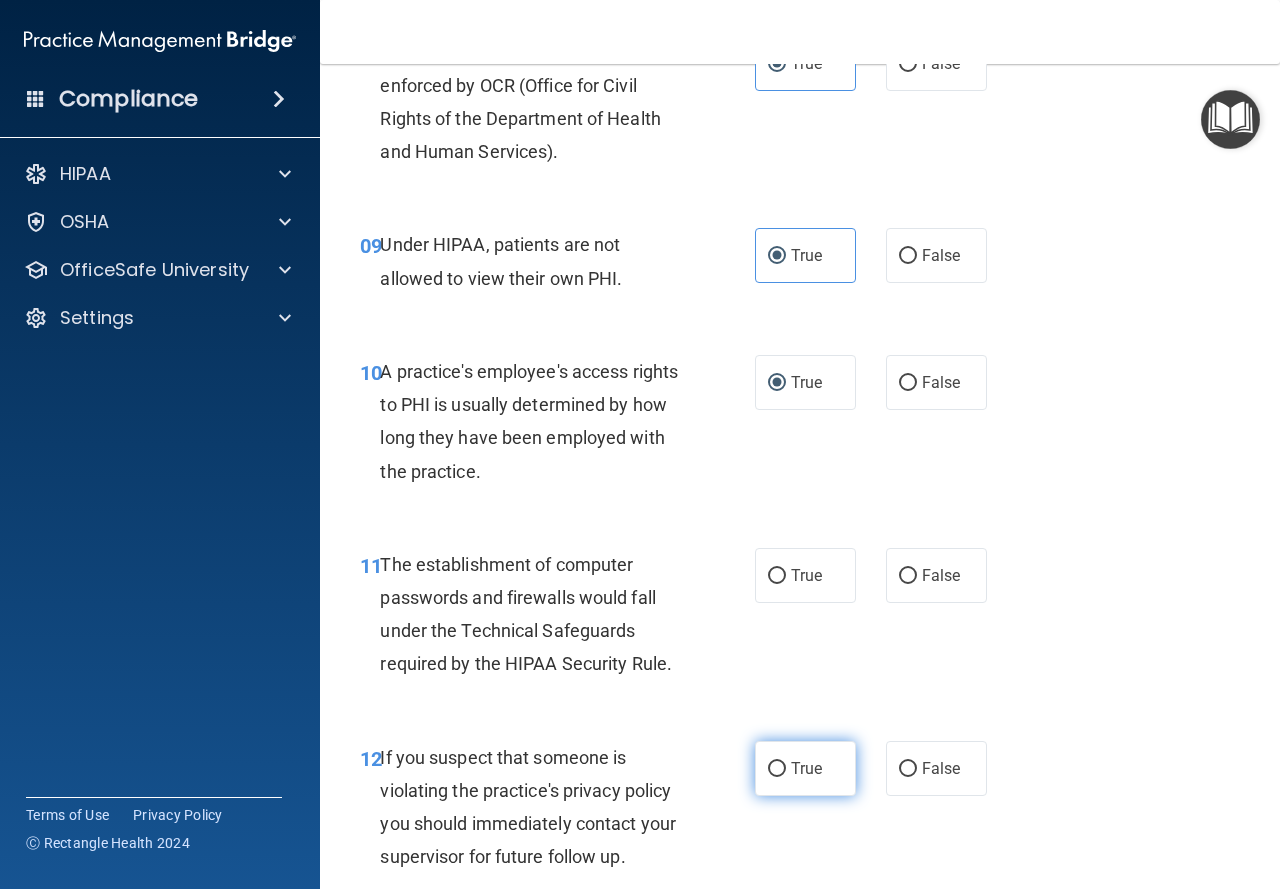 scroll, scrollTop: 1700, scrollLeft: 0, axis: vertical 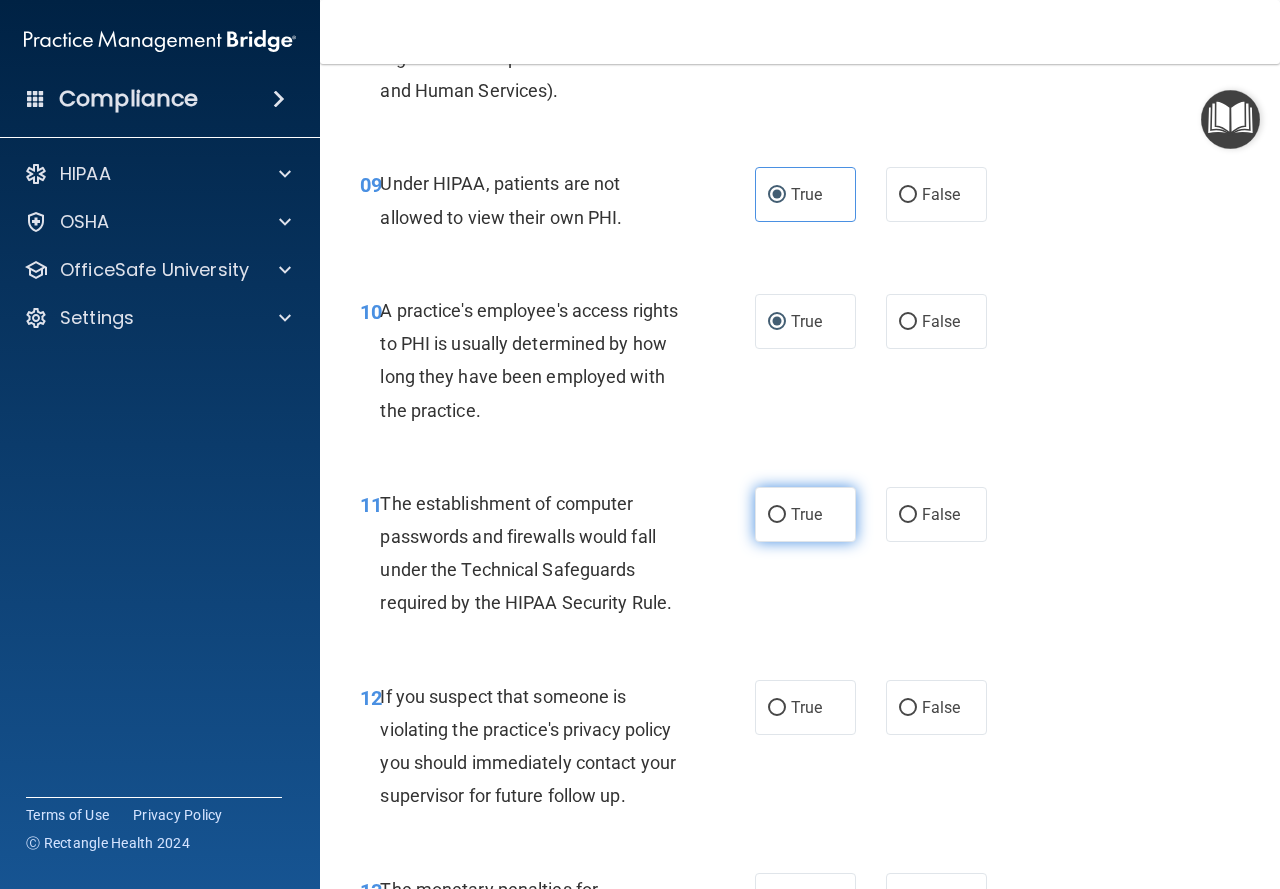 click on "True" at bounding box center (805, 514) 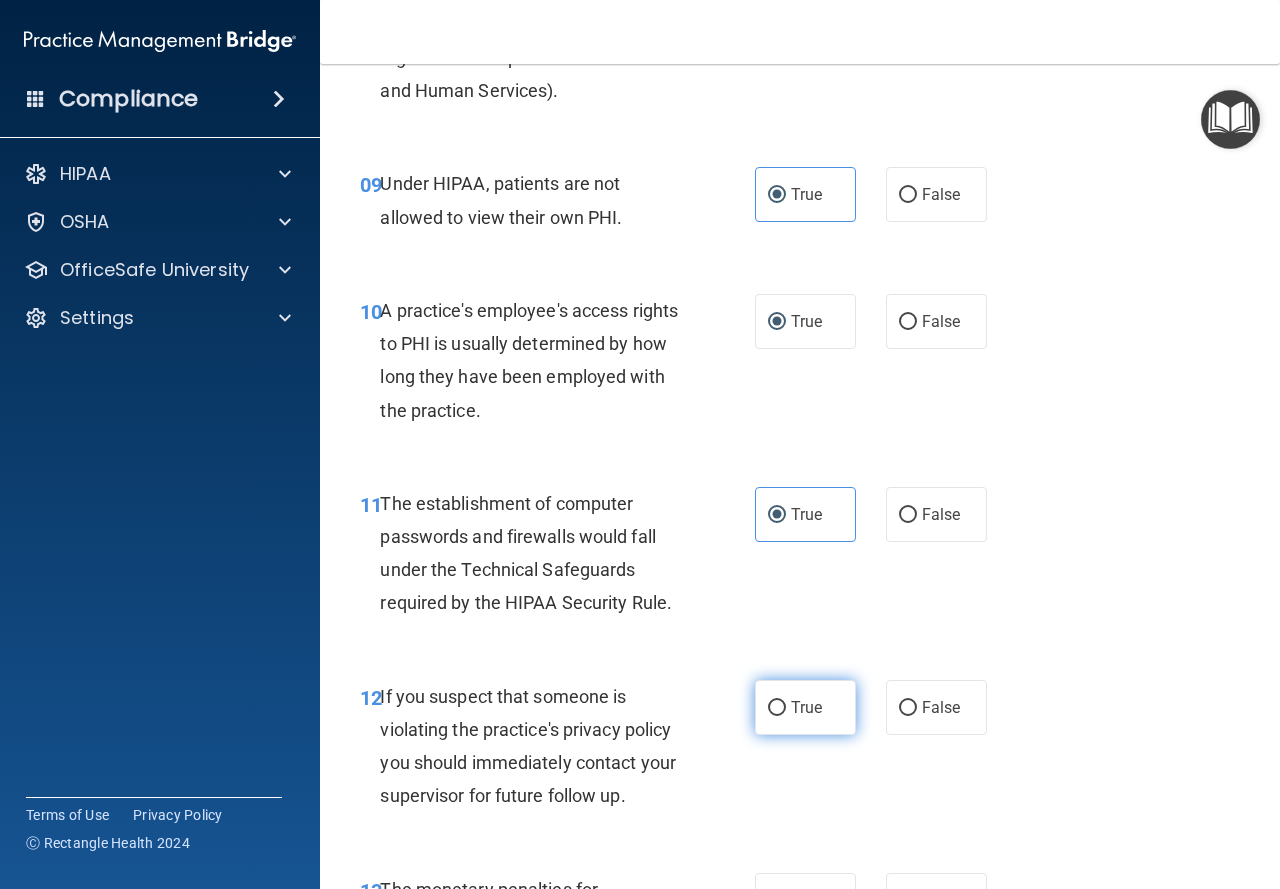 click on "True" at bounding box center [805, 707] 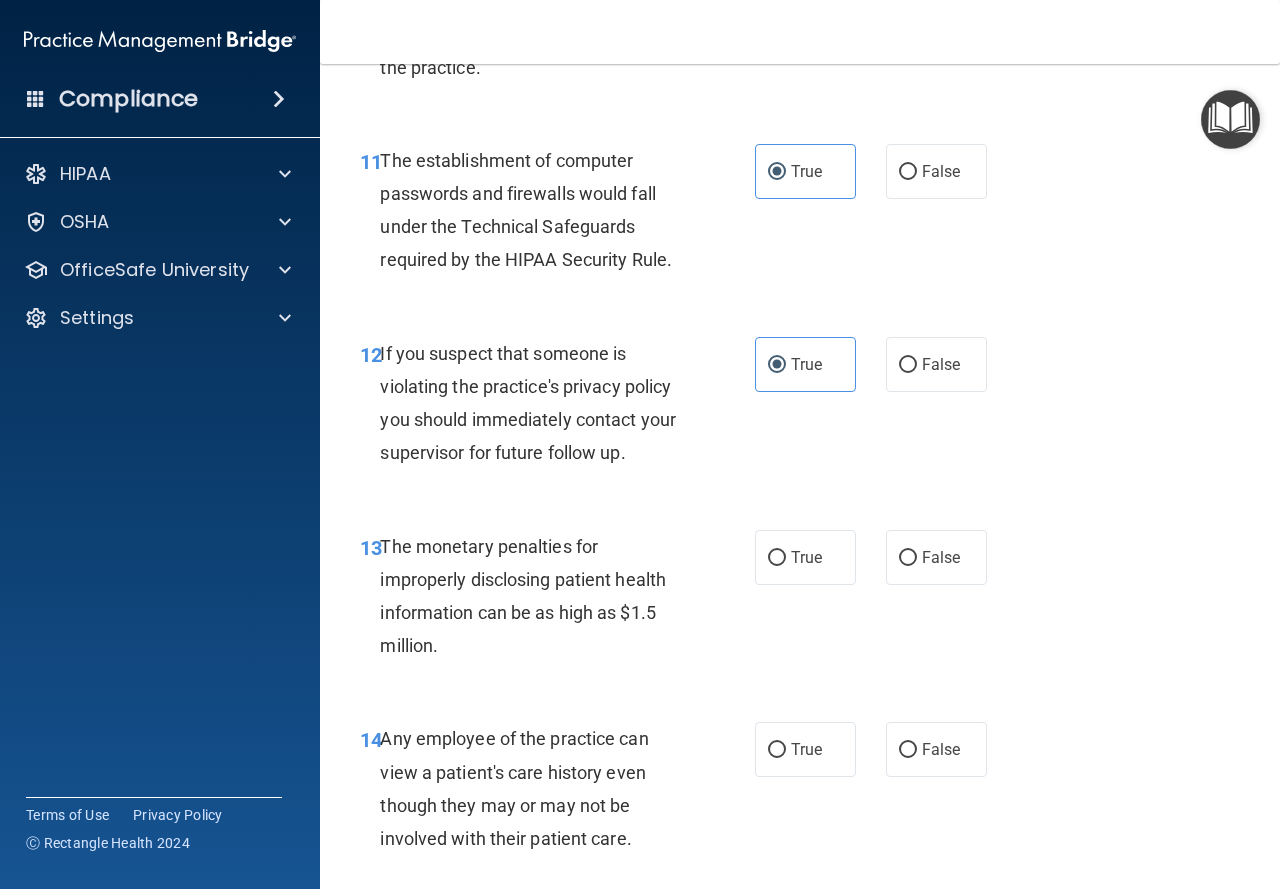 scroll, scrollTop: 2100, scrollLeft: 0, axis: vertical 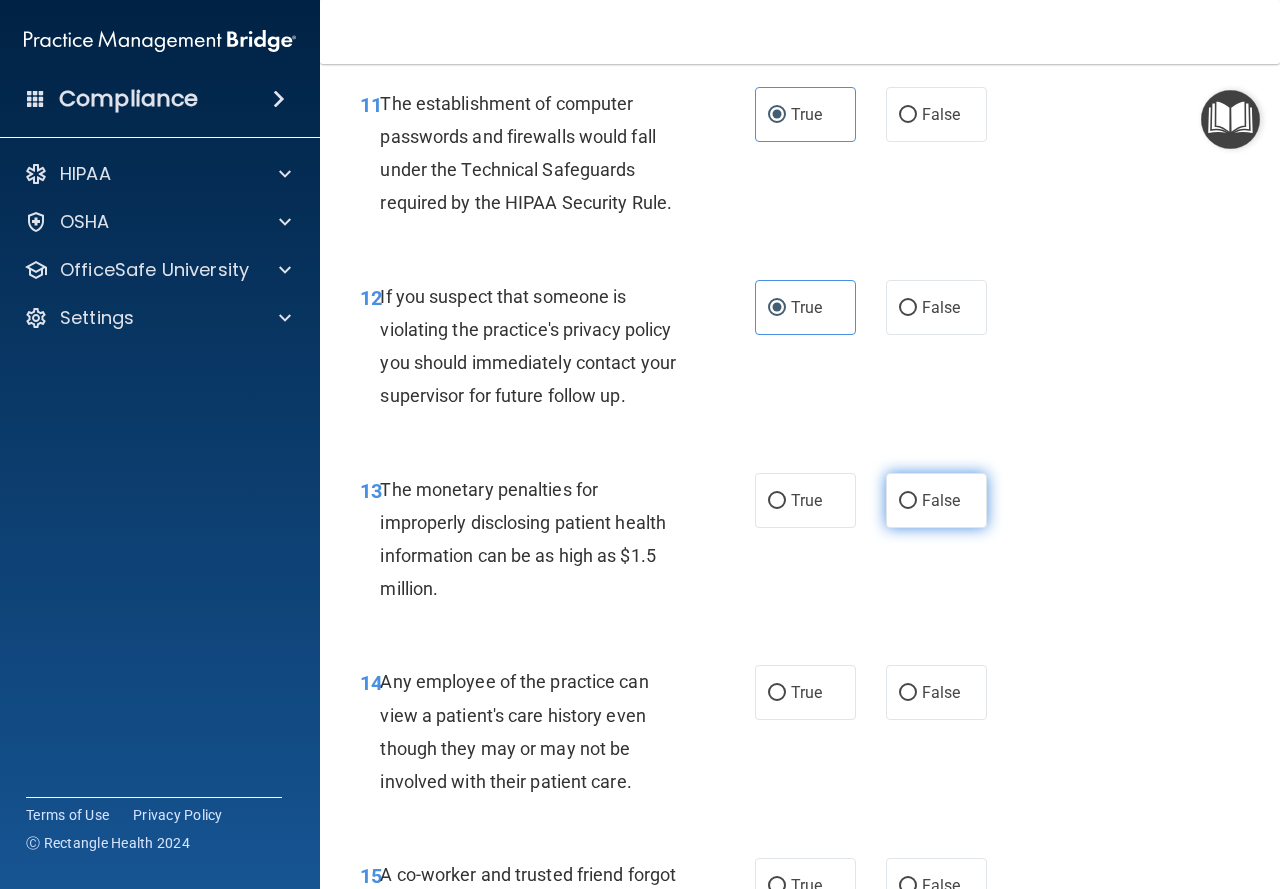 click on "False" at bounding box center (941, 500) 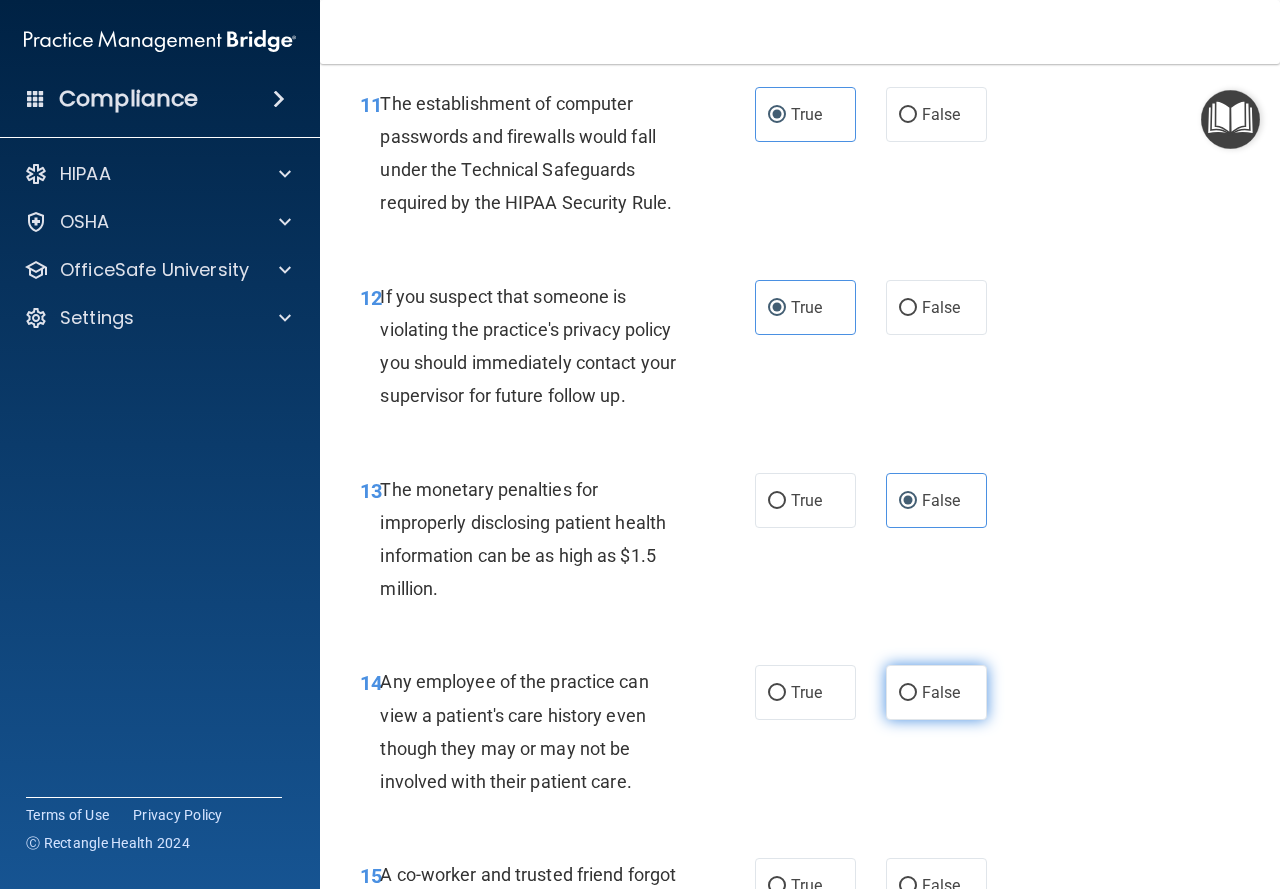 click on "False" at bounding box center [936, 692] 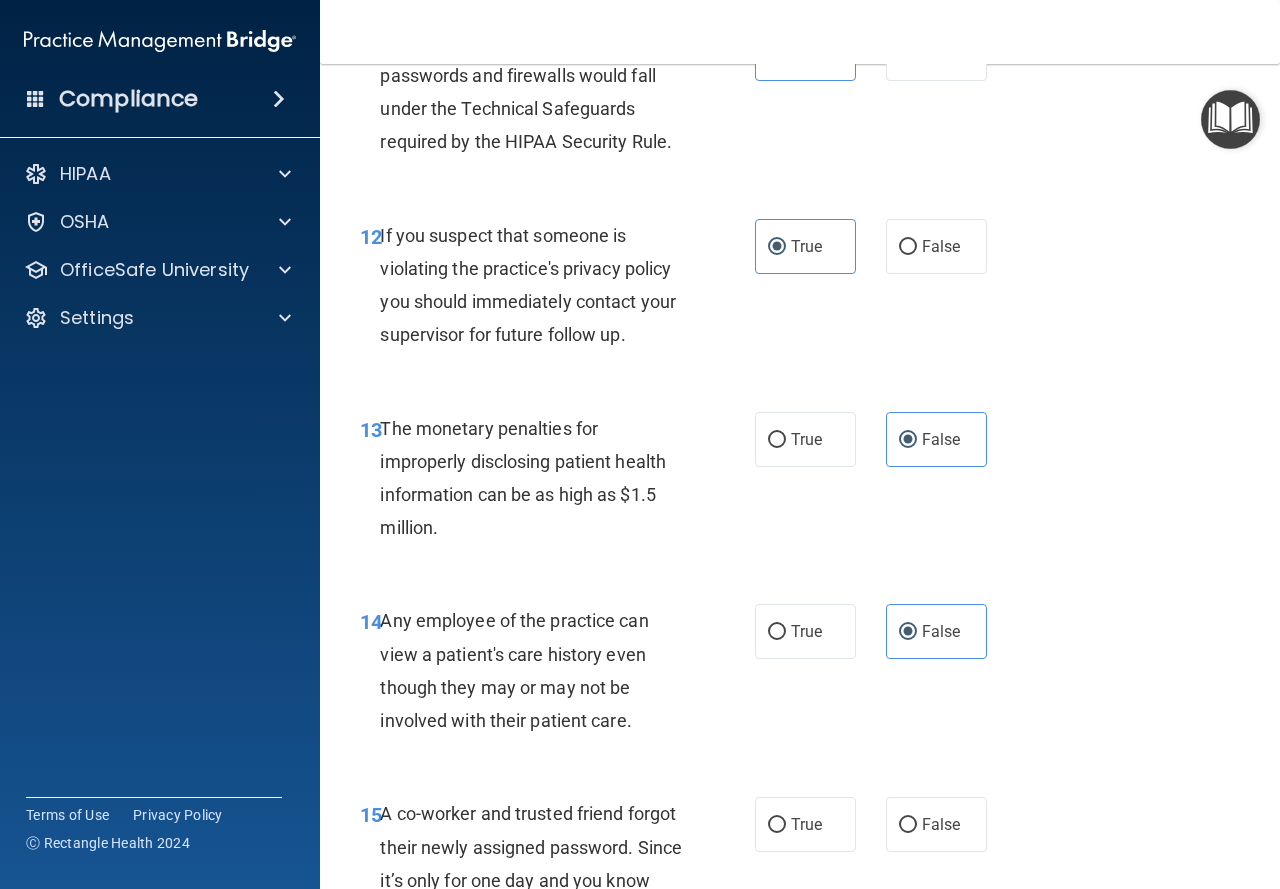 scroll, scrollTop: 2400, scrollLeft: 0, axis: vertical 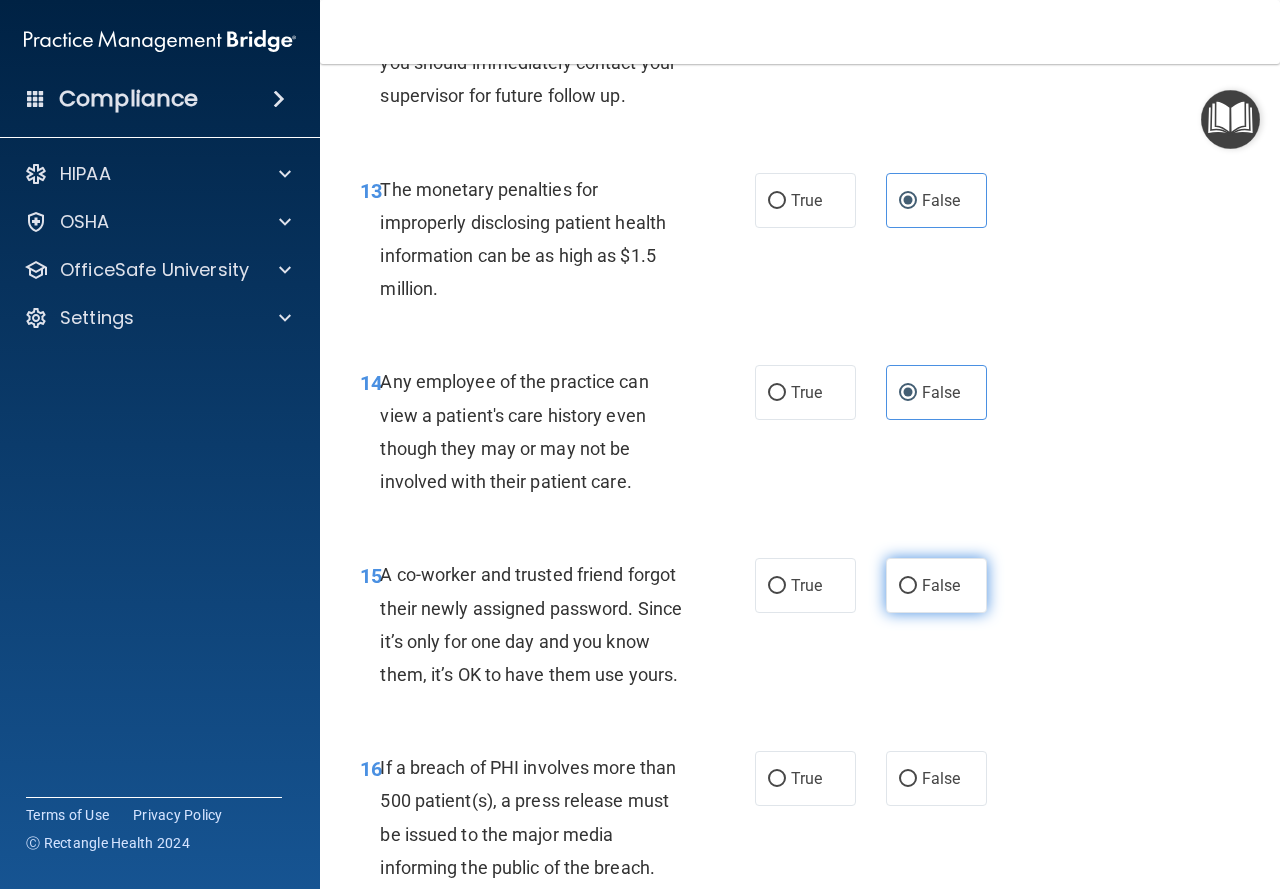 click on "False" at bounding box center (941, 585) 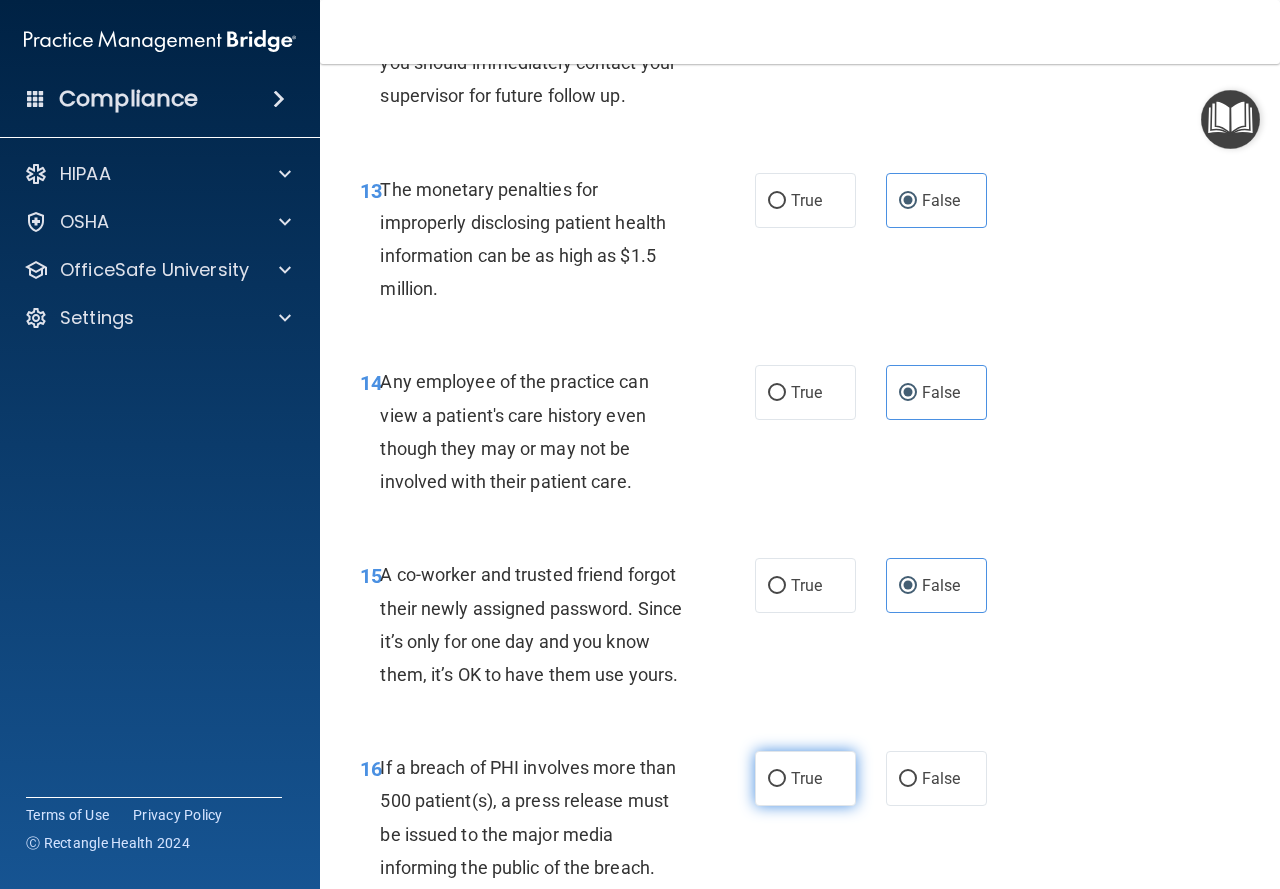 click on "True" at bounding box center (806, 778) 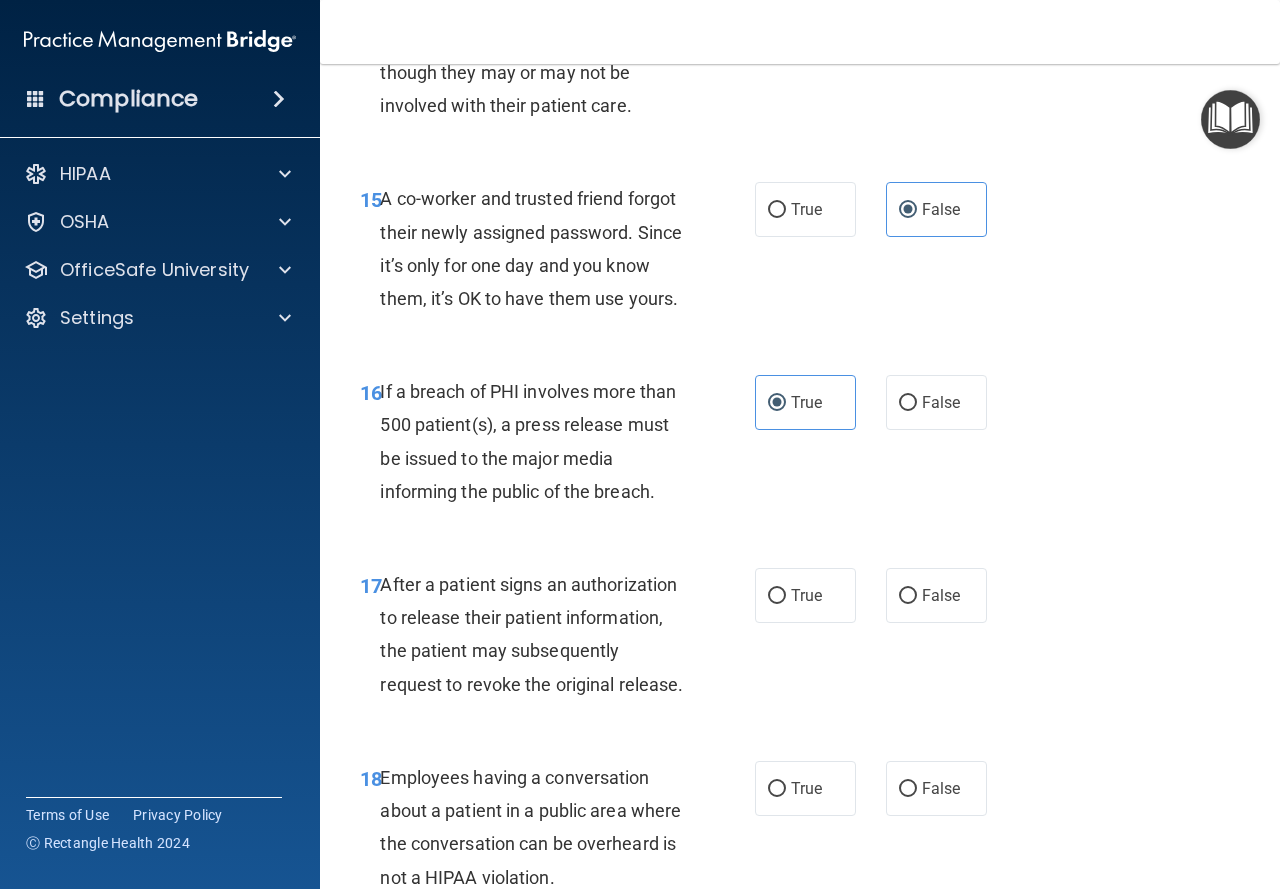 scroll, scrollTop: 2800, scrollLeft: 0, axis: vertical 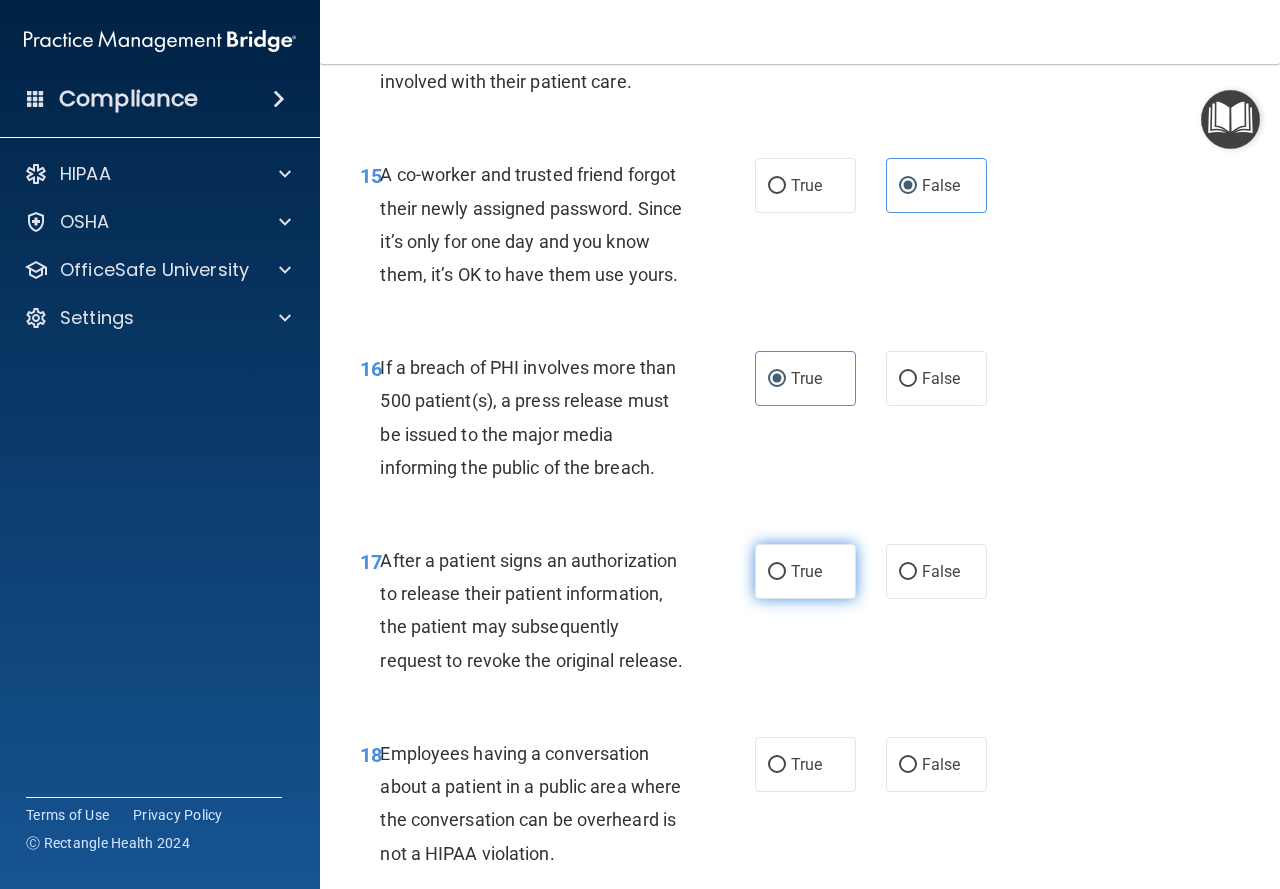 click on "True" at bounding box center [806, 571] 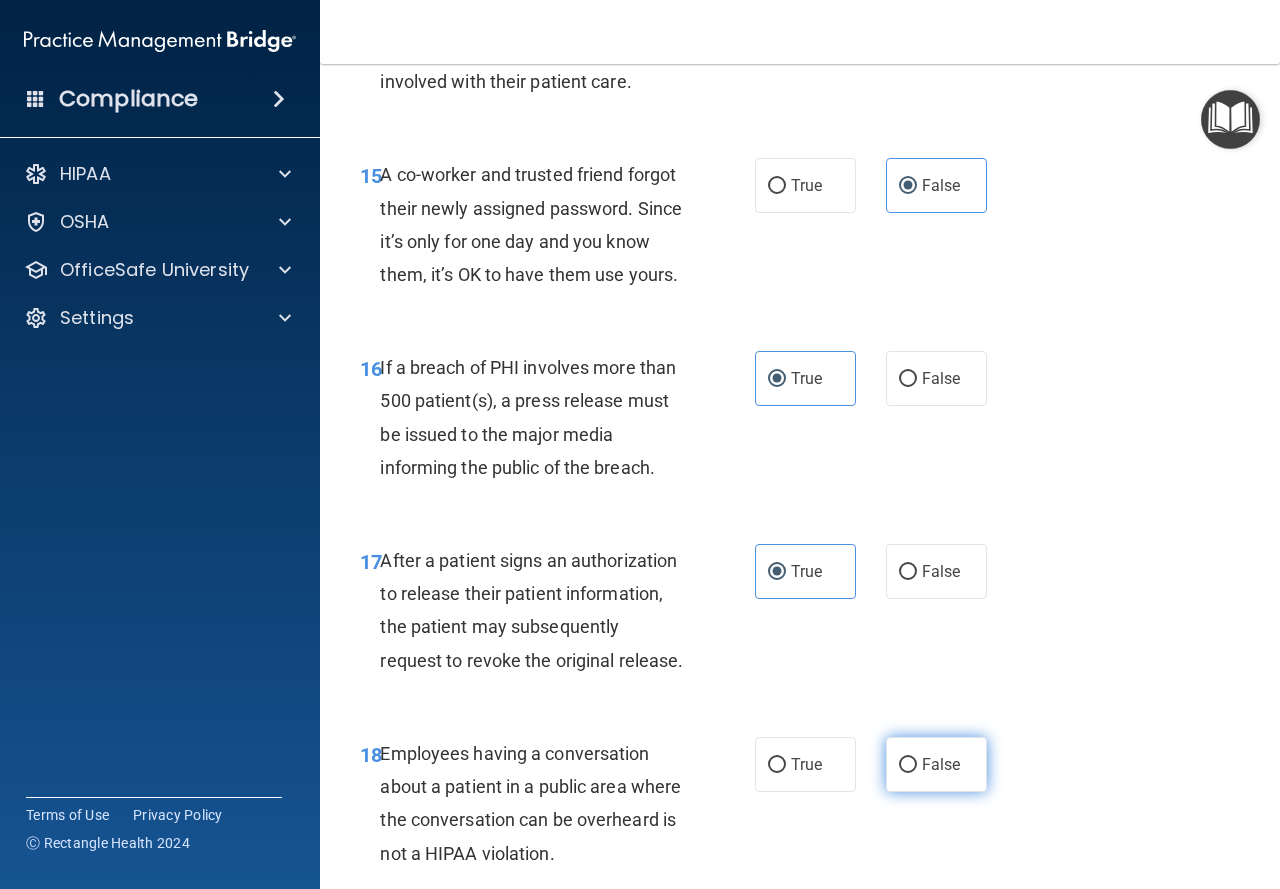 click on "False" at bounding box center (941, 764) 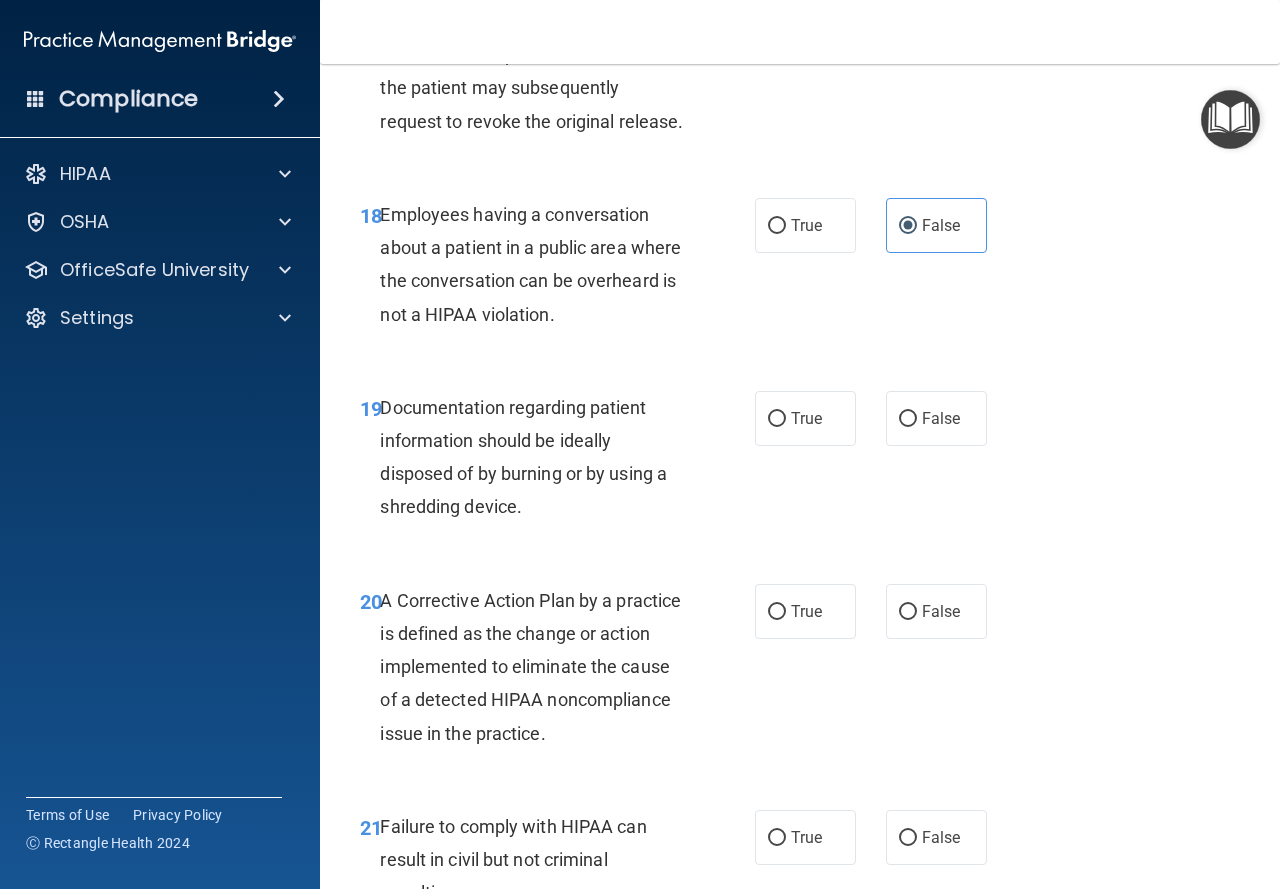 scroll, scrollTop: 3400, scrollLeft: 0, axis: vertical 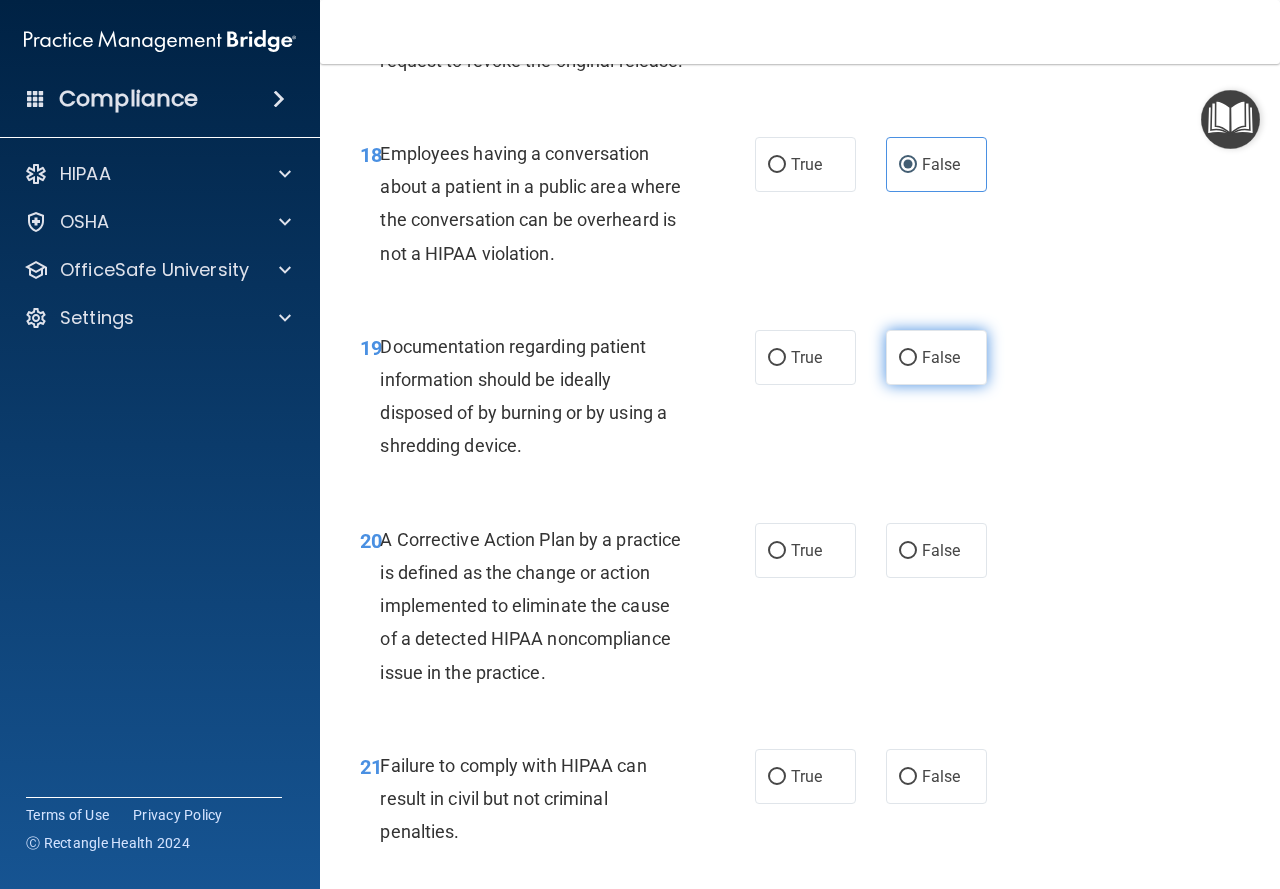 click on "False" at bounding box center (941, 357) 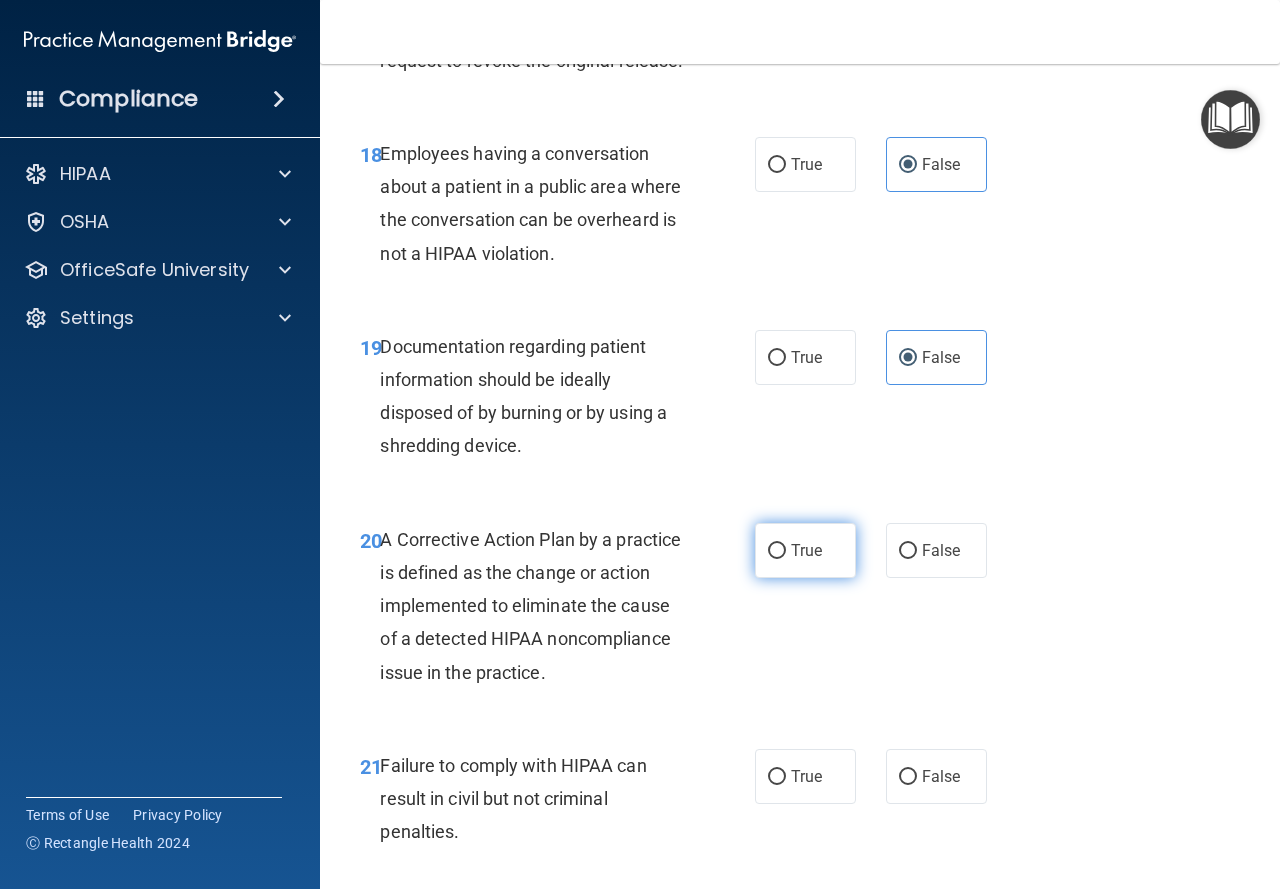 click on "True" at bounding box center [806, 550] 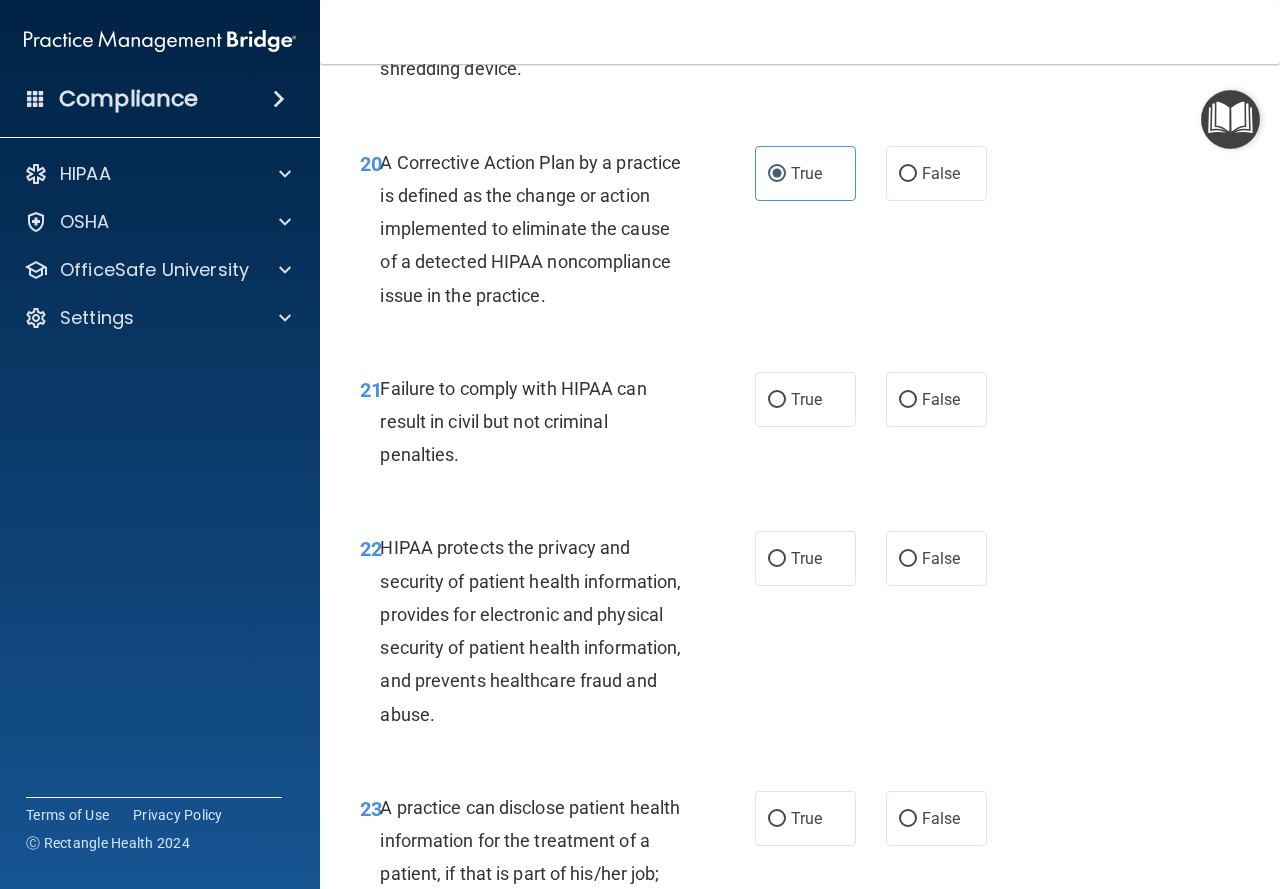scroll, scrollTop: 3800, scrollLeft: 0, axis: vertical 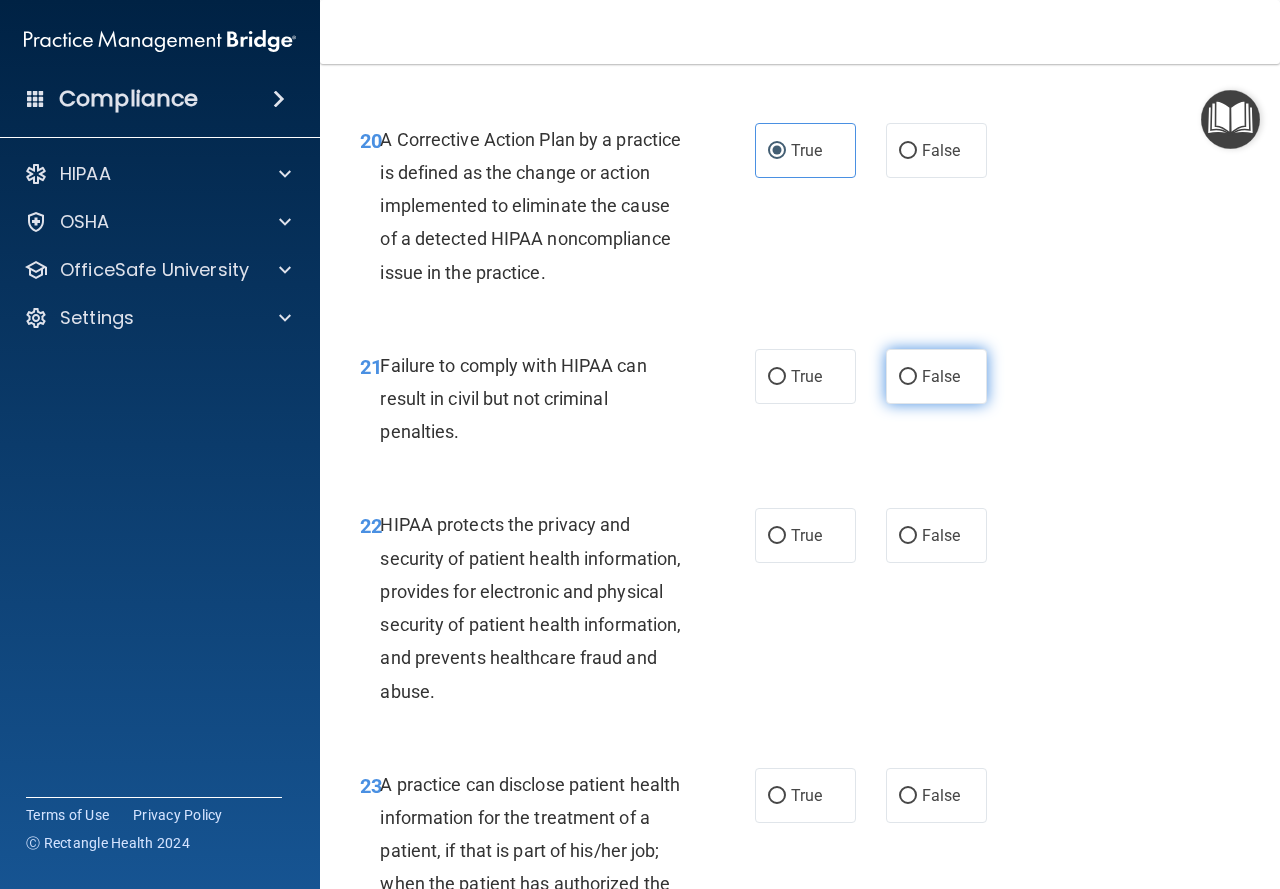 click on "False" at bounding box center [941, 376] 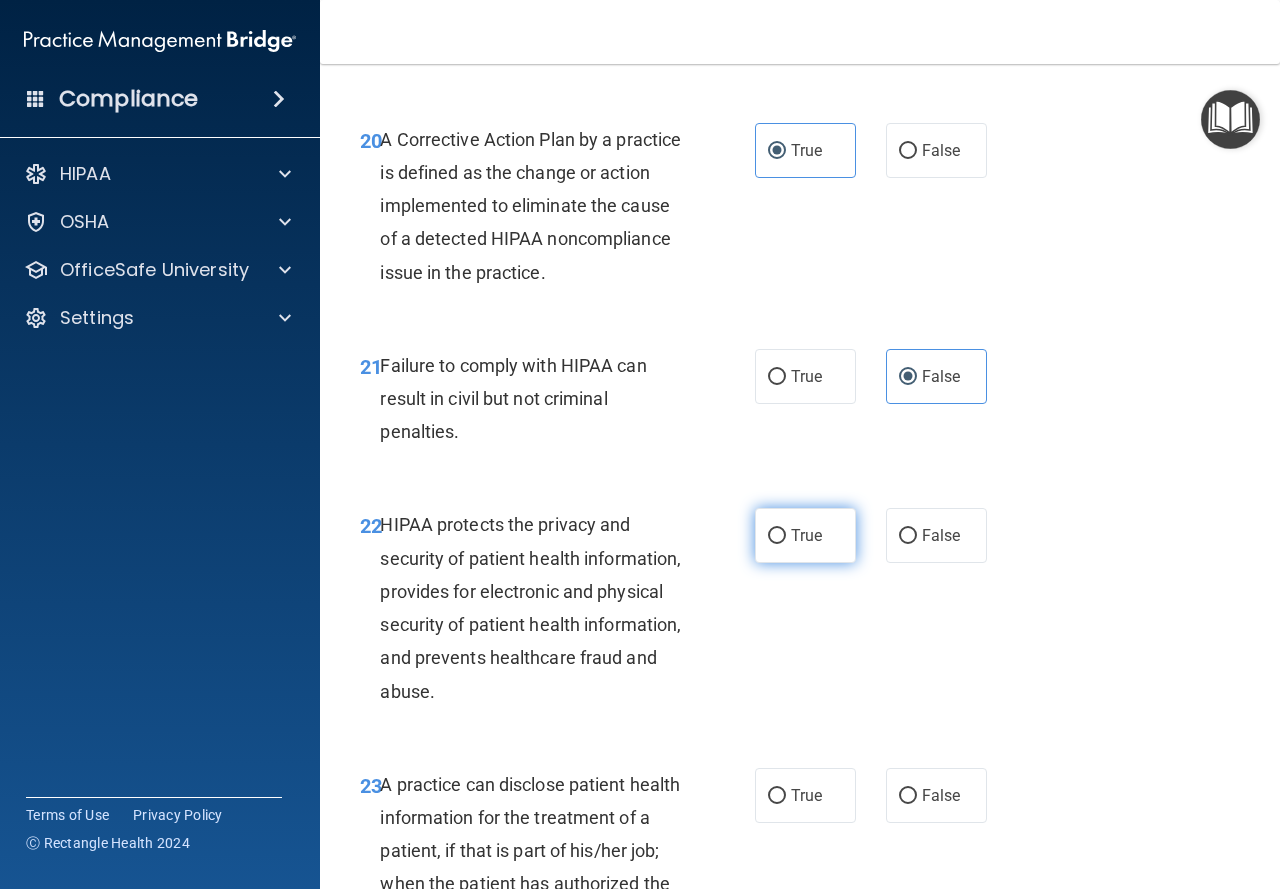 click on "True" at bounding box center (806, 535) 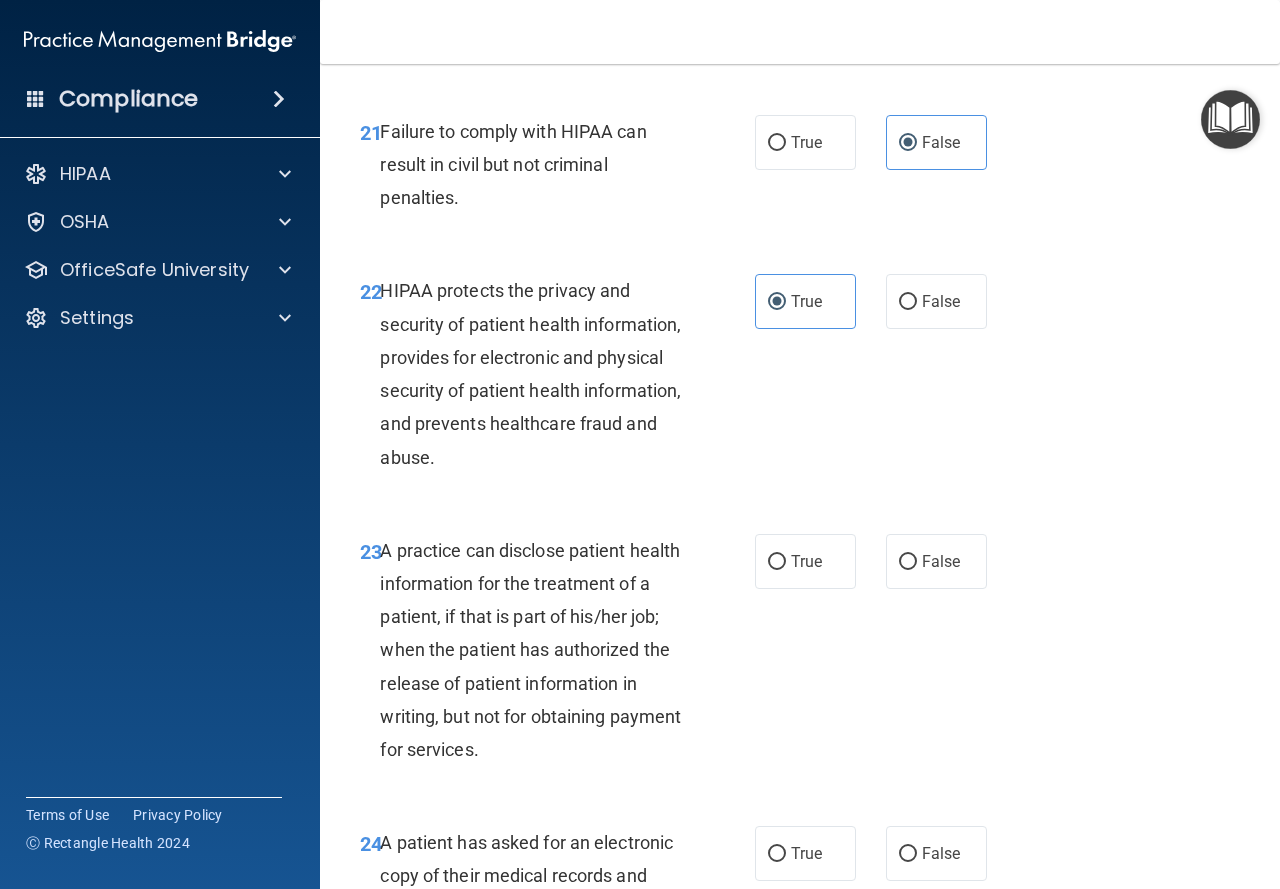 scroll, scrollTop: 4200, scrollLeft: 0, axis: vertical 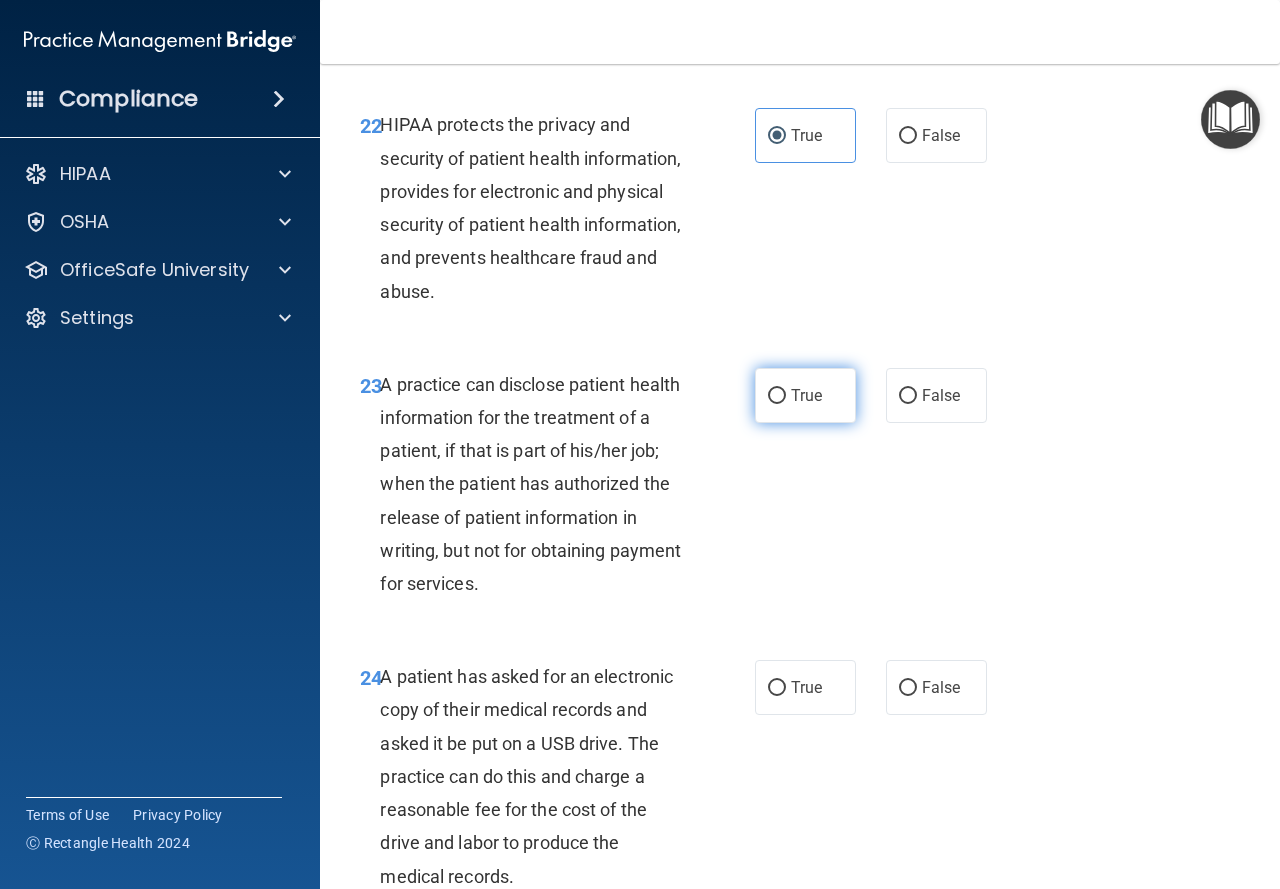 click on "True" at bounding box center (806, 395) 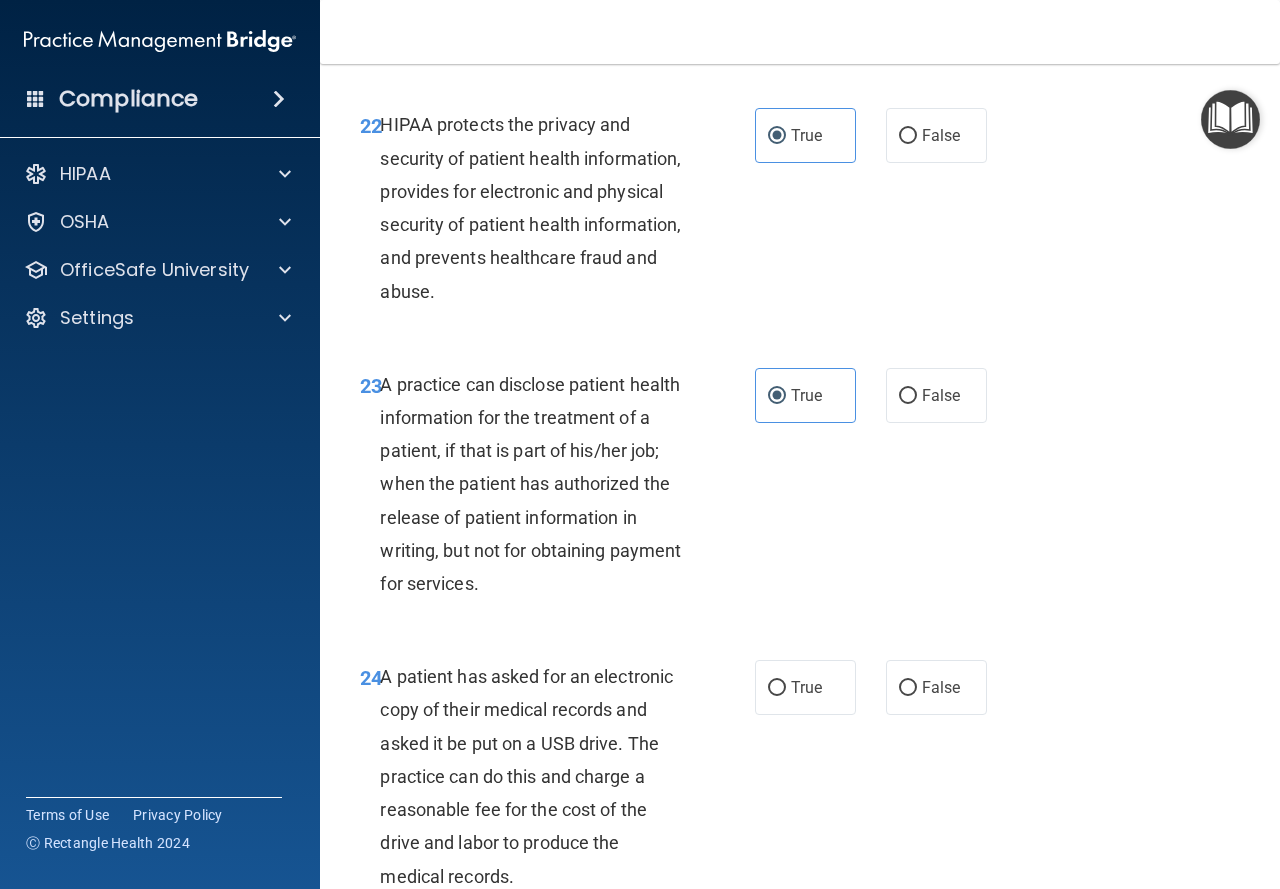 scroll, scrollTop: 4300, scrollLeft: 0, axis: vertical 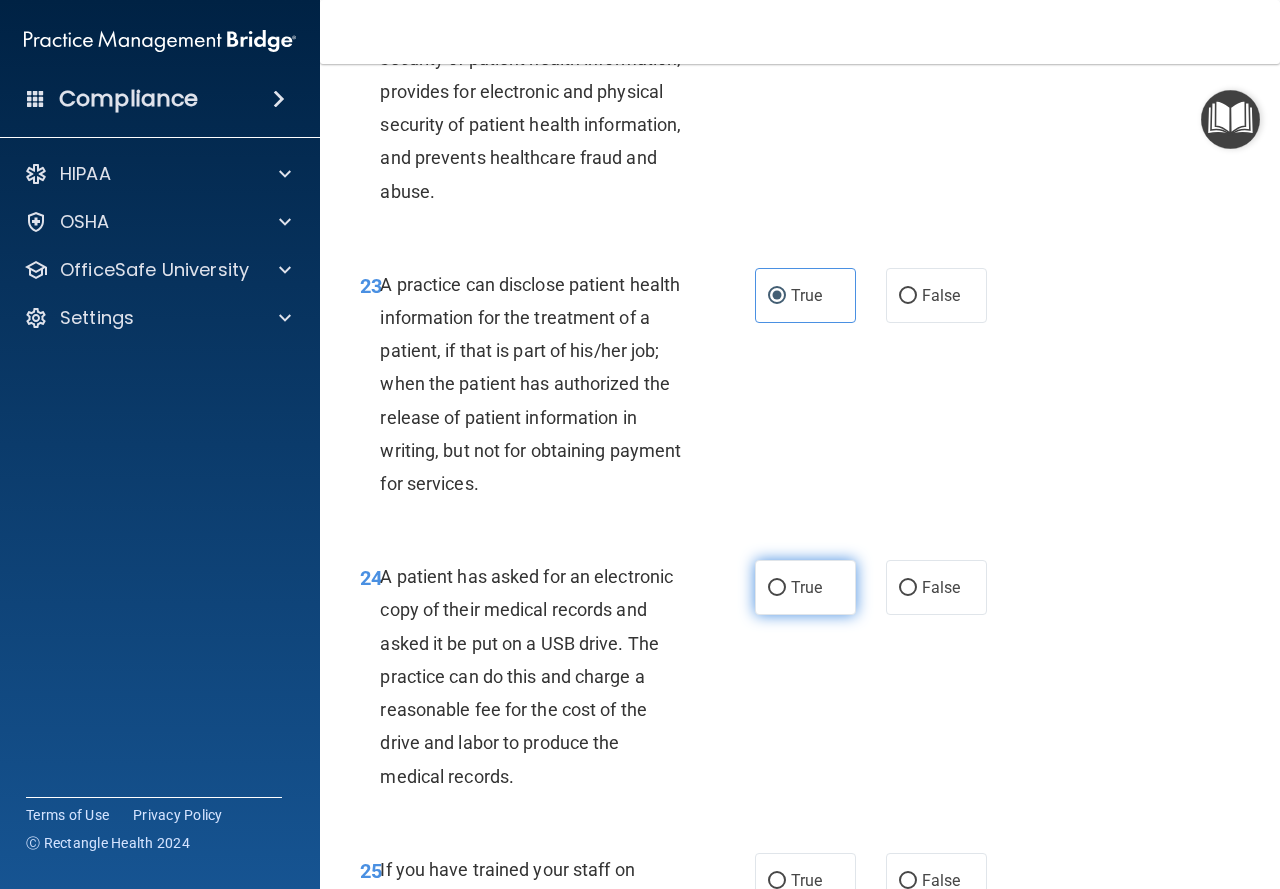 click on "True" at bounding box center (805, 587) 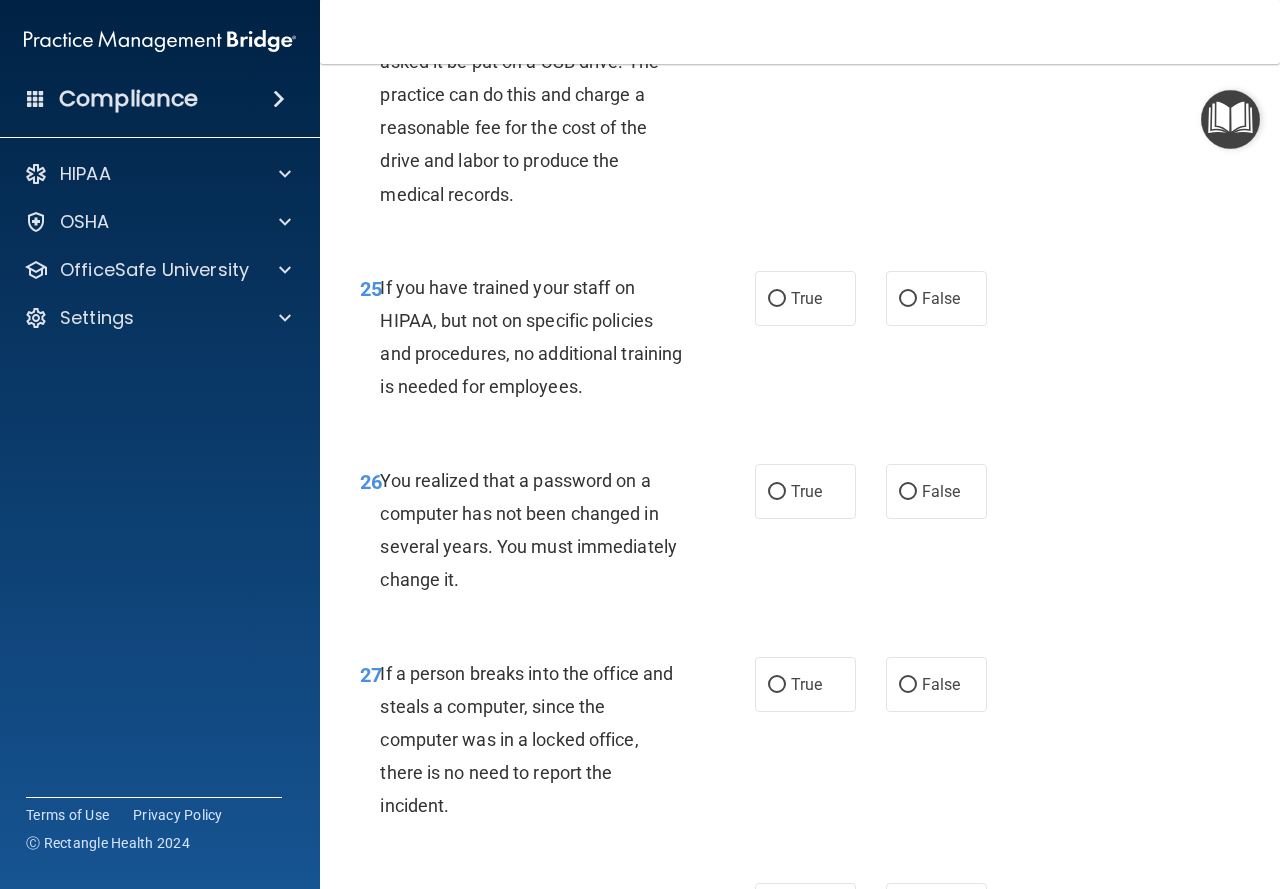 scroll, scrollTop: 4900, scrollLeft: 0, axis: vertical 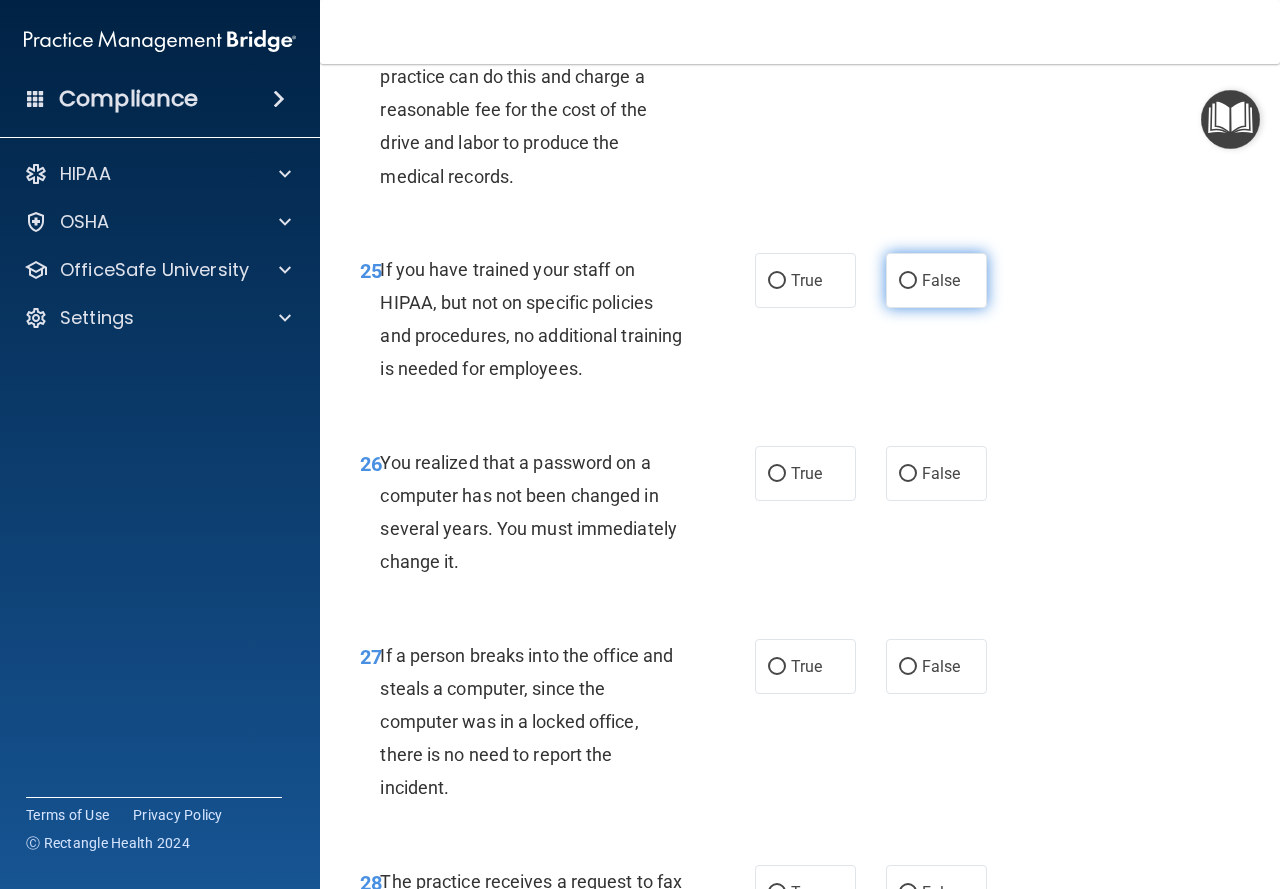 click on "False" at bounding box center (936, 280) 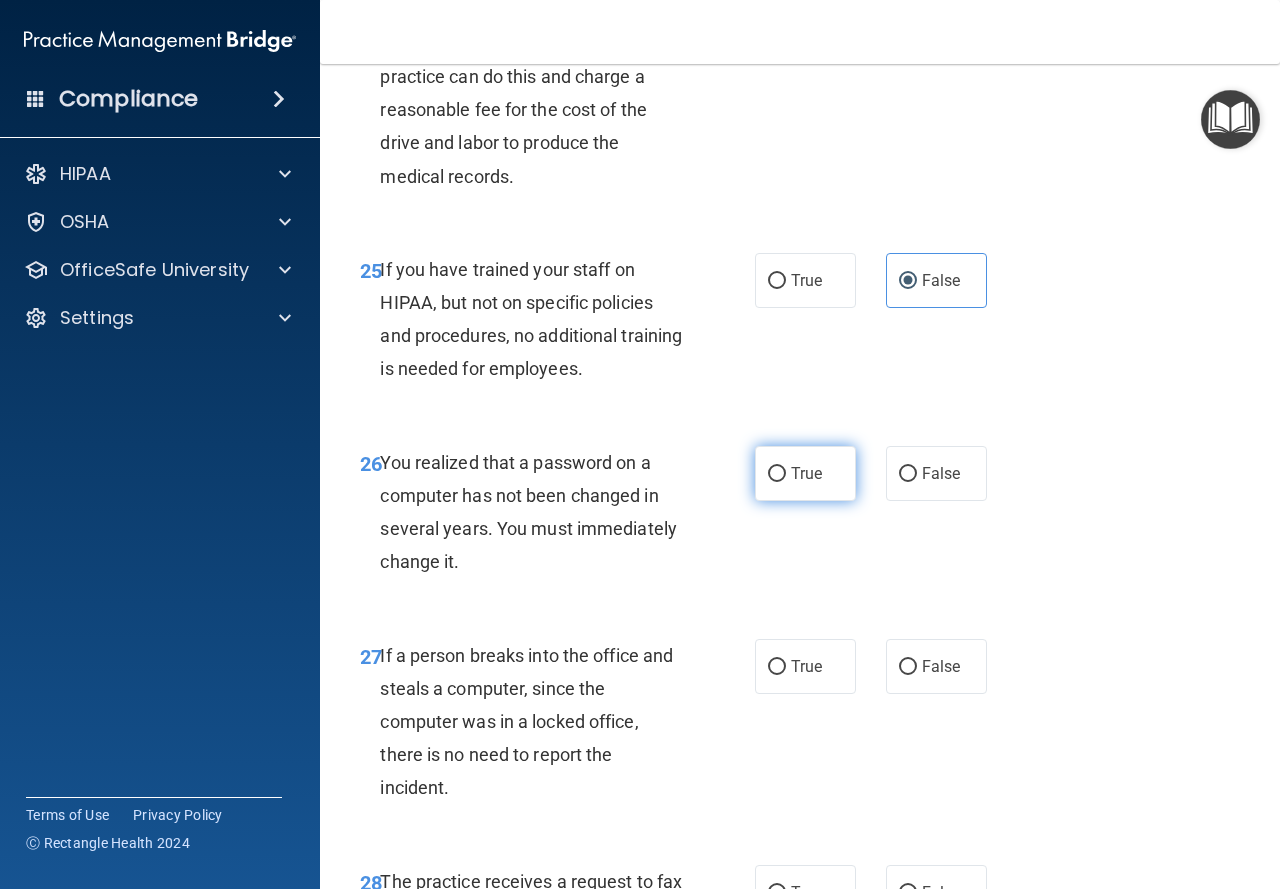 click on "True" at bounding box center (806, 473) 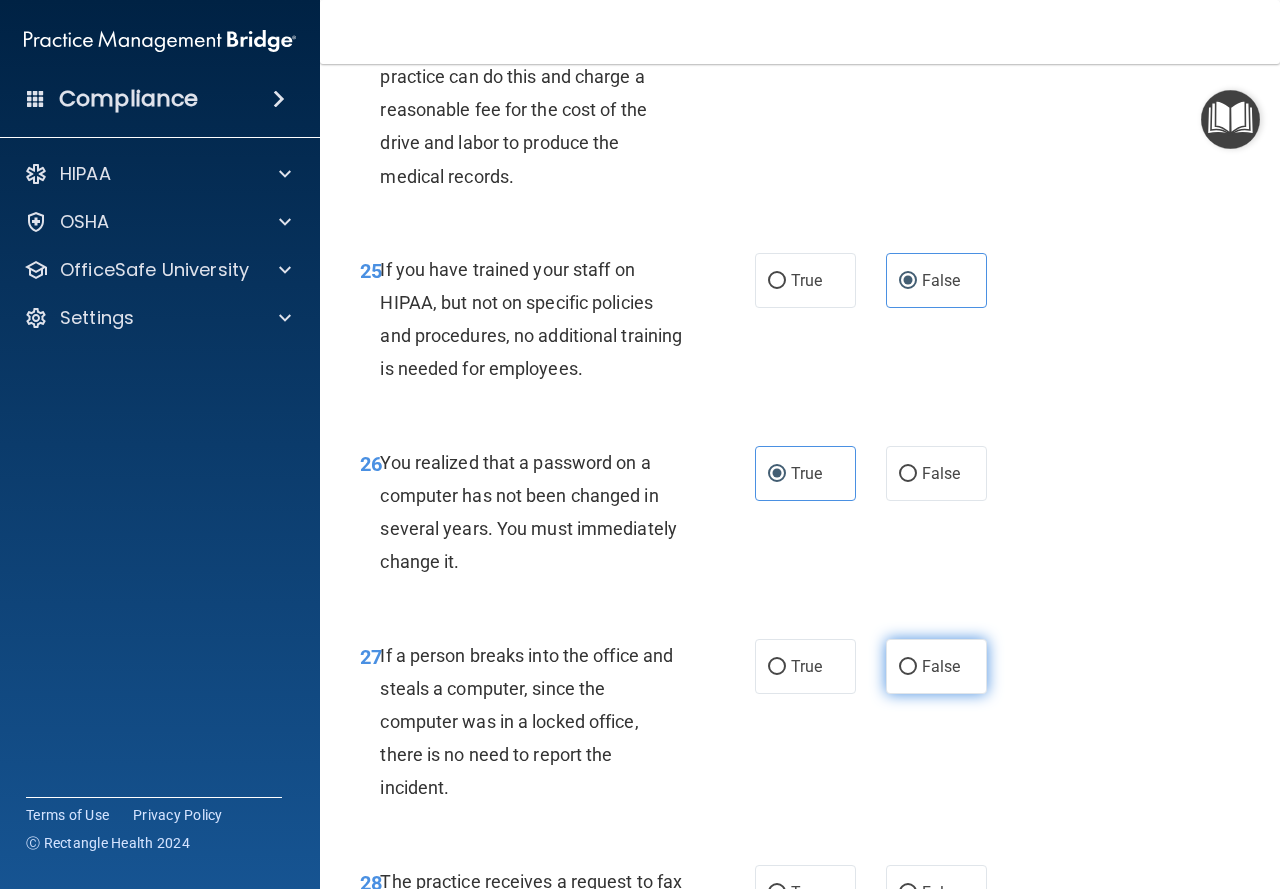 click on "False" at bounding box center [908, 667] 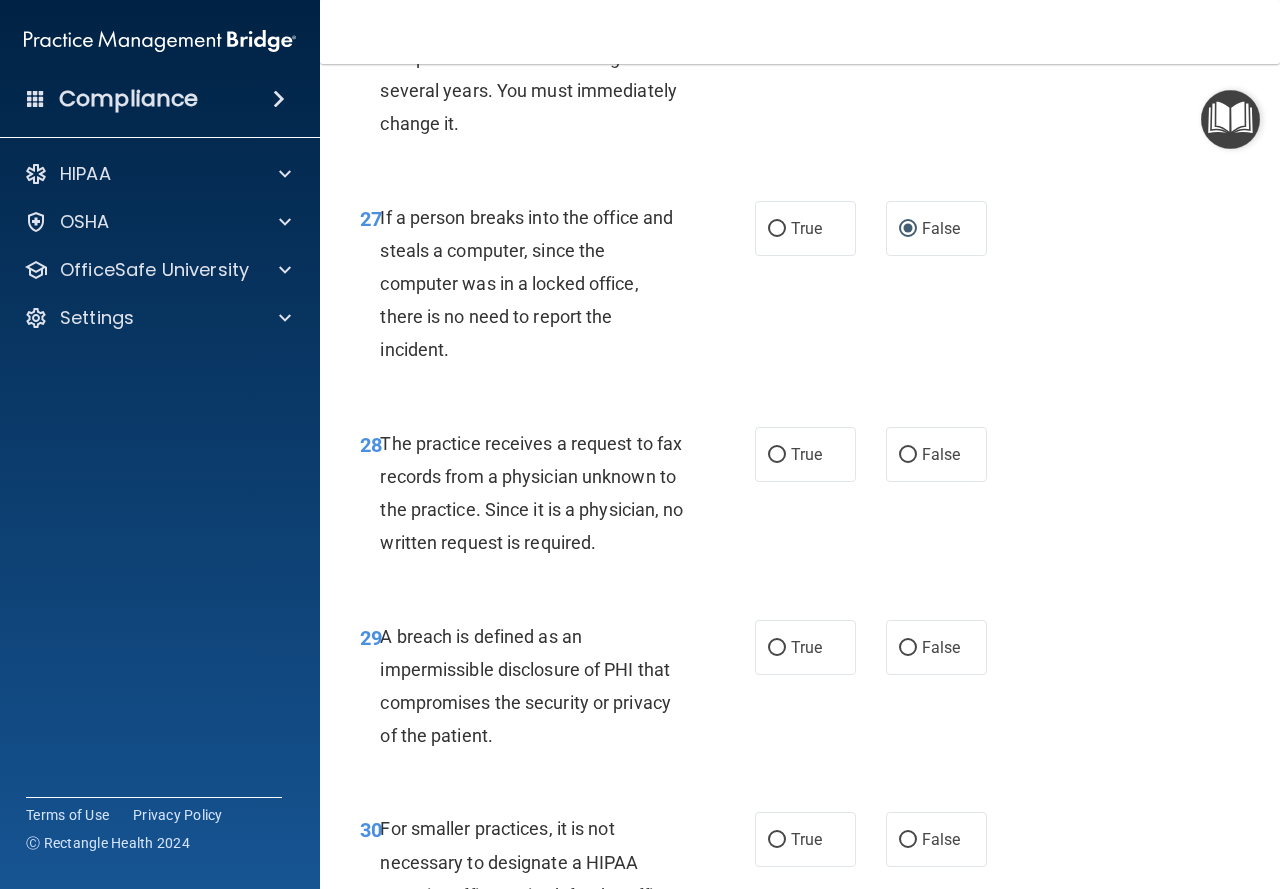 scroll, scrollTop: 5400, scrollLeft: 0, axis: vertical 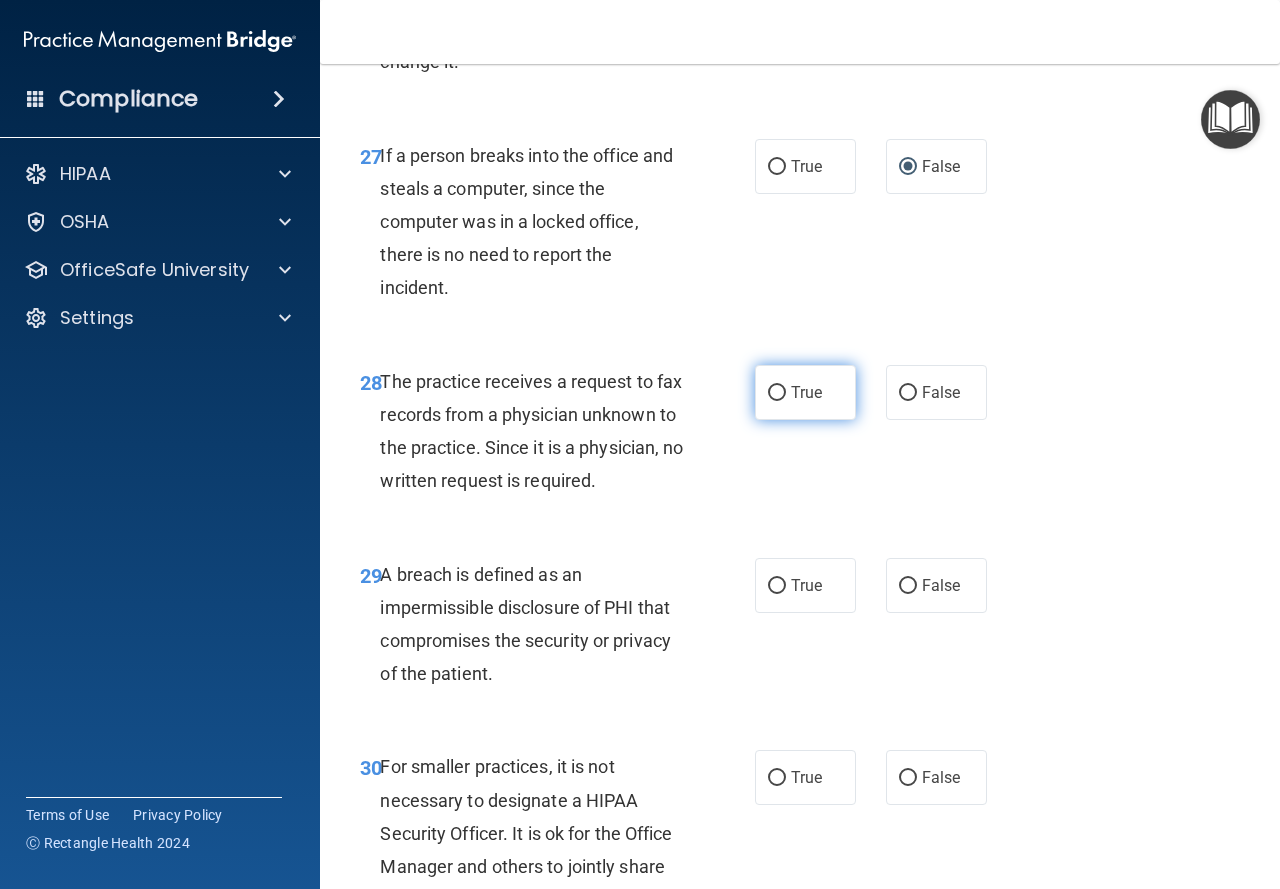 click on "True" at bounding box center [805, 392] 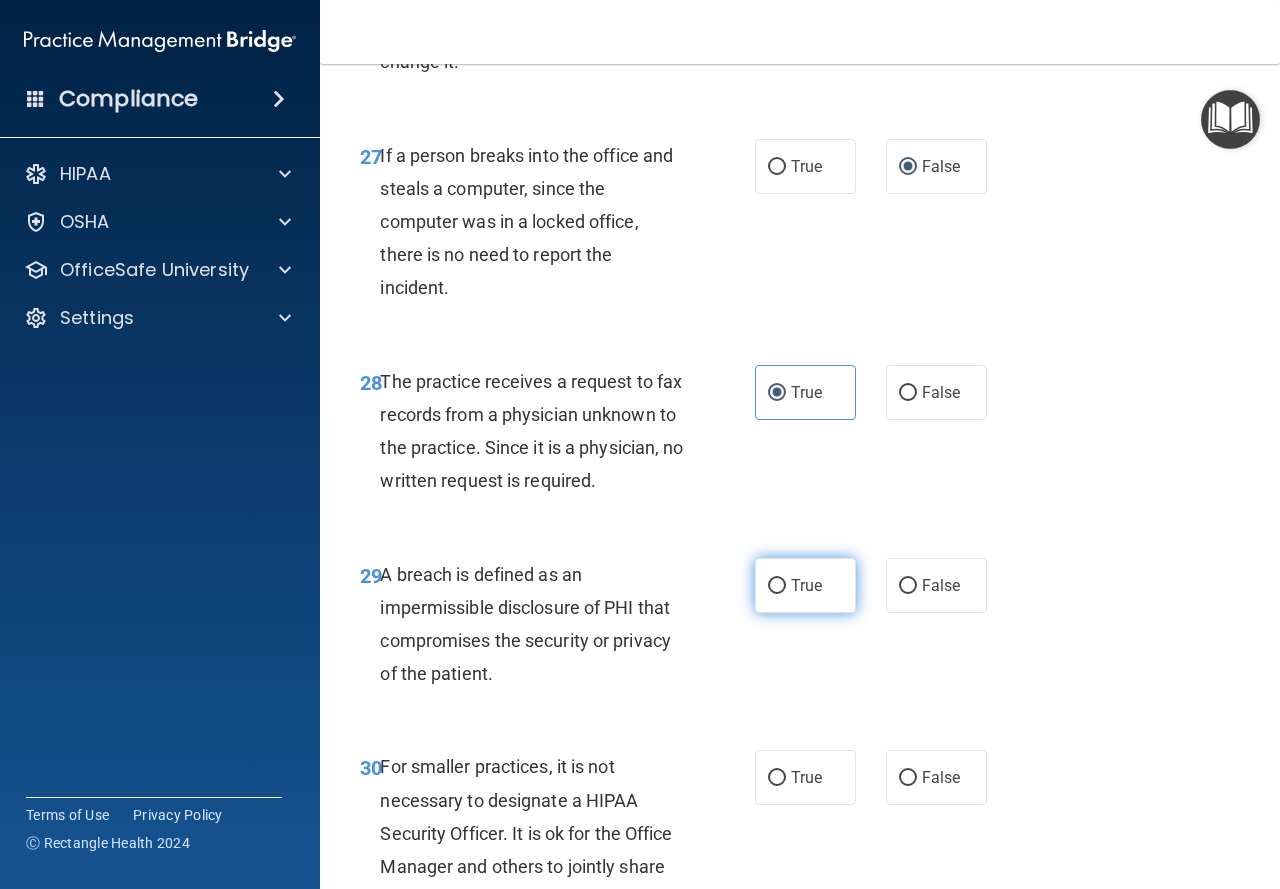 click on "True" at bounding box center [805, 585] 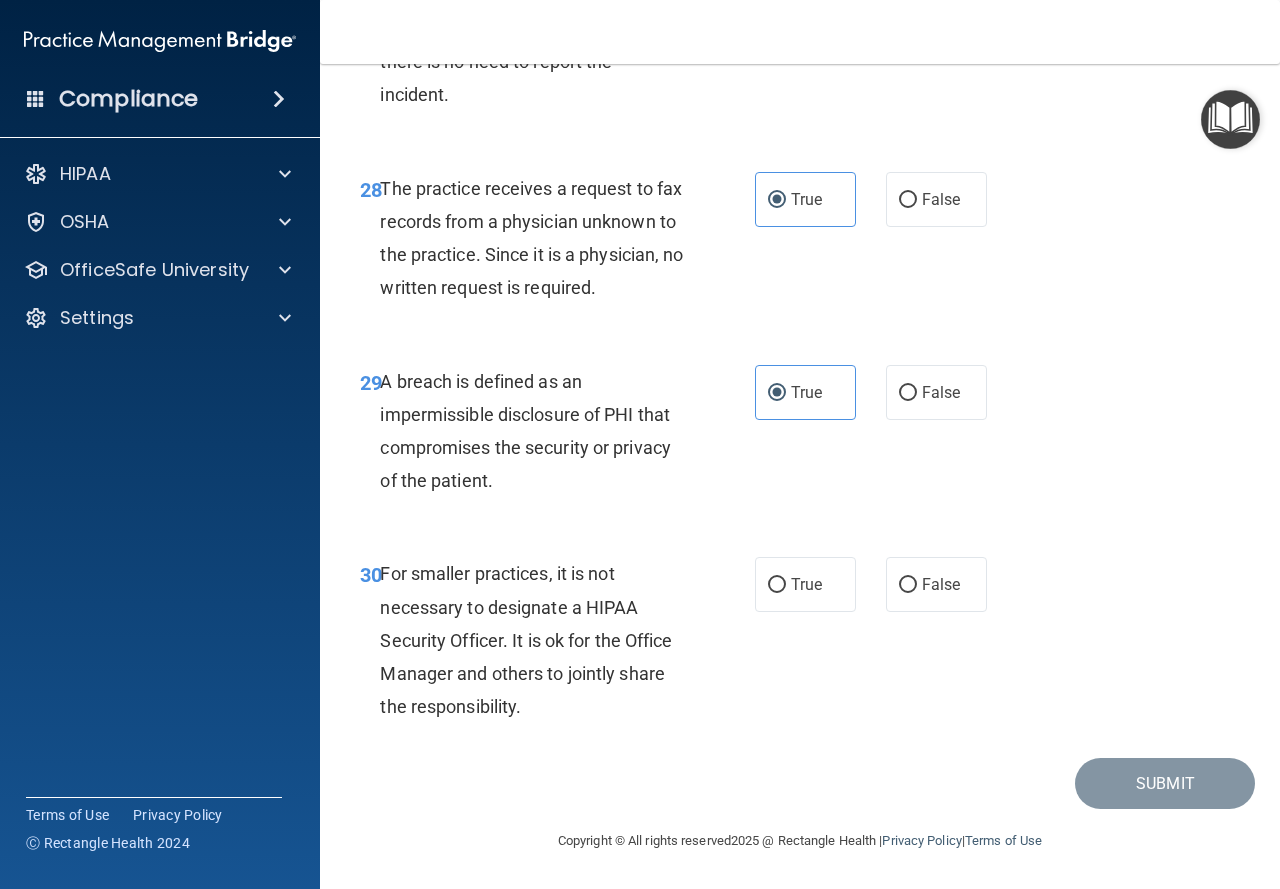 scroll, scrollTop: 5693, scrollLeft: 0, axis: vertical 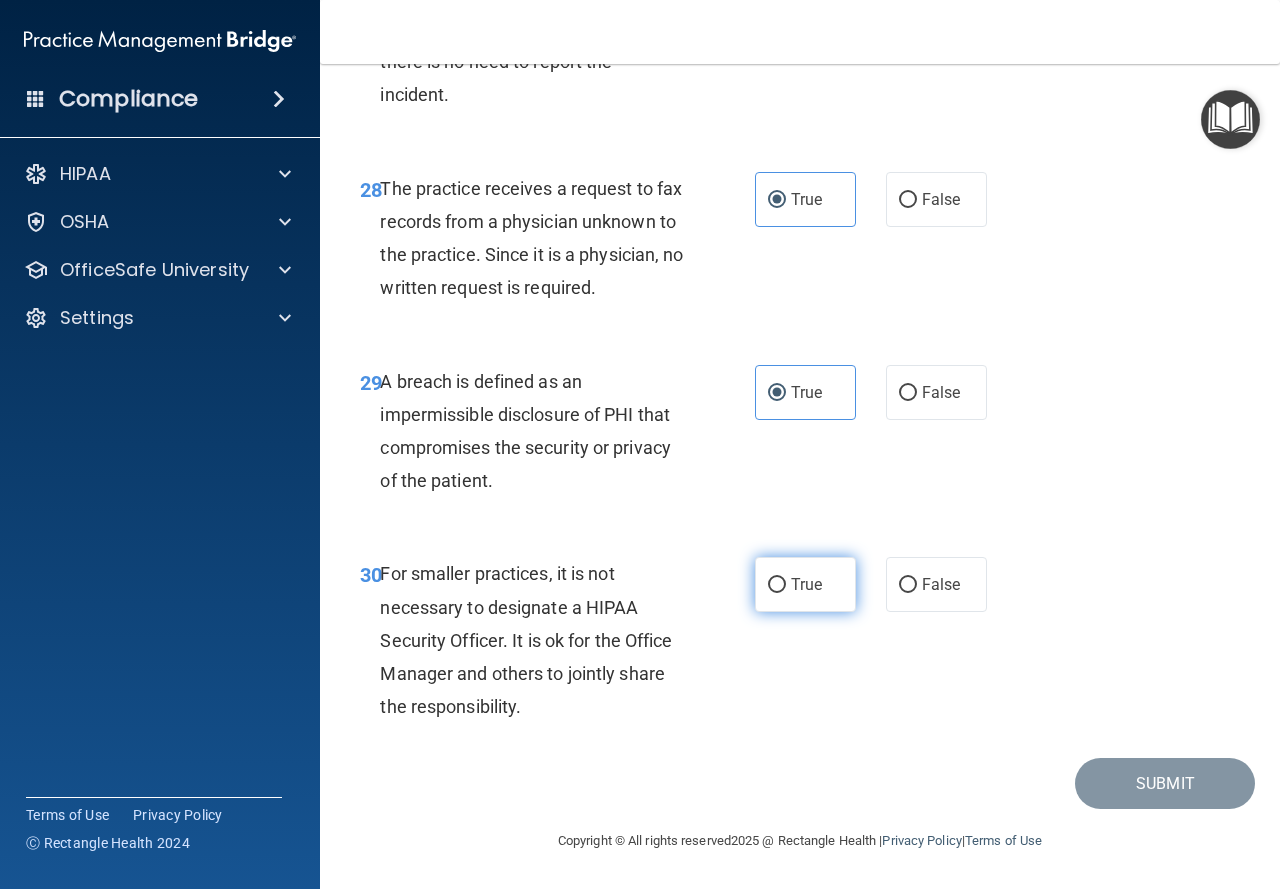 click on "True" at bounding box center (806, 584) 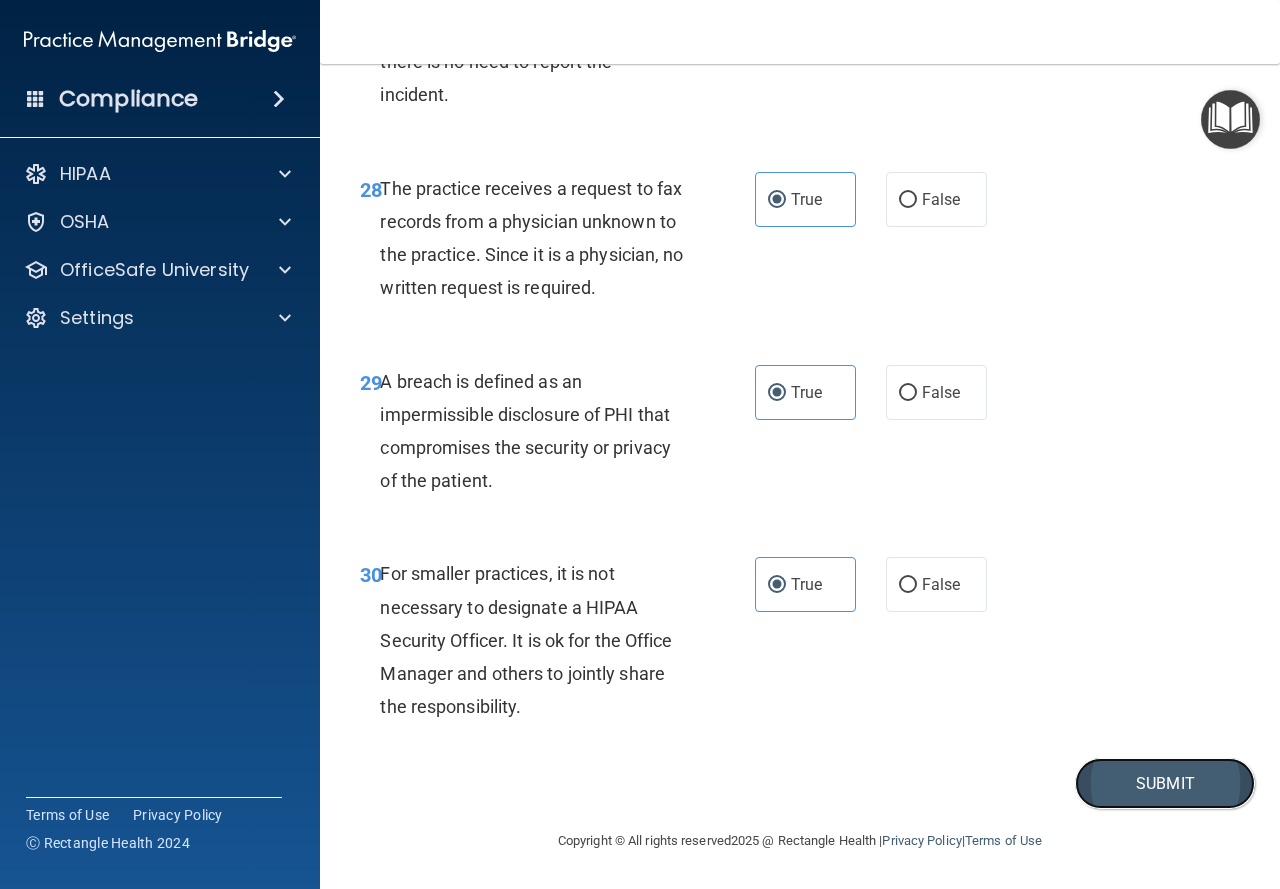 click on "Submit" at bounding box center [1165, 783] 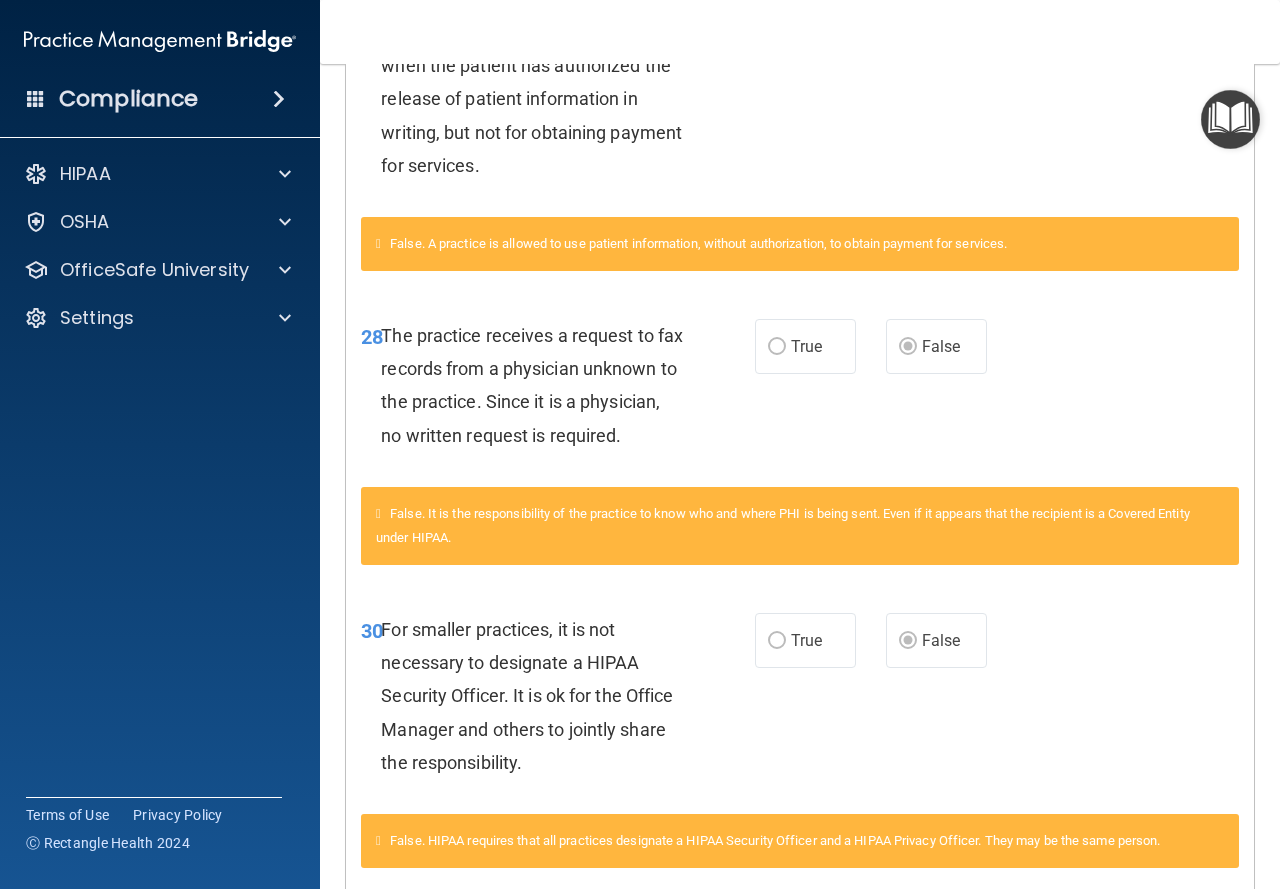scroll, scrollTop: 1750, scrollLeft: 0, axis: vertical 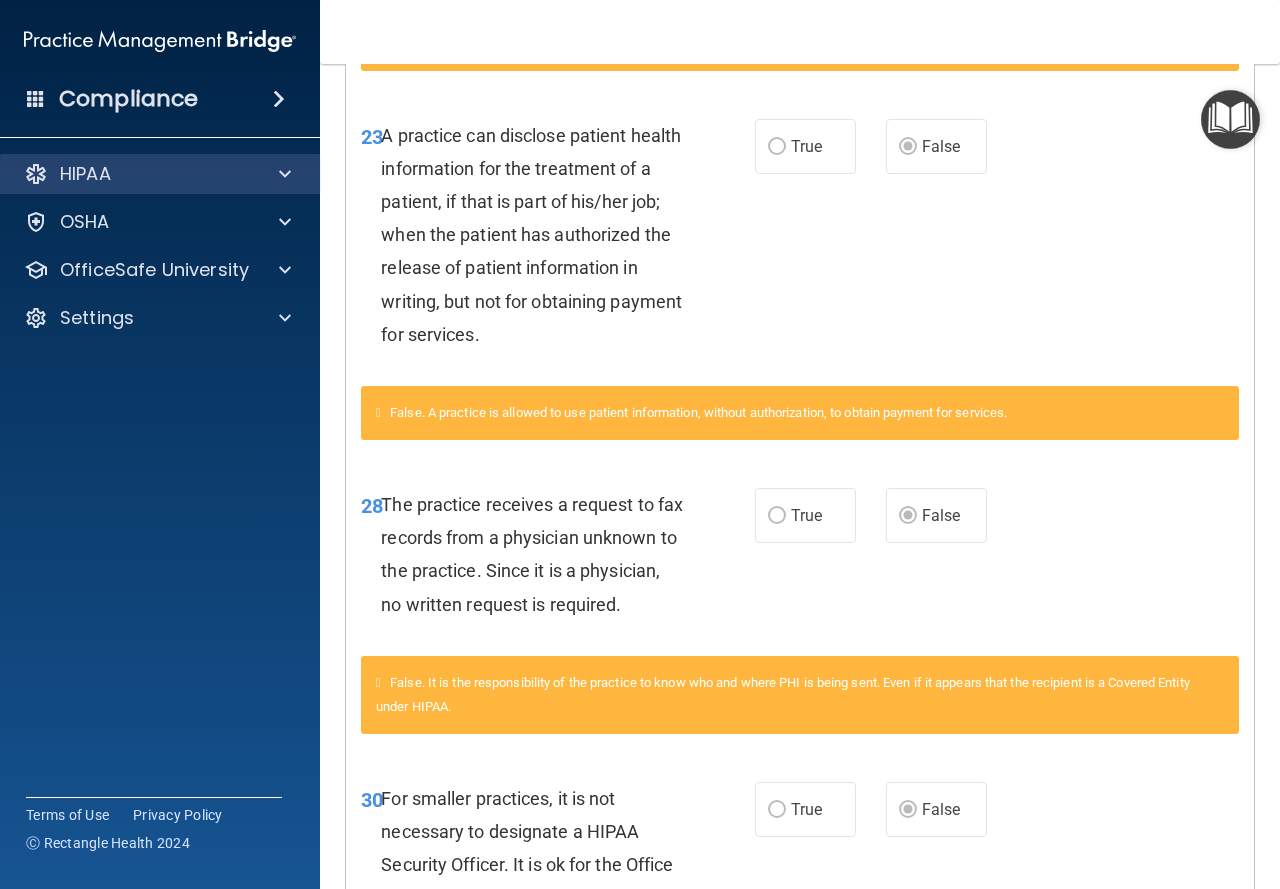 click on "HIPAA" at bounding box center (160, 174) 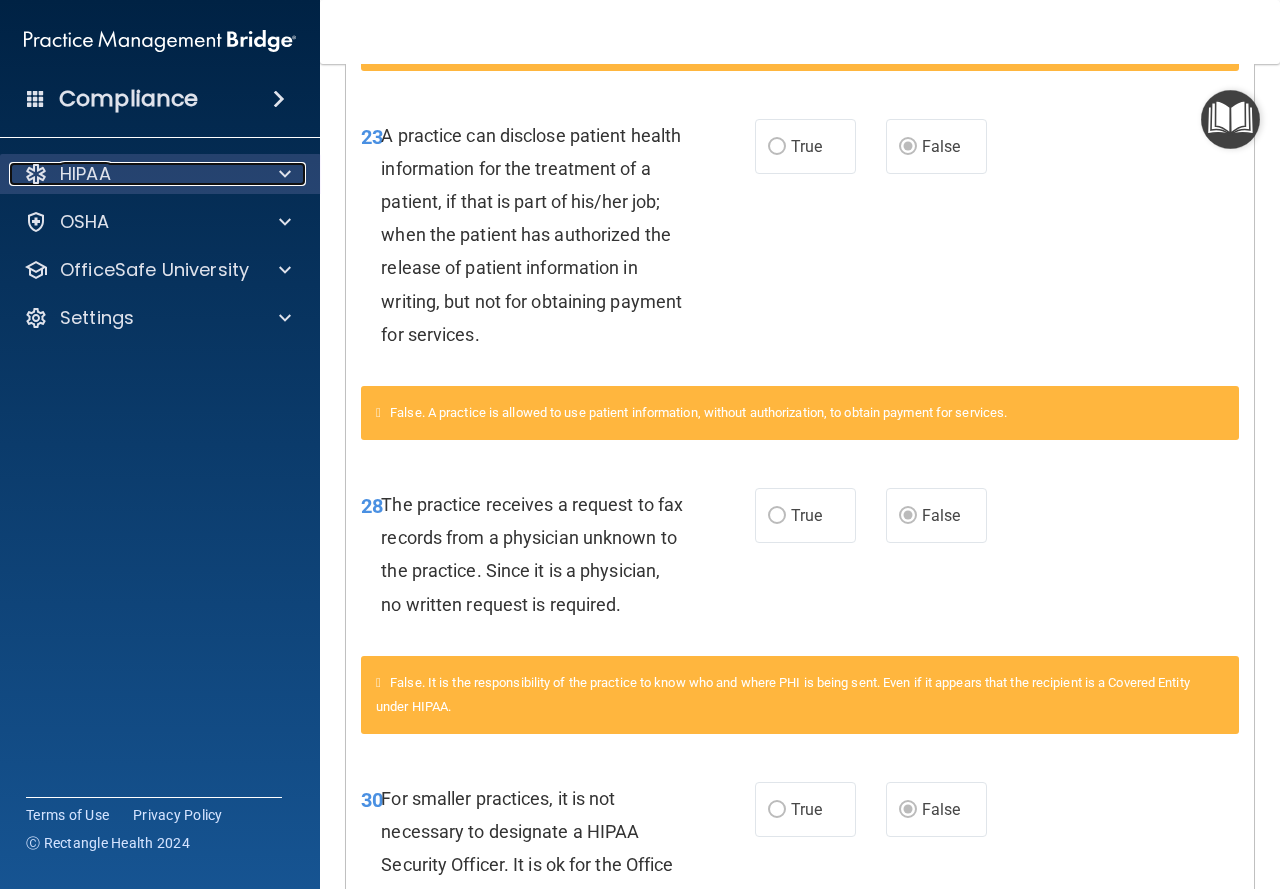 click on "HIPAA" at bounding box center (133, 174) 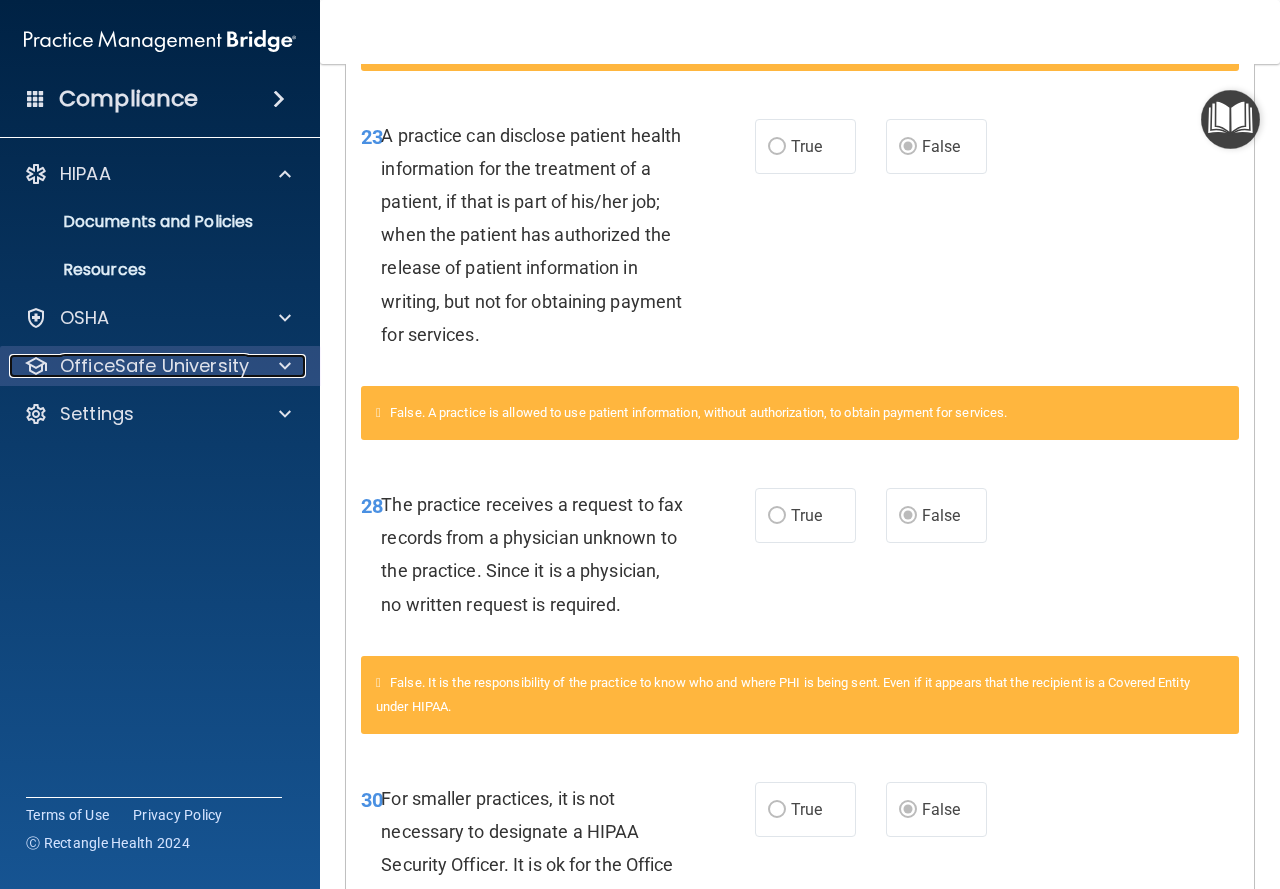click on "OfficeSafe University" at bounding box center (154, 366) 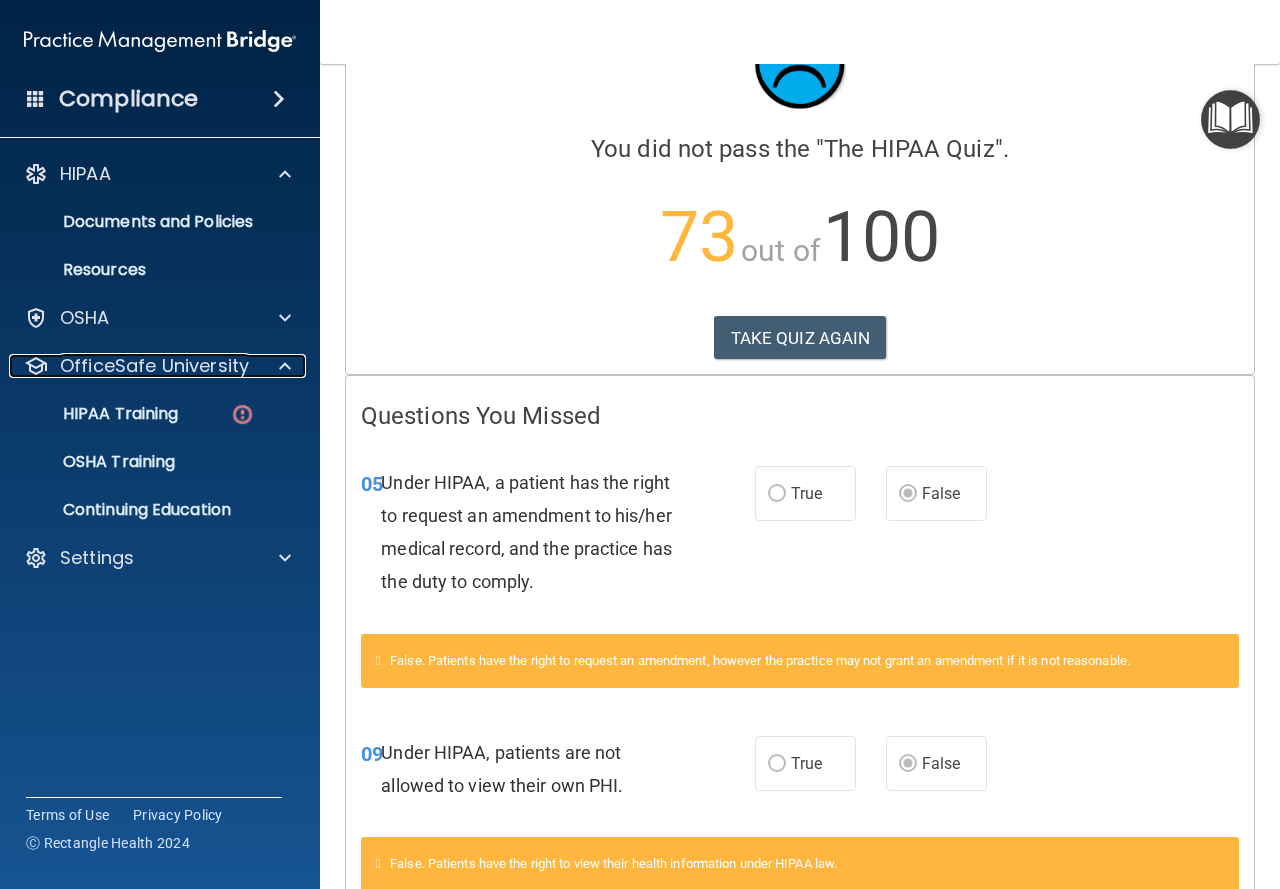 scroll, scrollTop: 0, scrollLeft: 0, axis: both 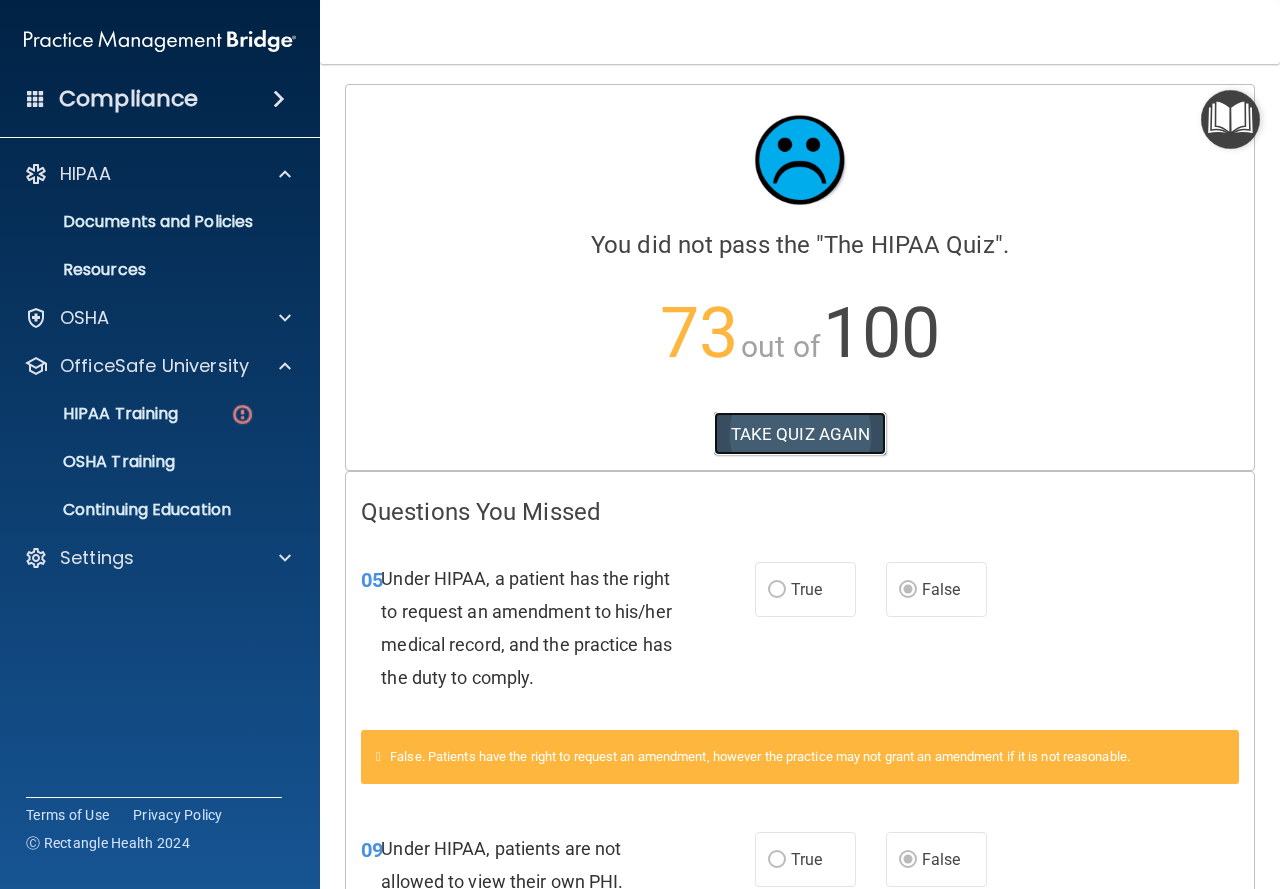 drag, startPoint x: 849, startPoint y: 441, endPoint x: 837, endPoint y: 449, distance: 14.422205 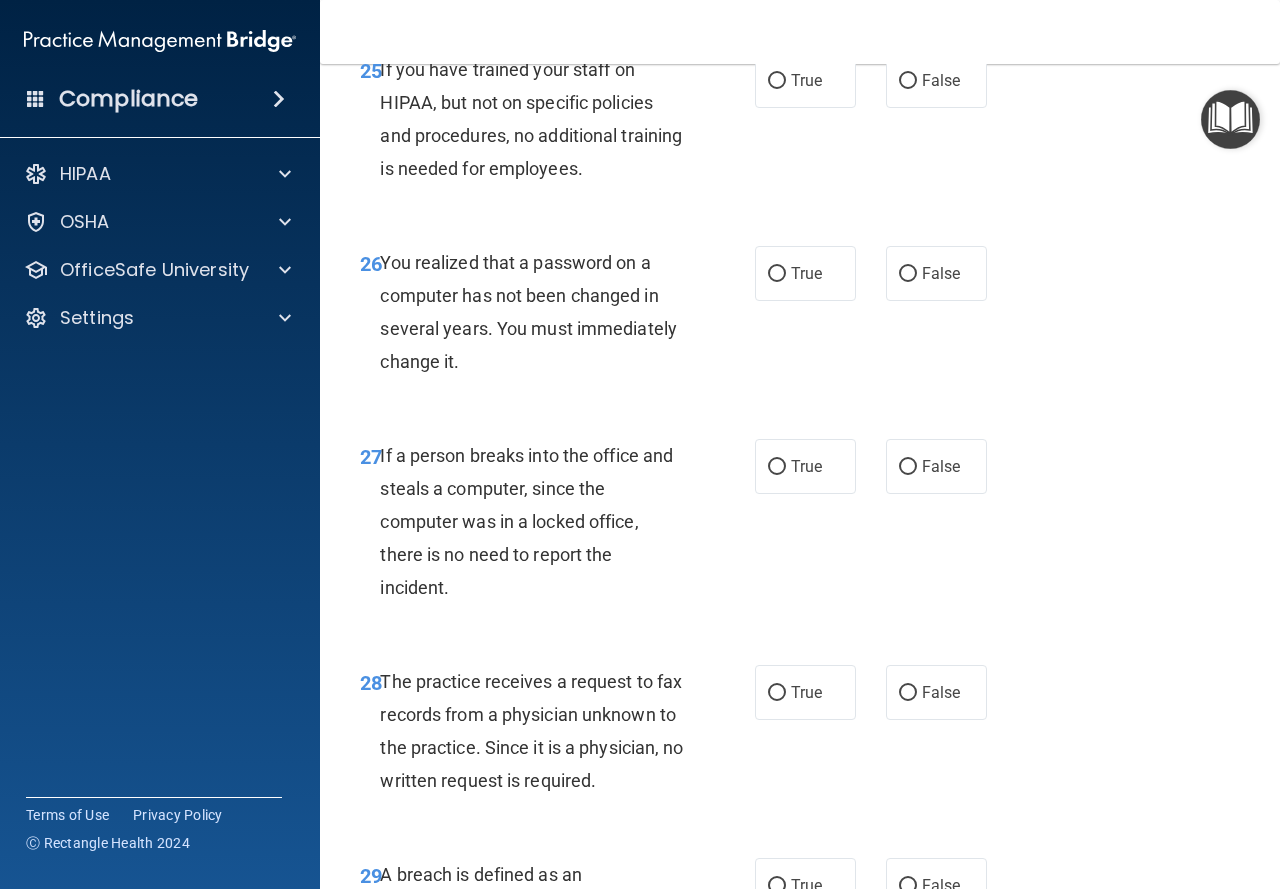 scroll, scrollTop: 5693, scrollLeft: 0, axis: vertical 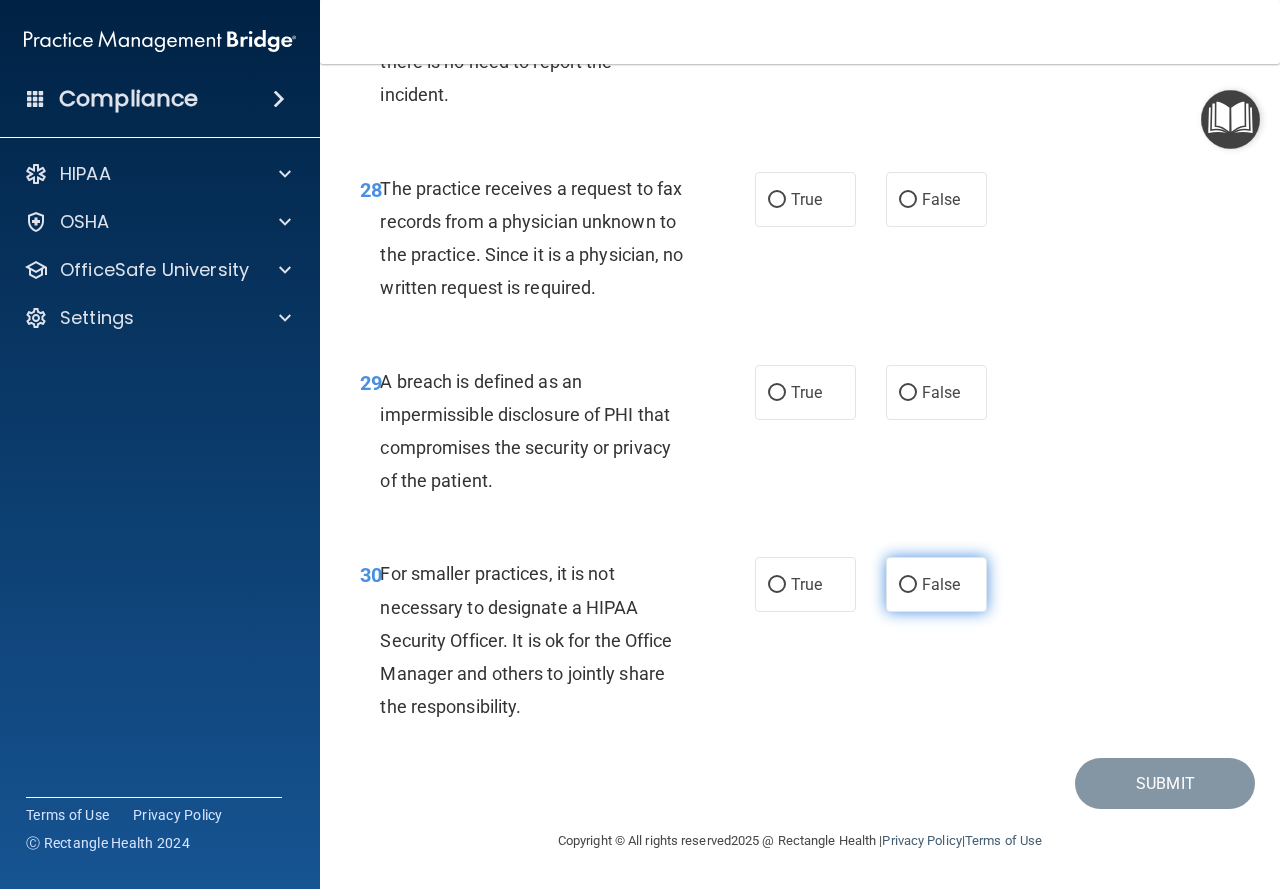 click on "False" at bounding box center (936, 584) 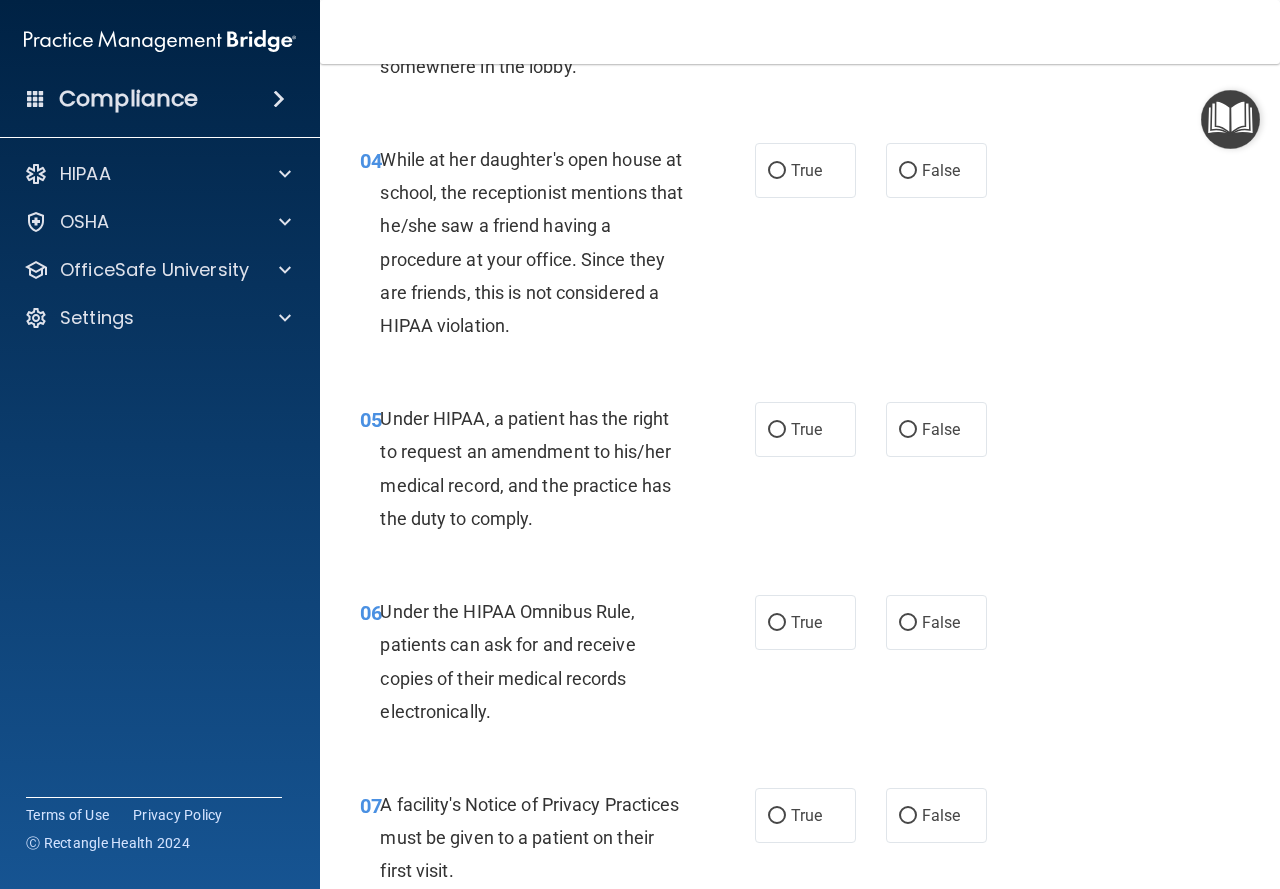 scroll, scrollTop: 800, scrollLeft: 0, axis: vertical 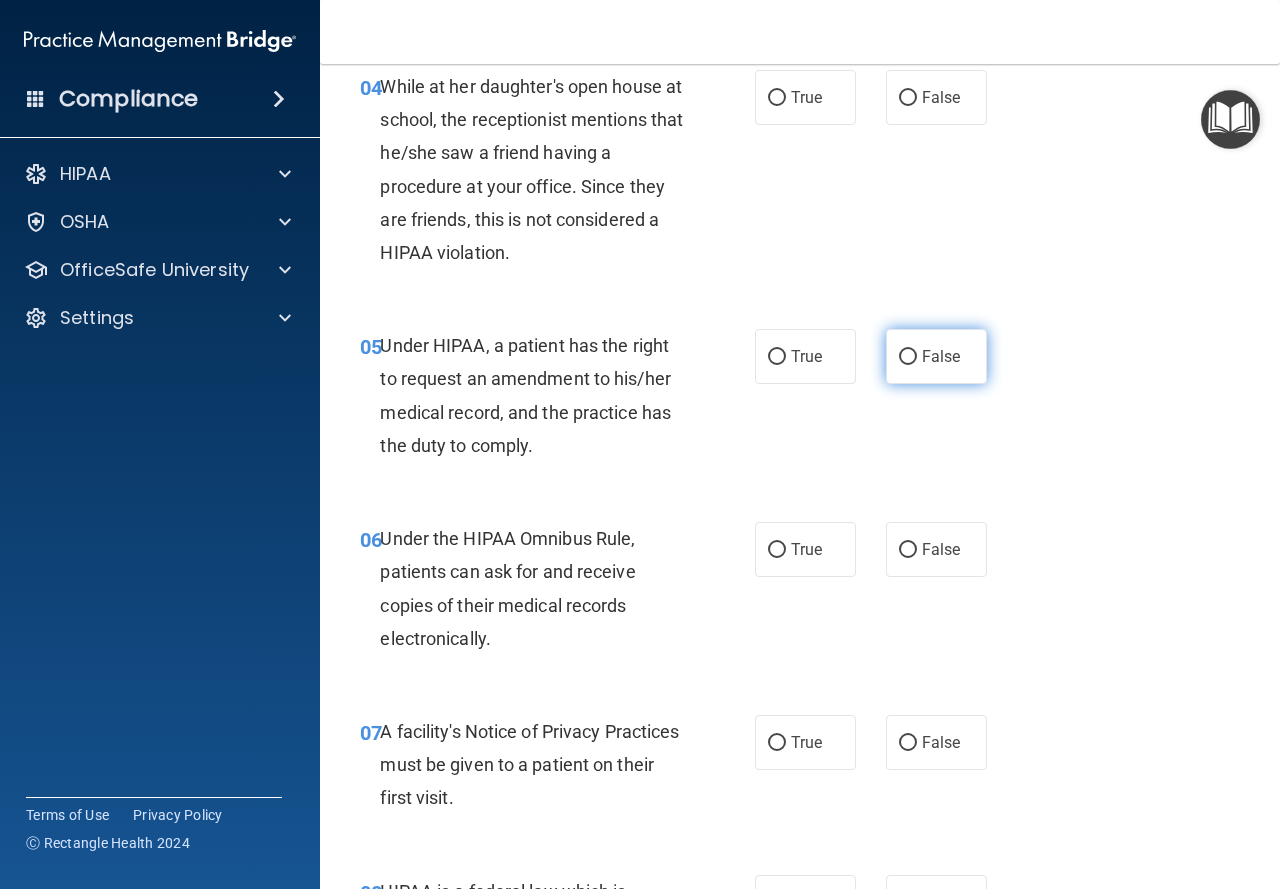 click on "False" at bounding box center (941, 356) 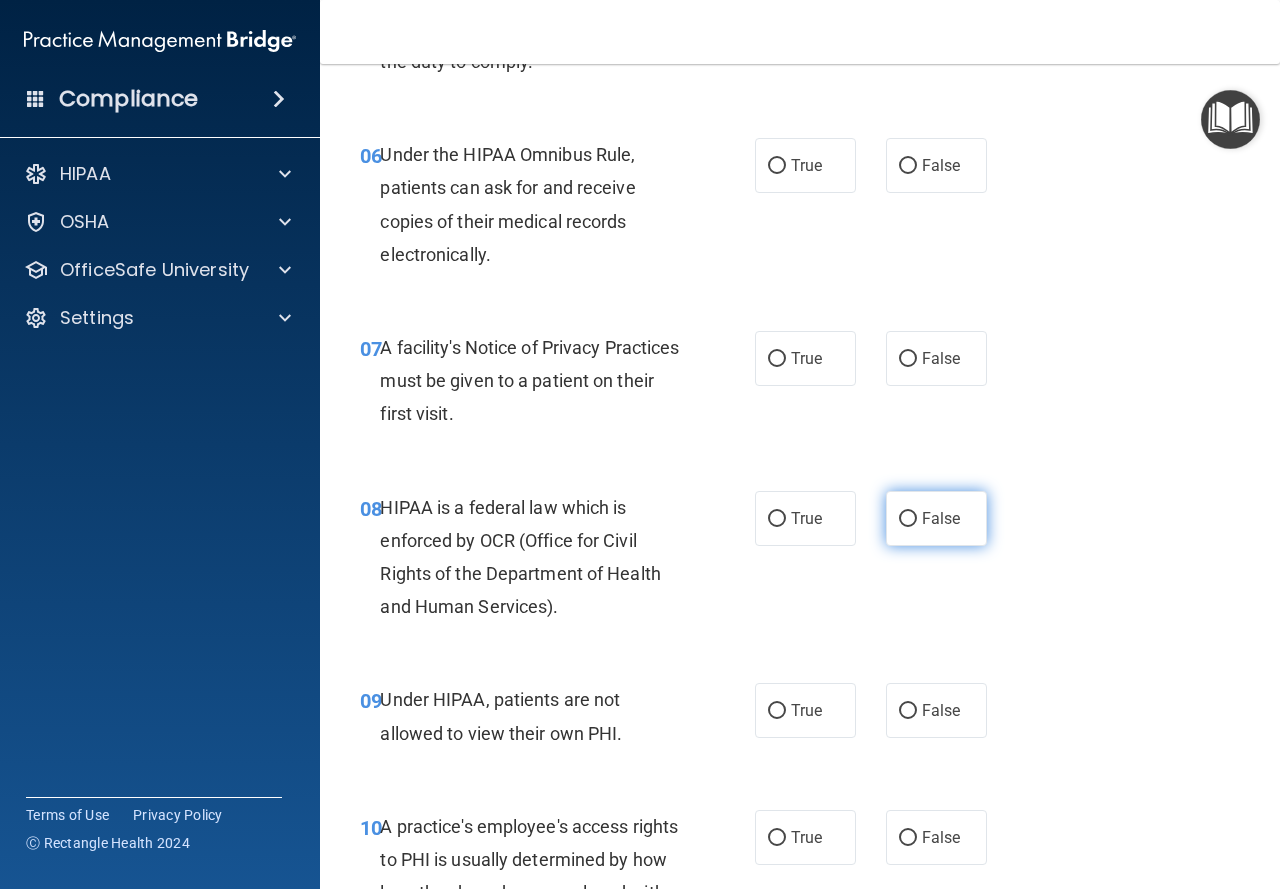 scroll, scrollTop: 1200, scrollLeft: 0, axis: vertical 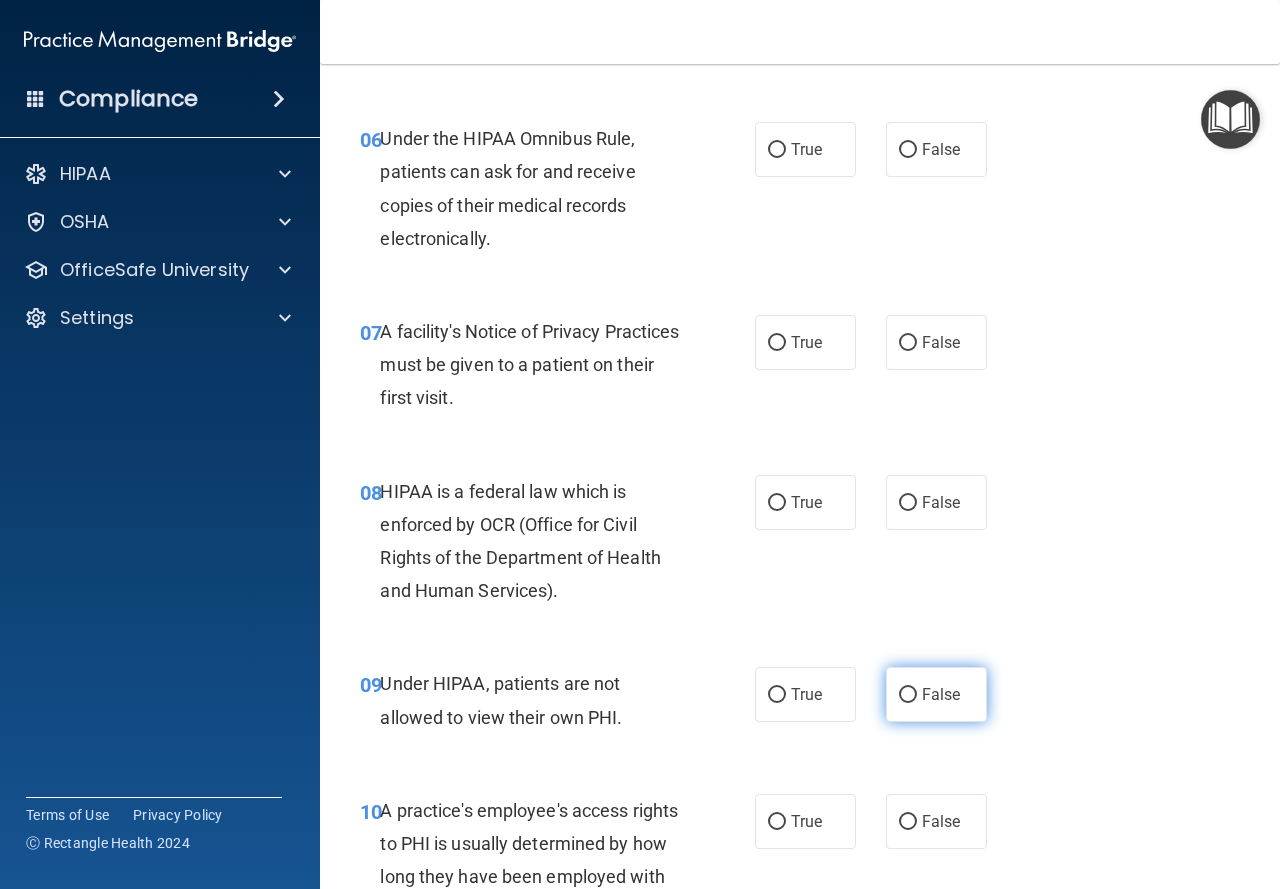 click on "False" at bounding box center [941, 694] 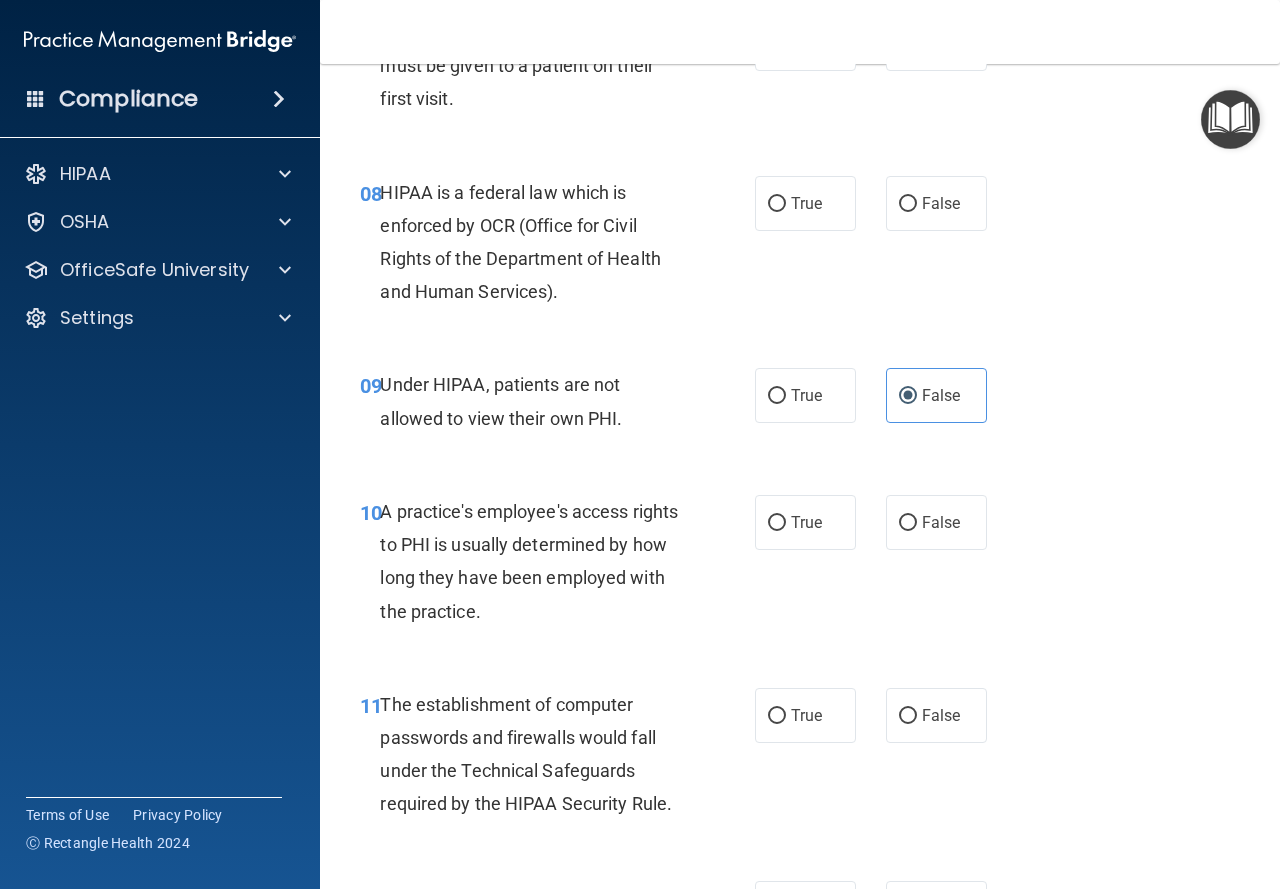 scroll, scrollTop: 1500, scrollLeft: 0, axis: vertical 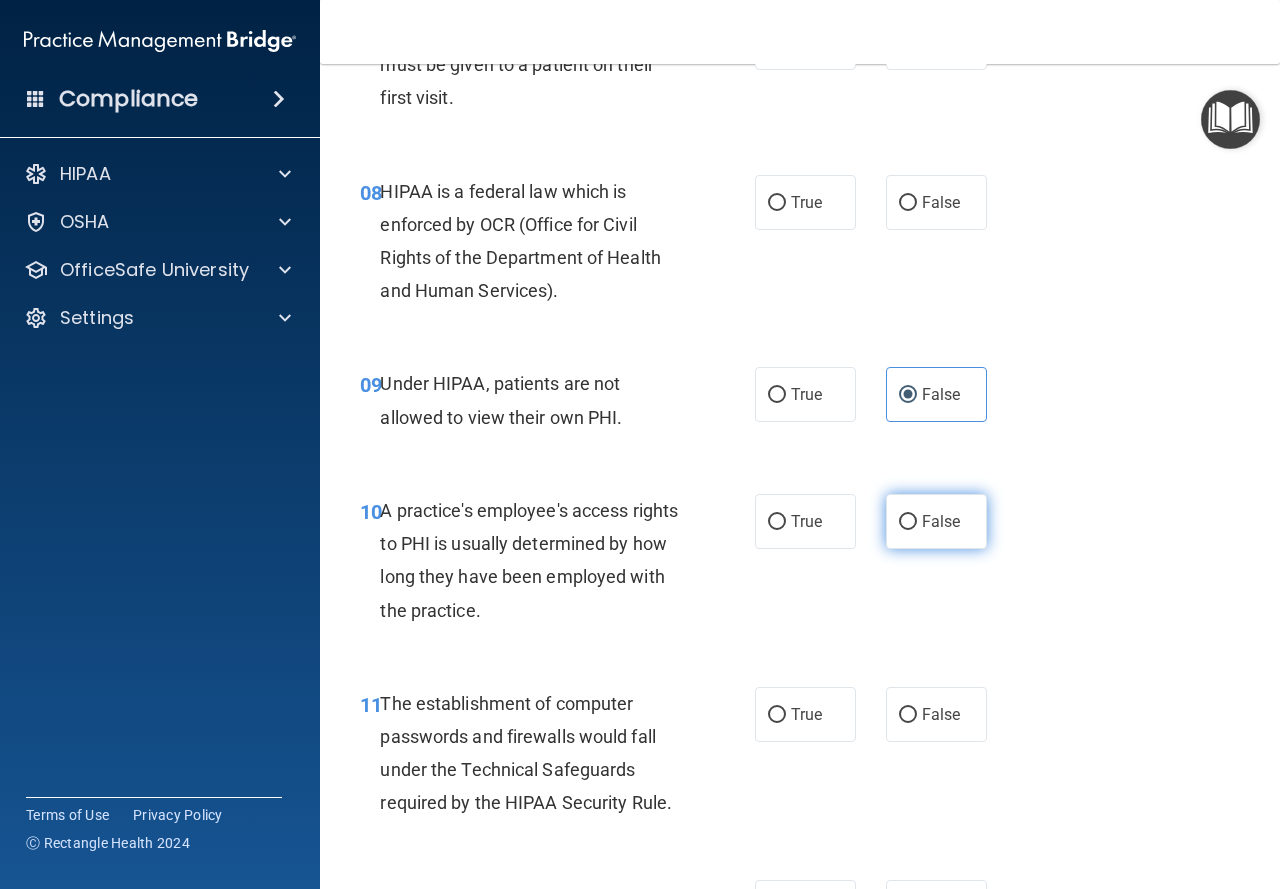 click on "False" at bounding box center (941, 521) 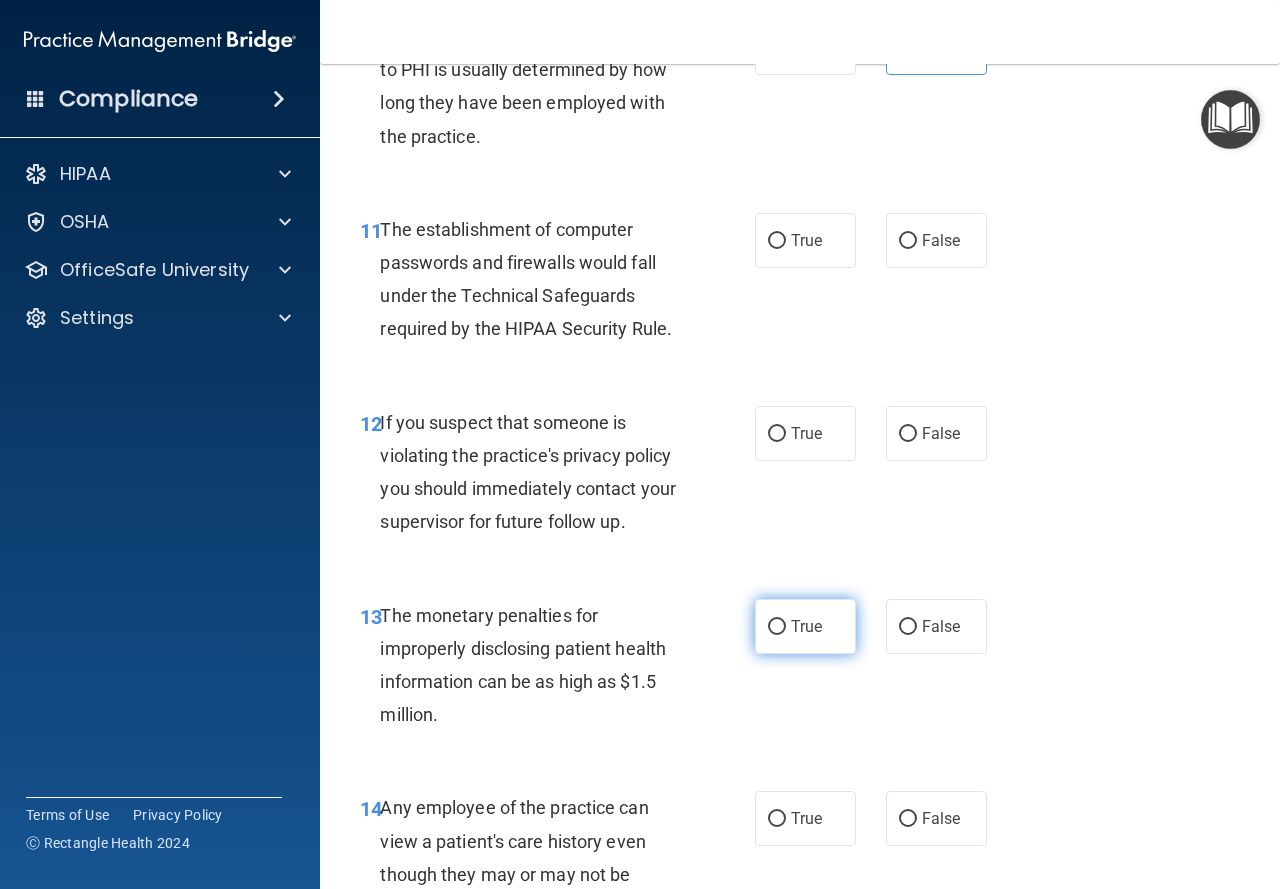 scroll, scrollTop: 2000, scrollLeft: 0, axis: vertical 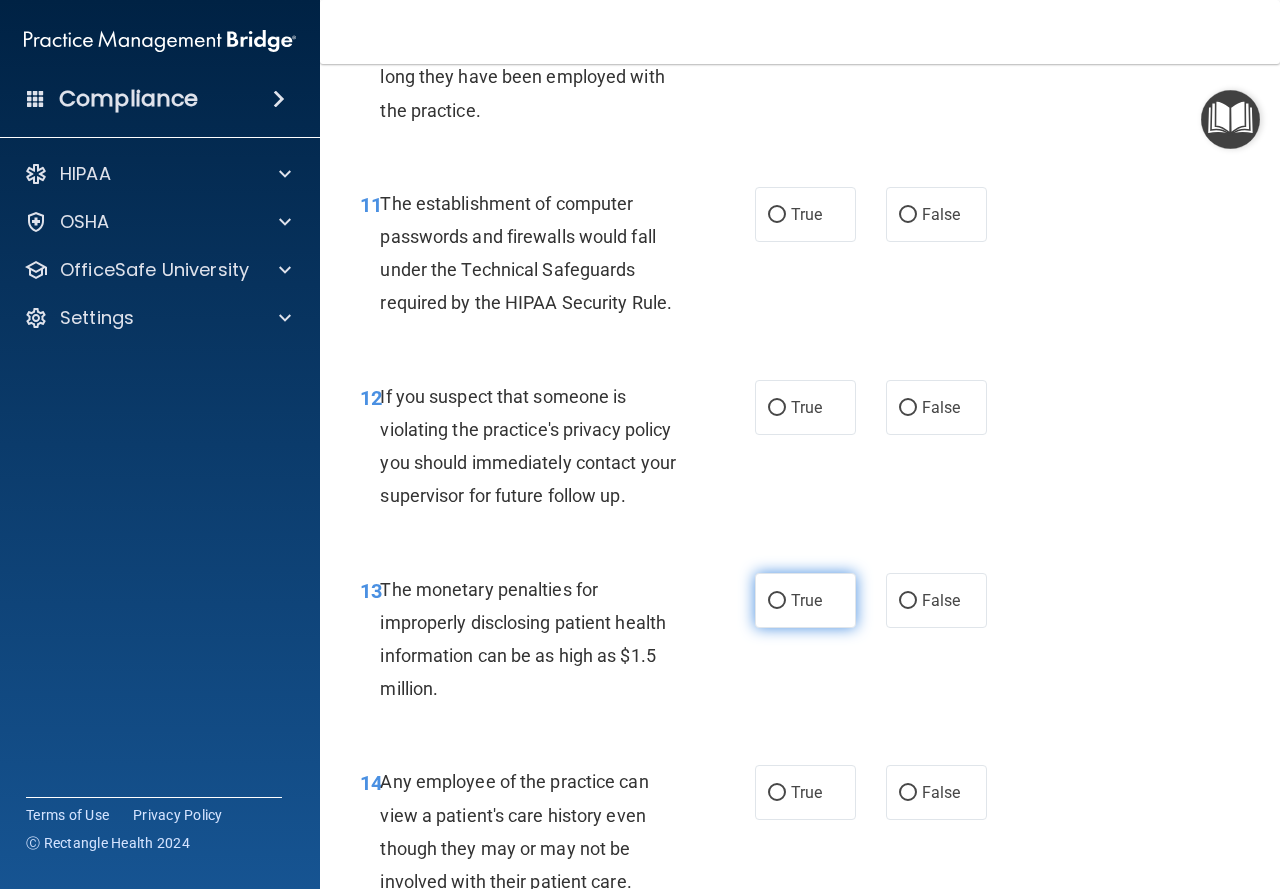 click on "True" at bounding box center (805, 600) 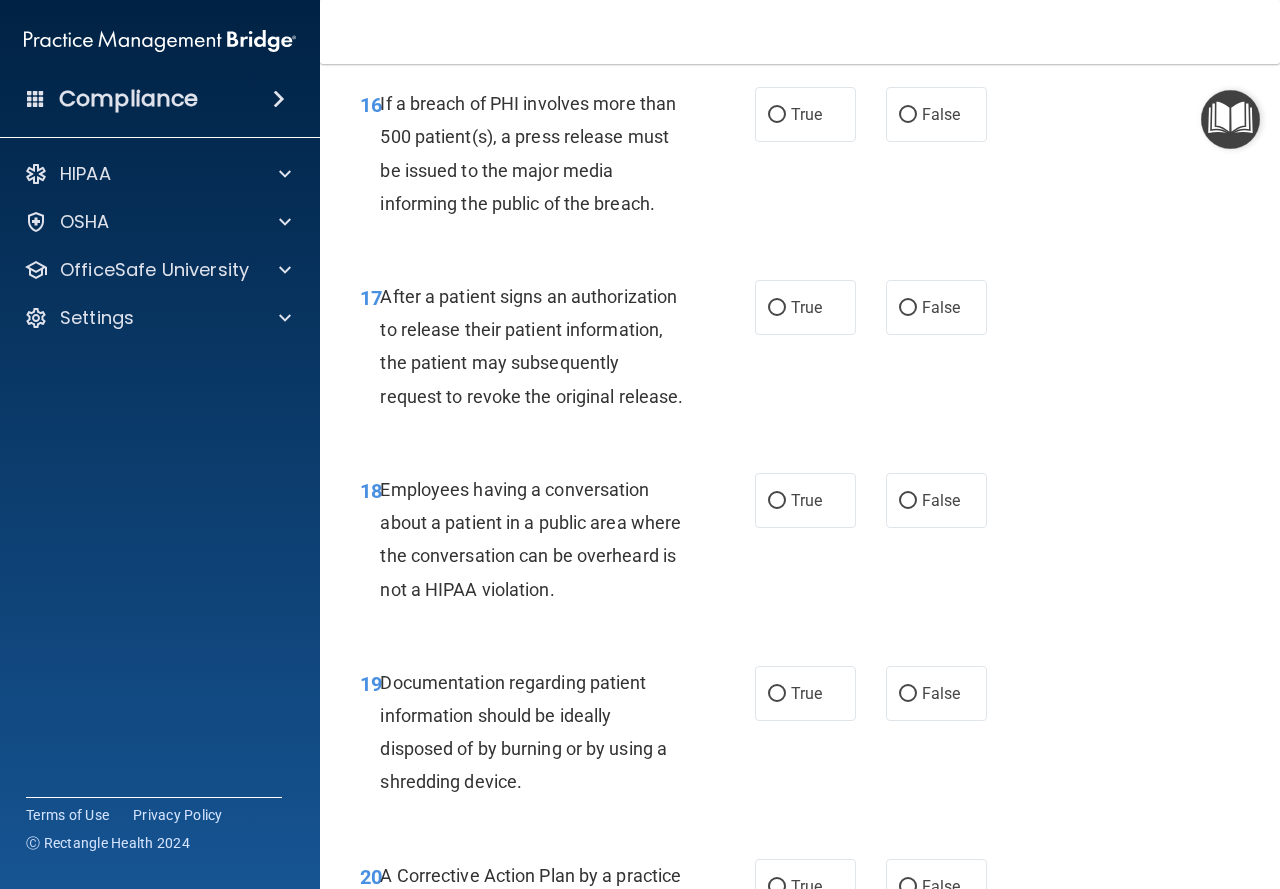 scroll, scrollTop: 3200, scrollLeft: 0, axis: vertical 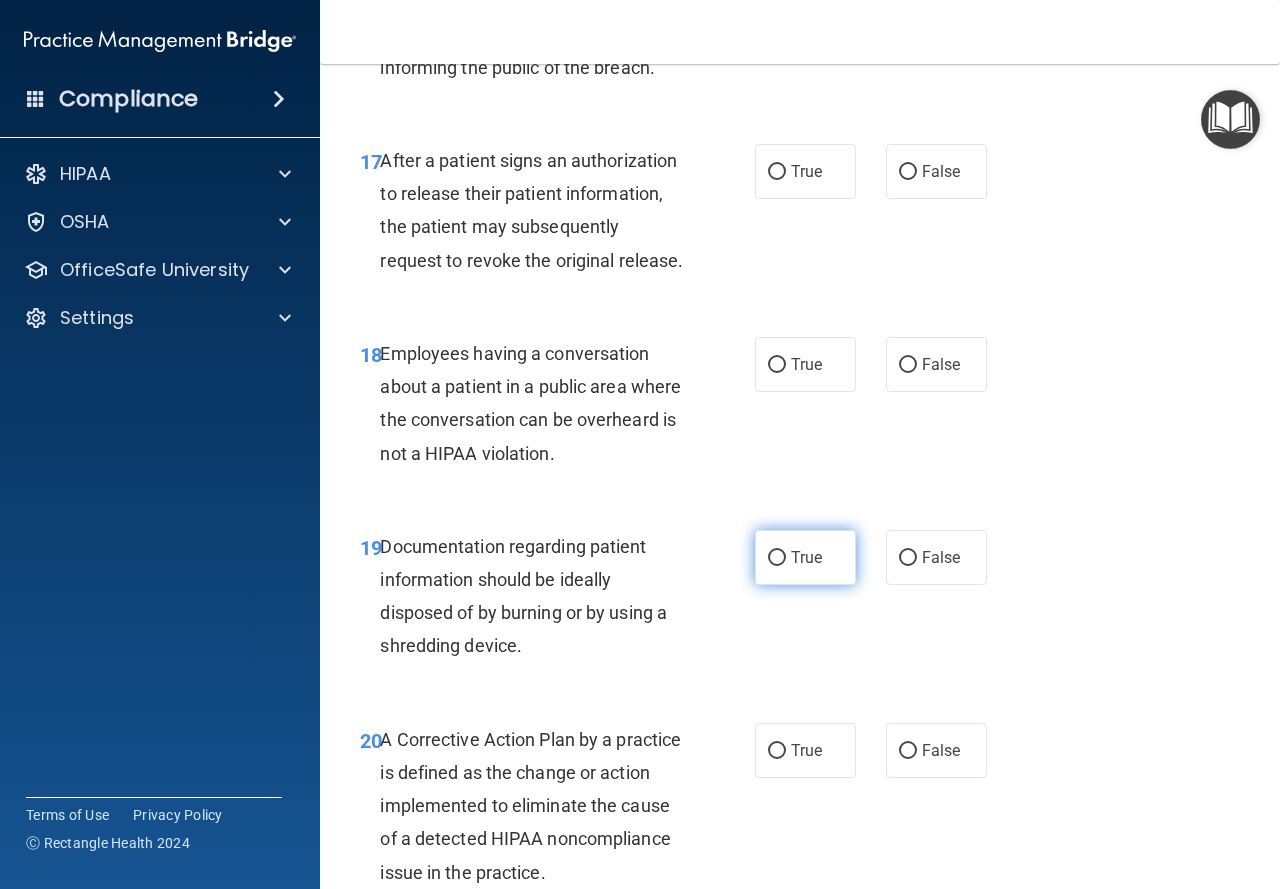 click on "True" at bounding box center (806, 557) 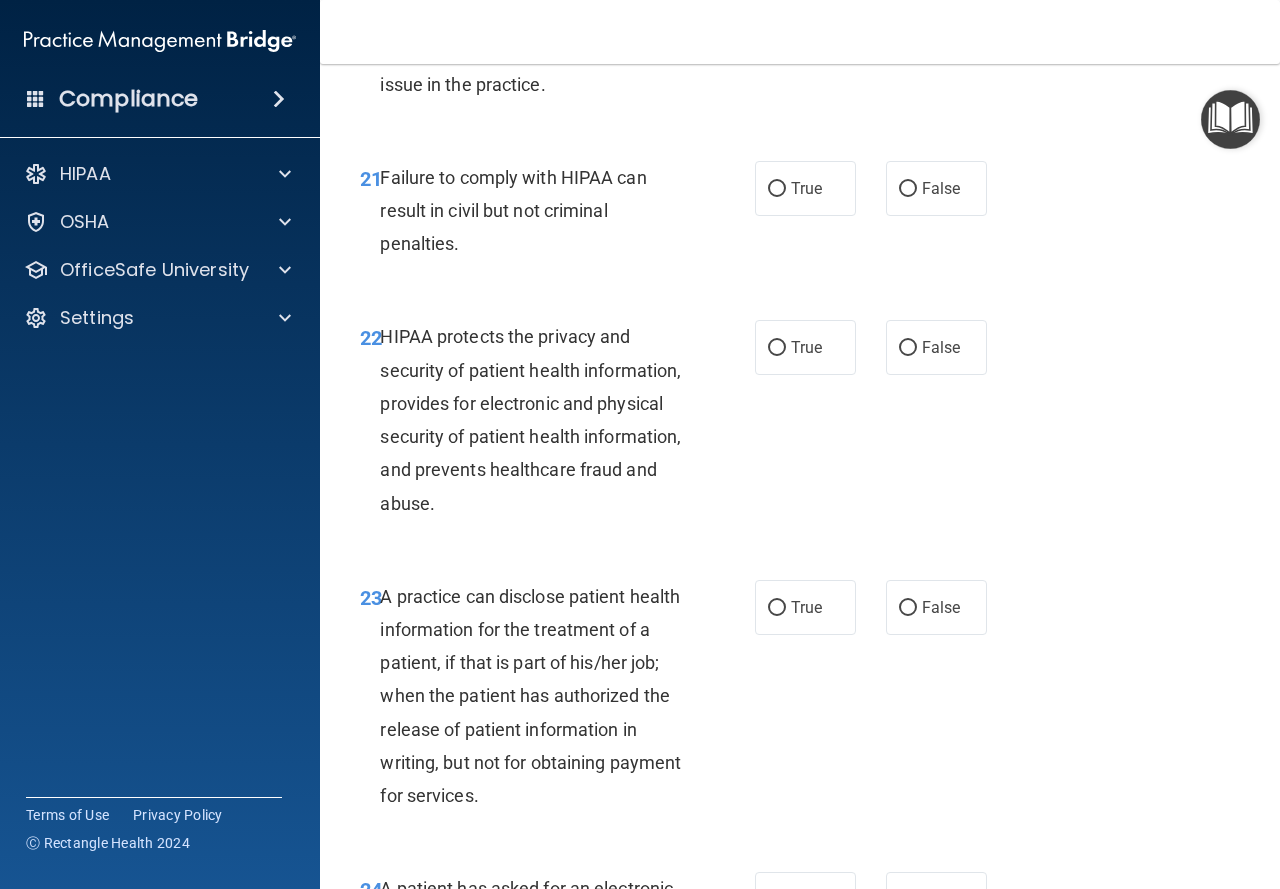 scroll, scrollTop: 4000, scrollLeft: 0, axis: vertical 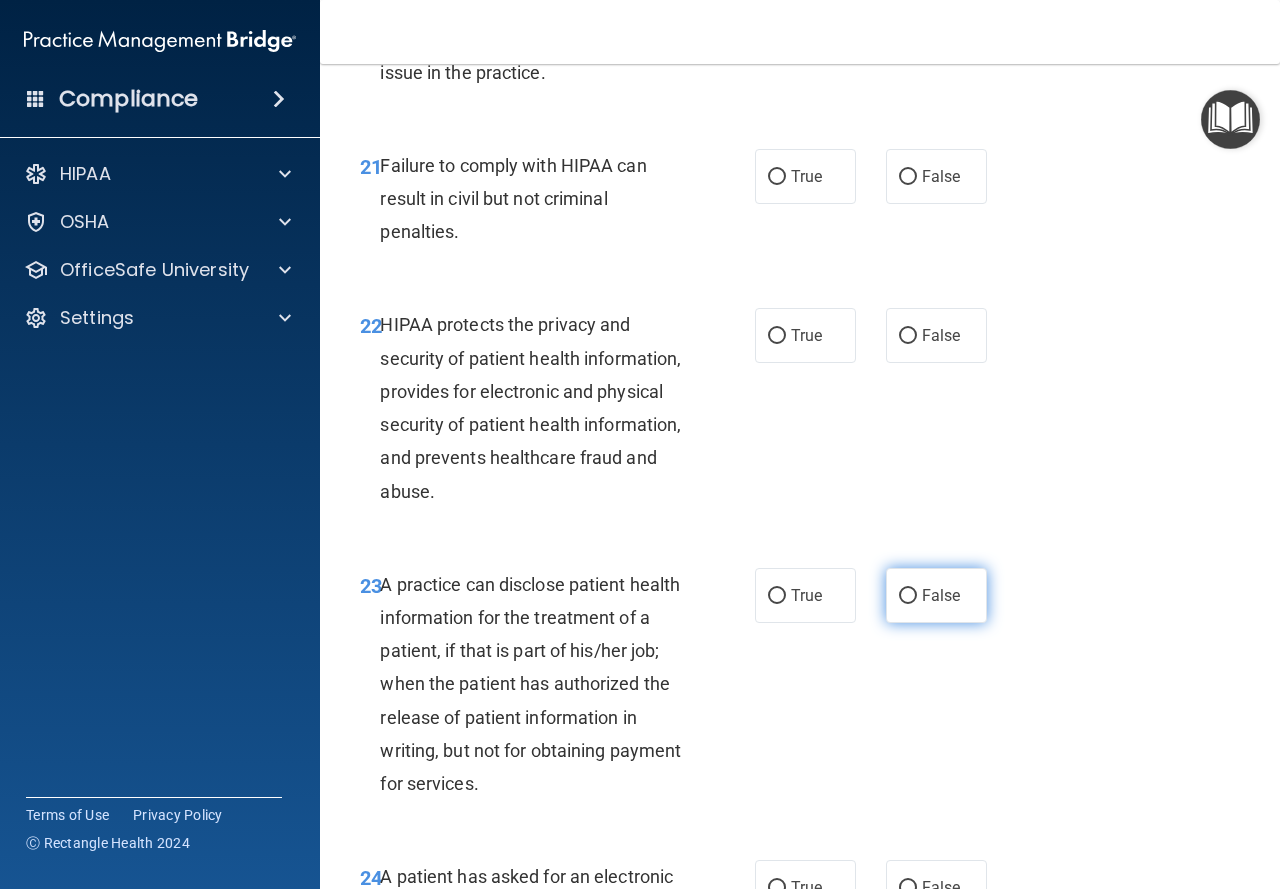 click on "False" at bounding box center (908, 596) 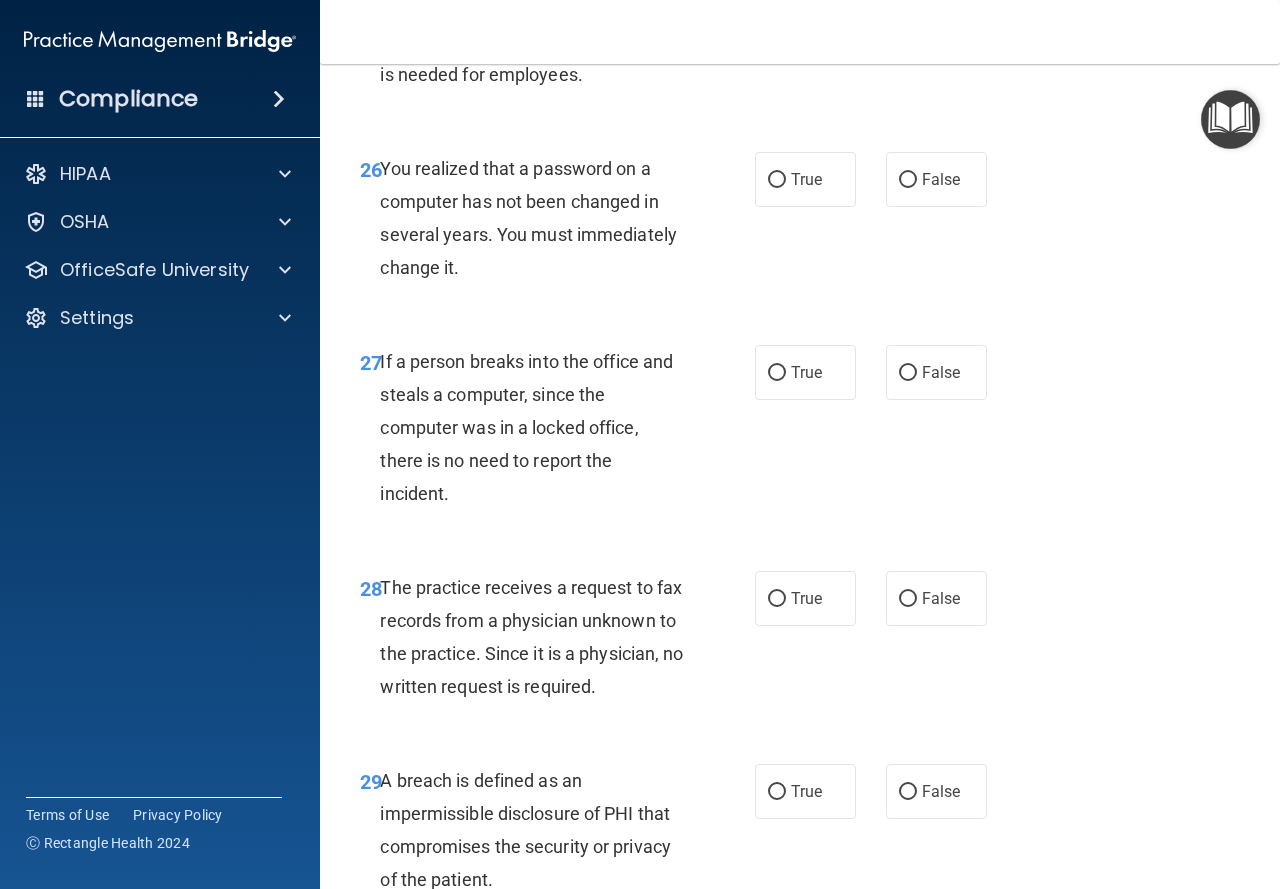 scroll, scrollTop: 5300, scrollLeft: 0, axis: vertical 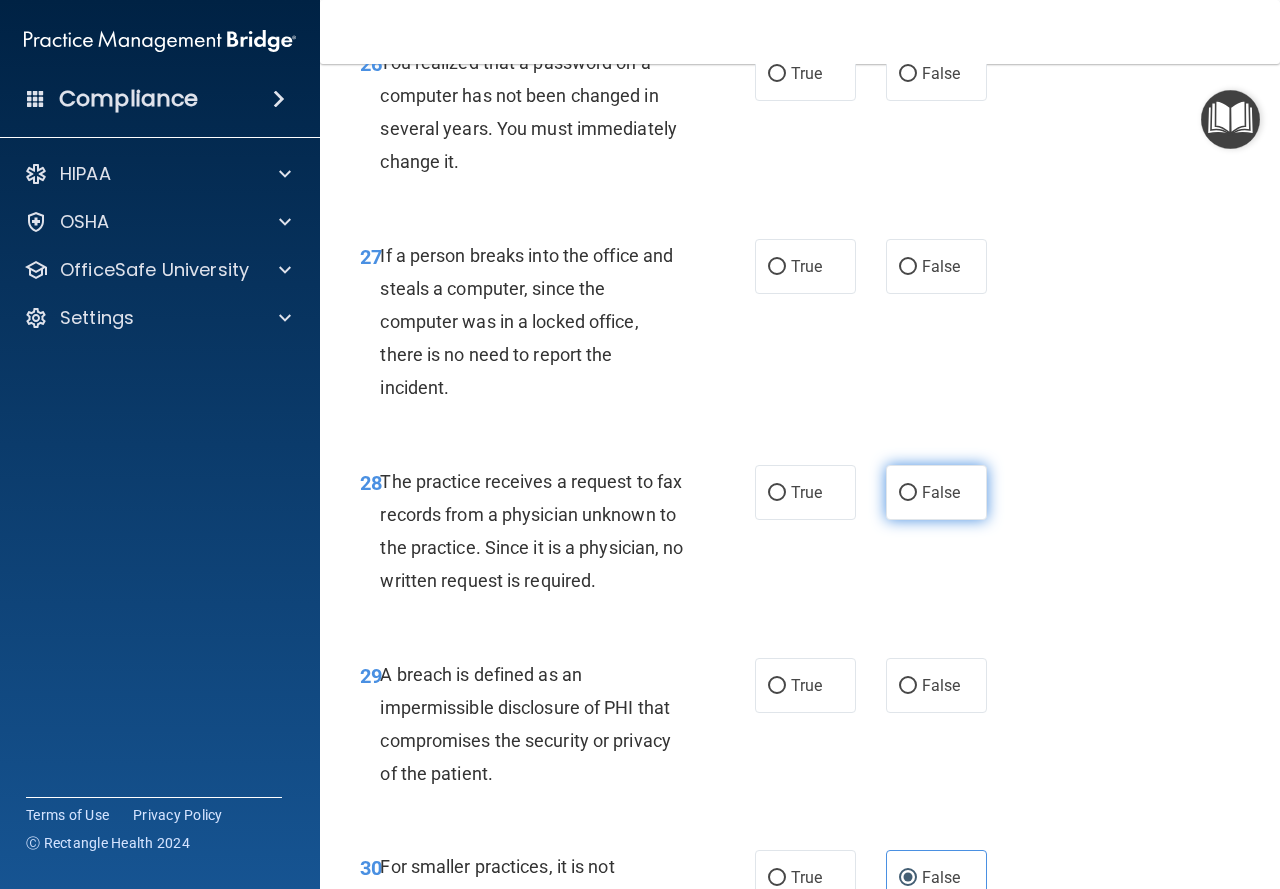 click on "False" at bounding box center [941, 492] 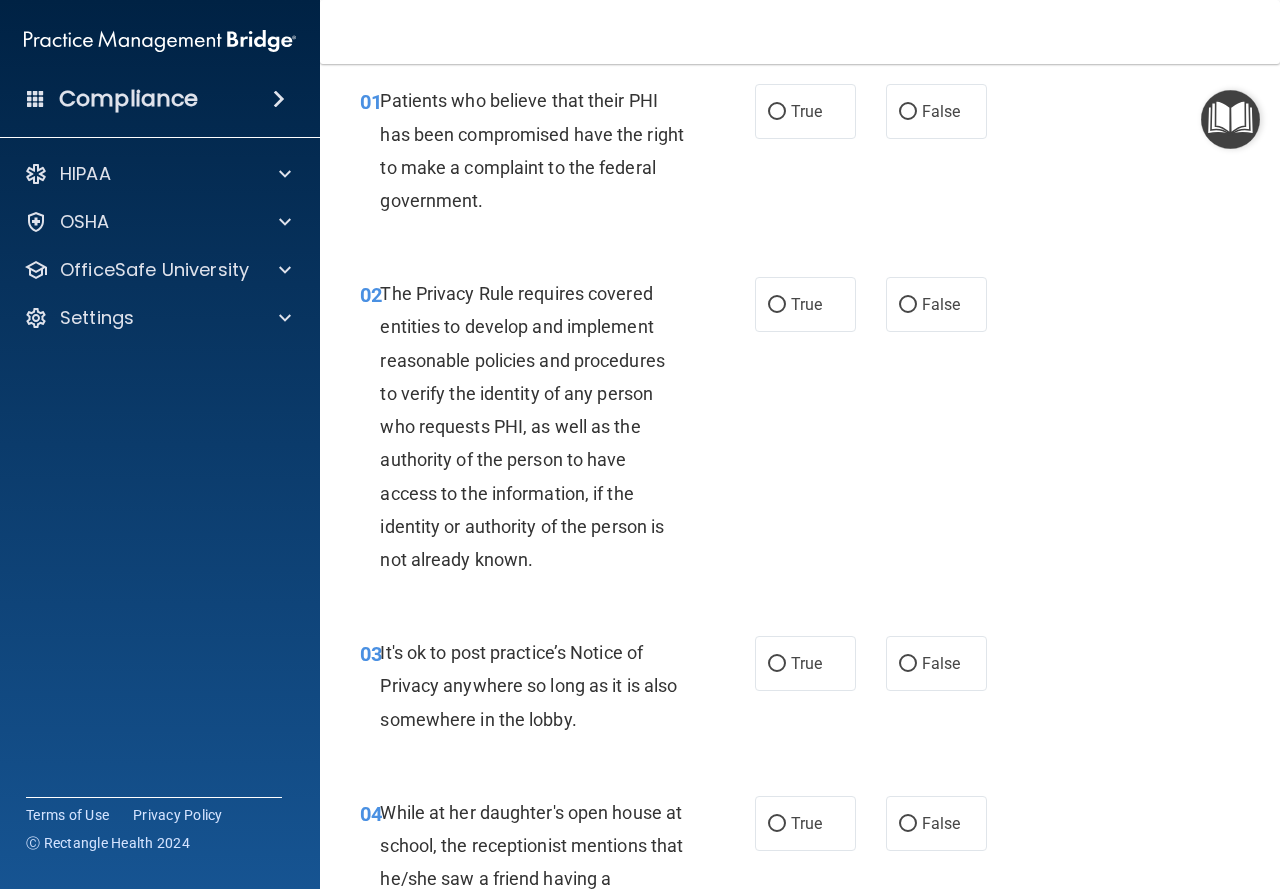 scroll, scrollTop: 0, scrollLeft: 0, axis: both 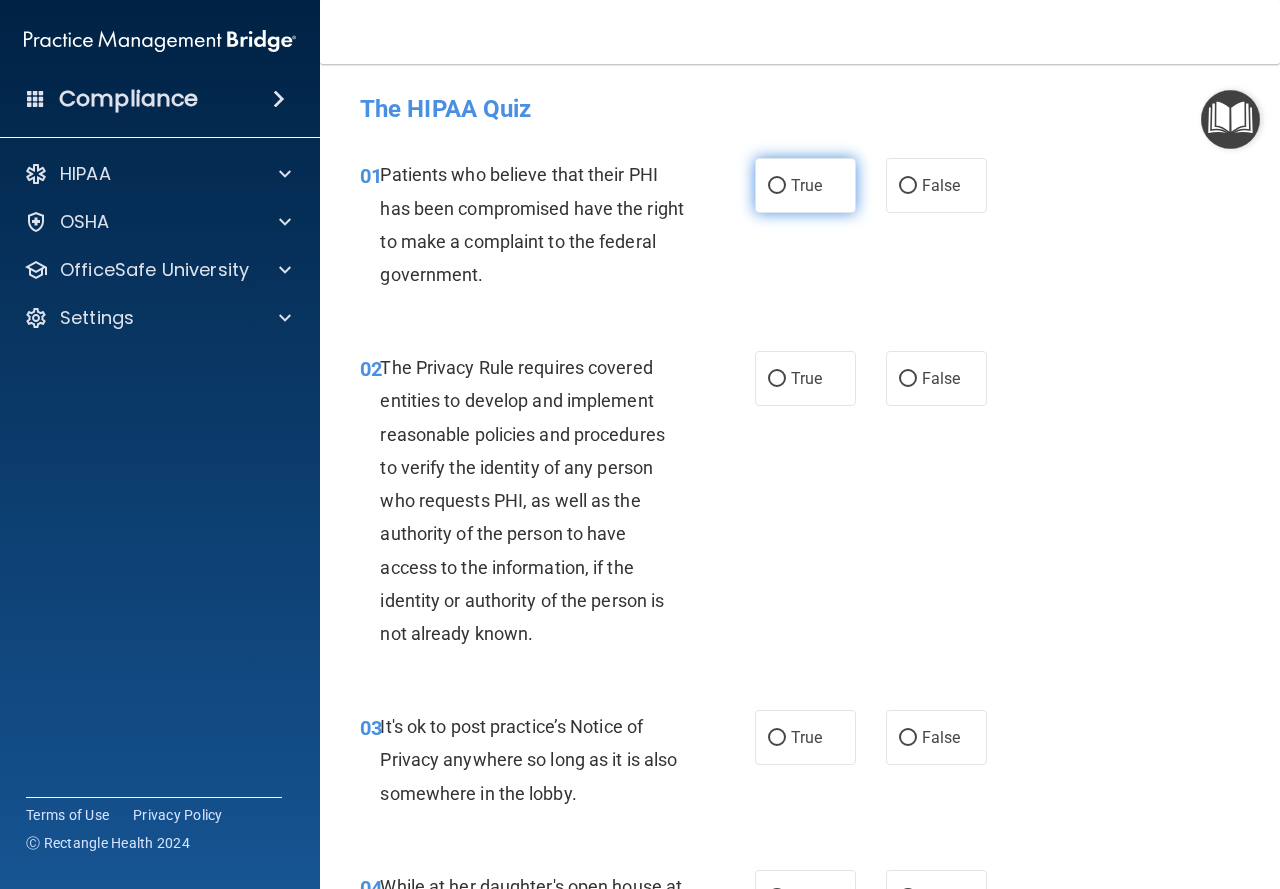 click on "True" at bounding box center (806, 185) 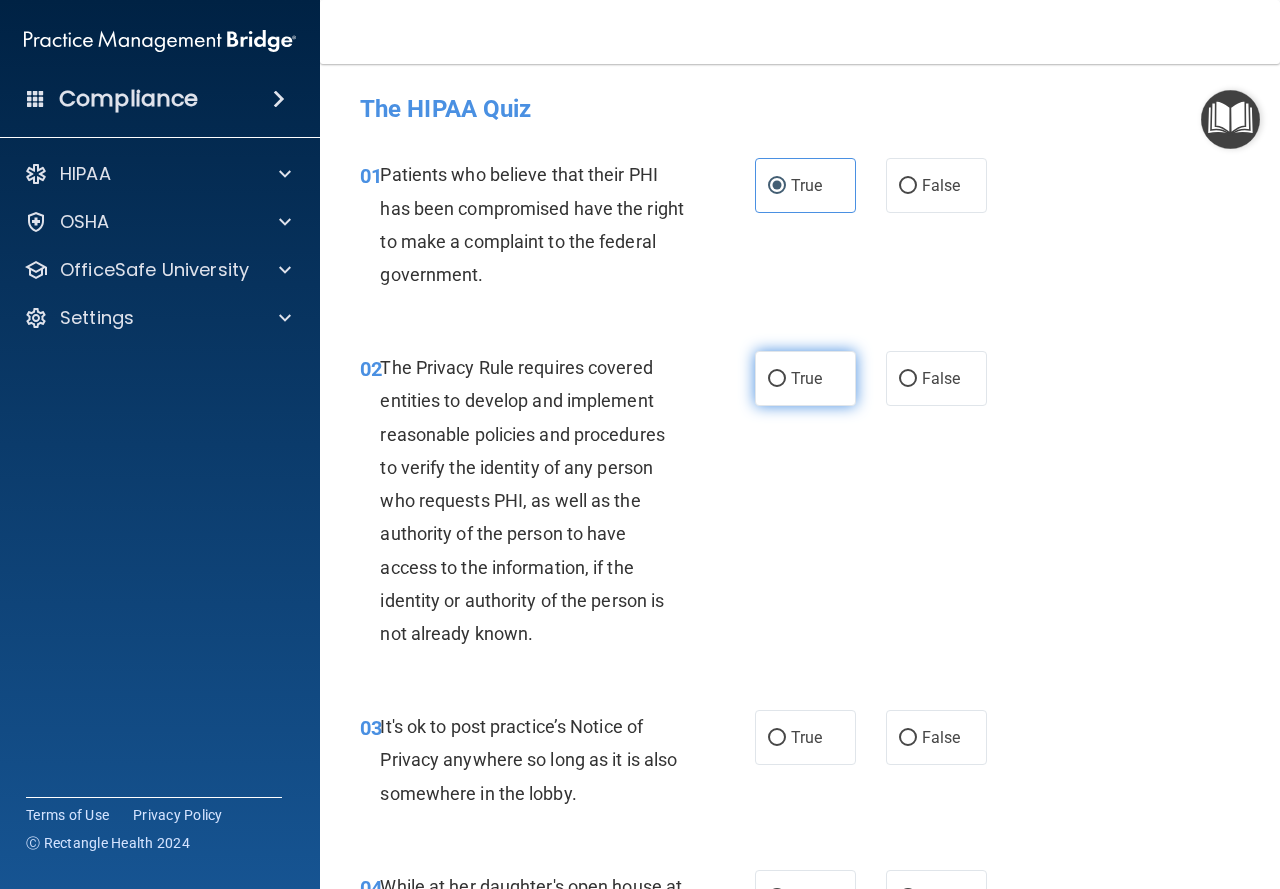 click on "True" at bounding box center (806, 378) 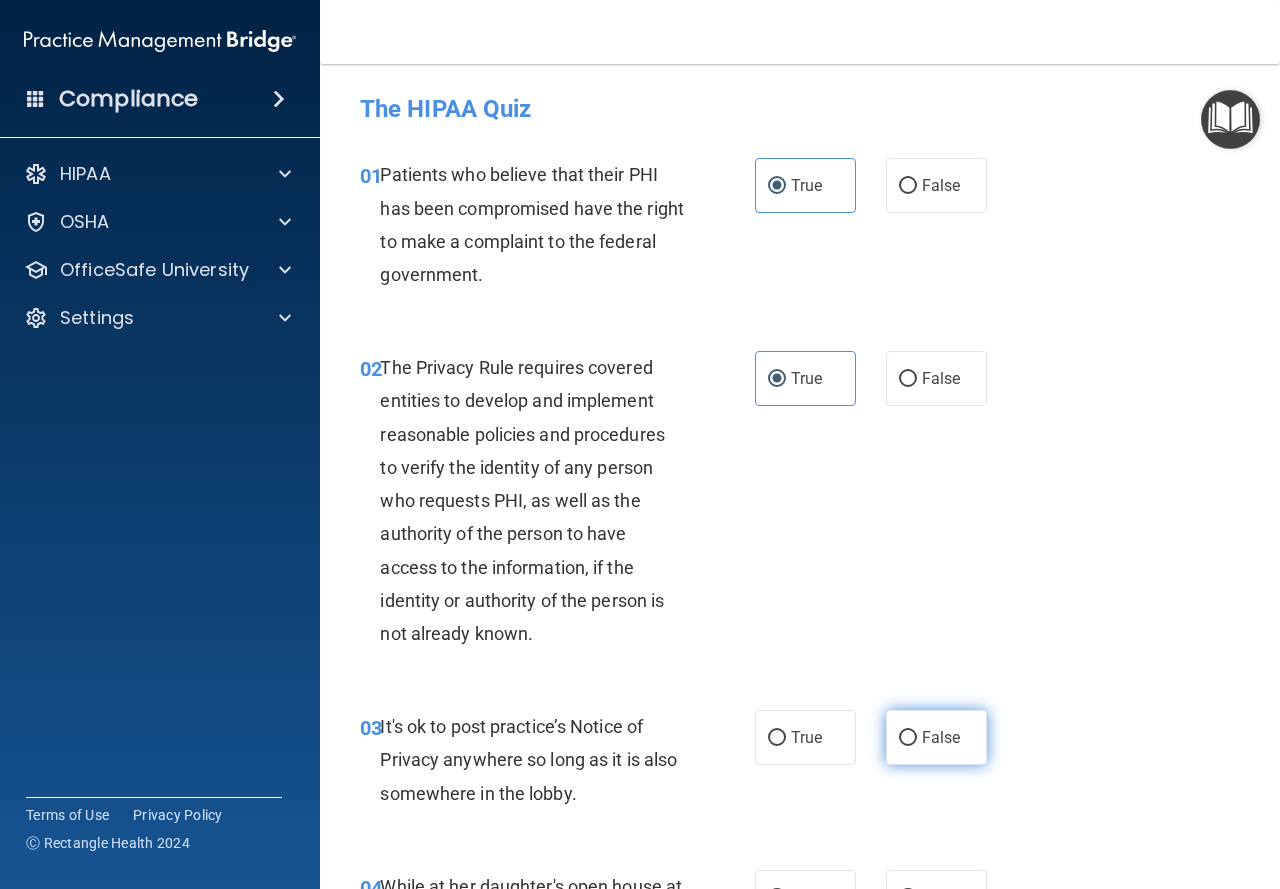 click on "False" at bounding box center [941, 737] 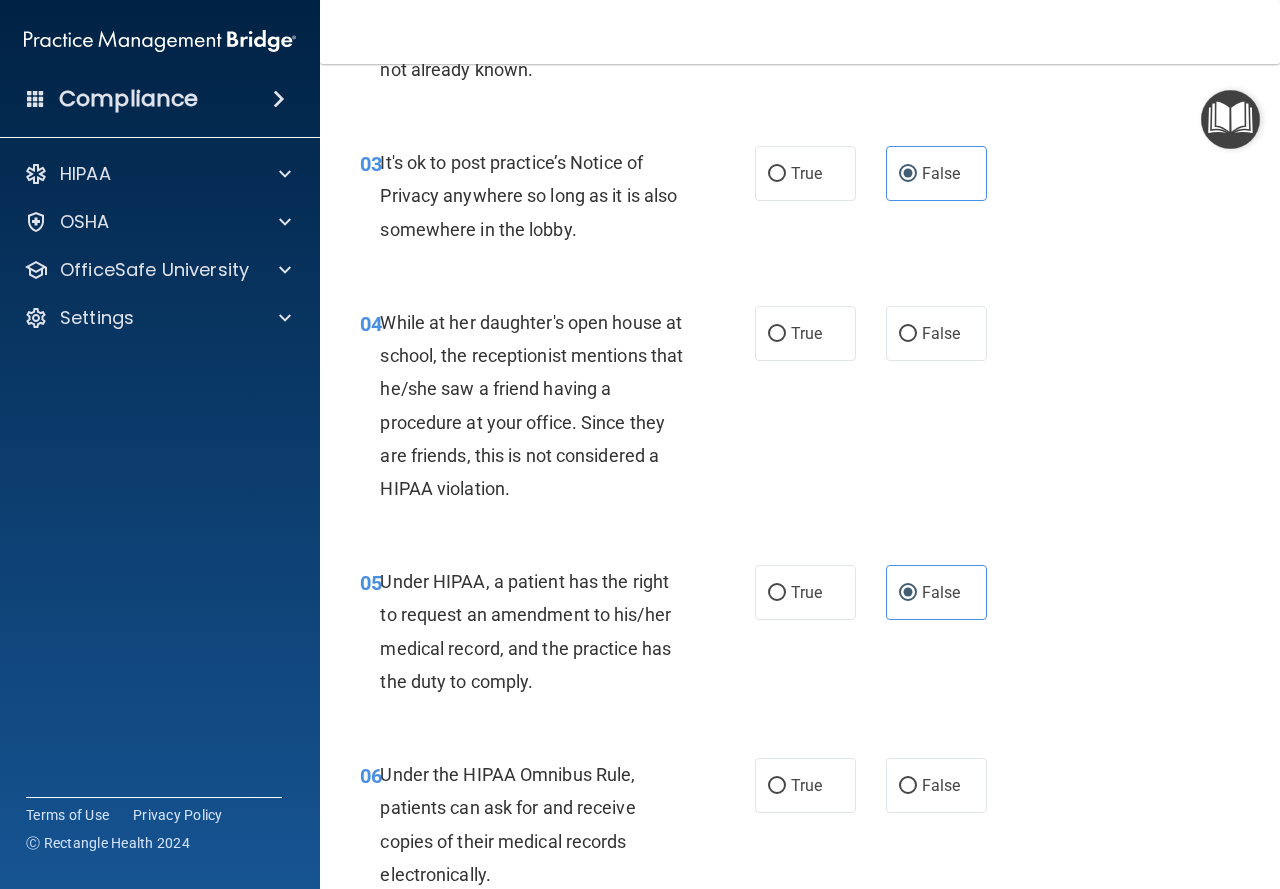 scroll, scrollTop: 600, scrollLeft: 0, axis: vertical 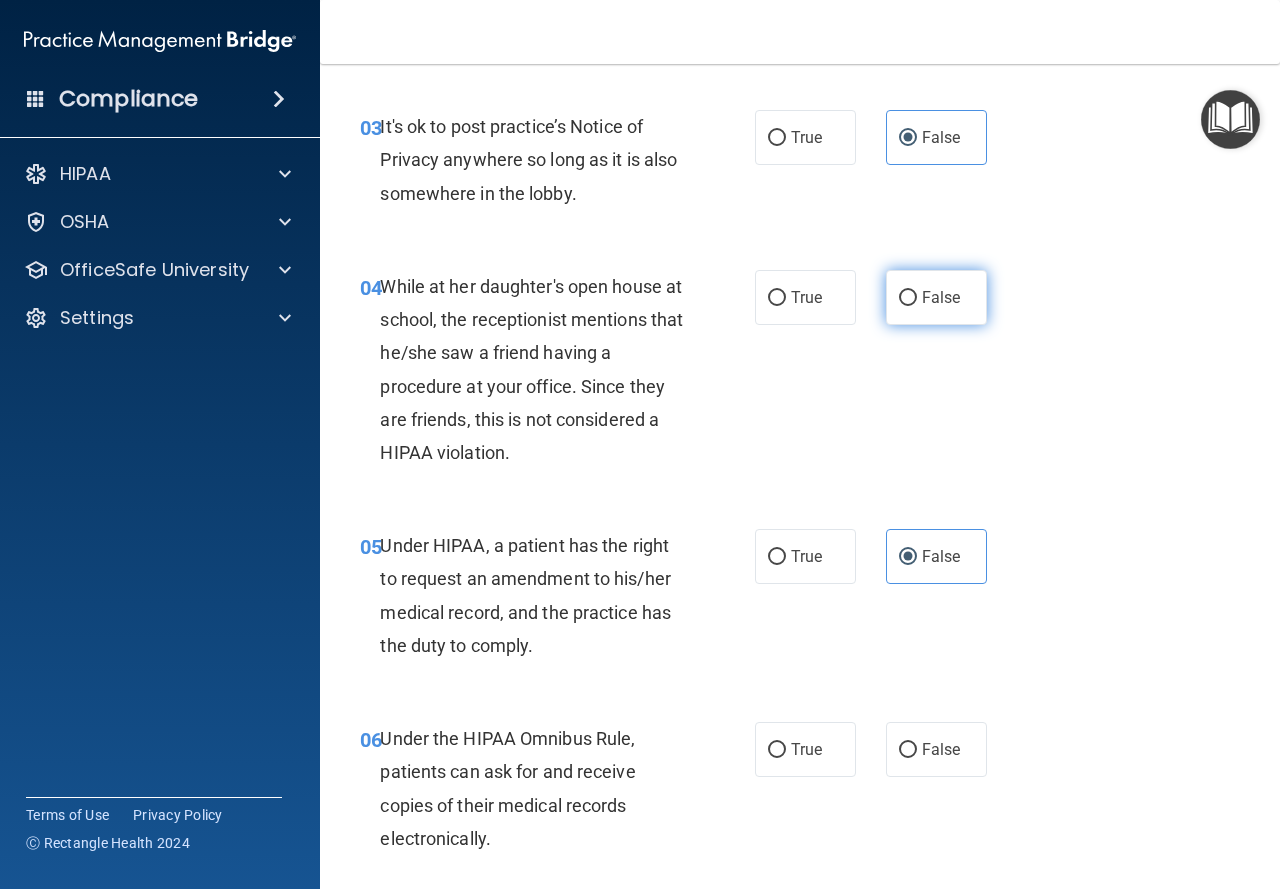 click on "False" at bounding box center [941, 297] 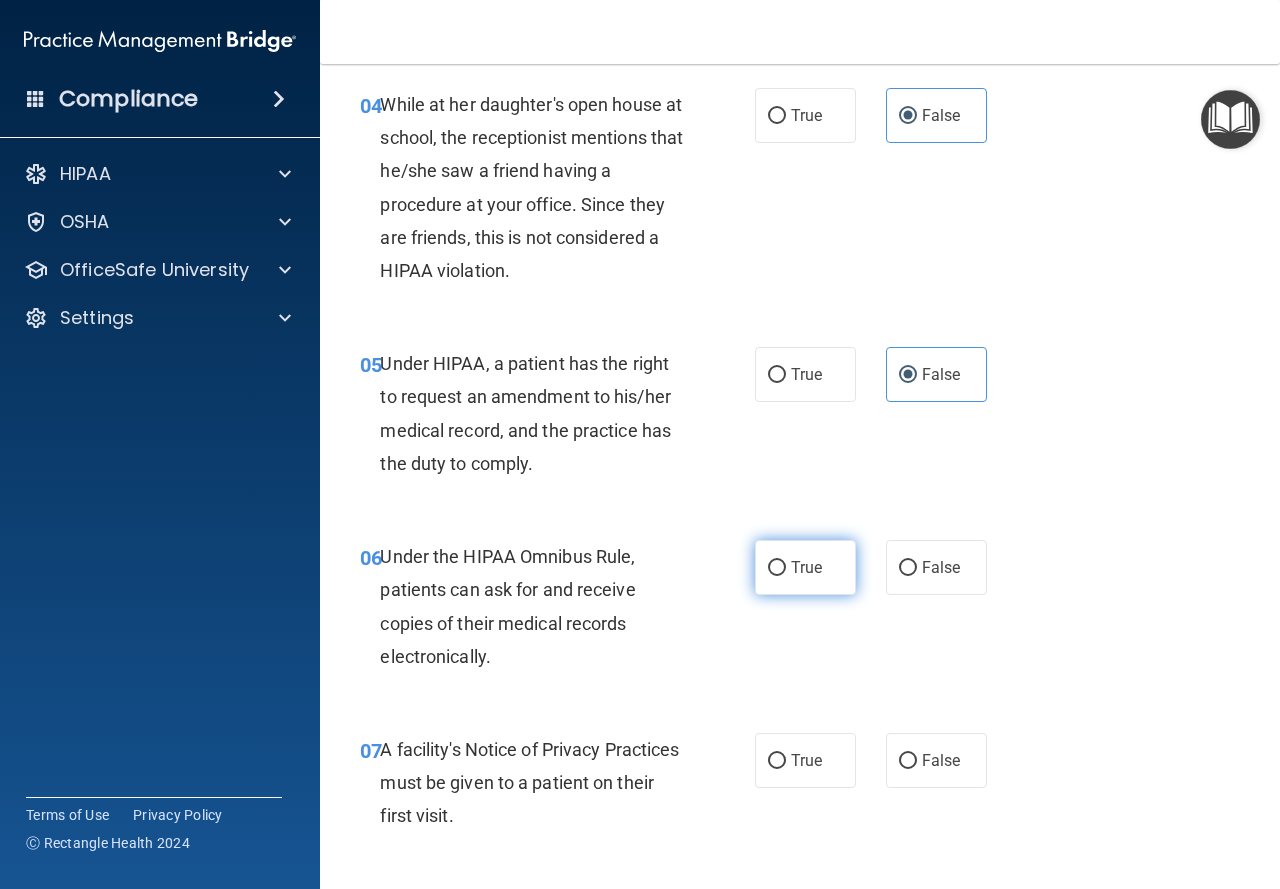 scroll, scrollTop: 800, scrollLeft: 0, axis: vertical 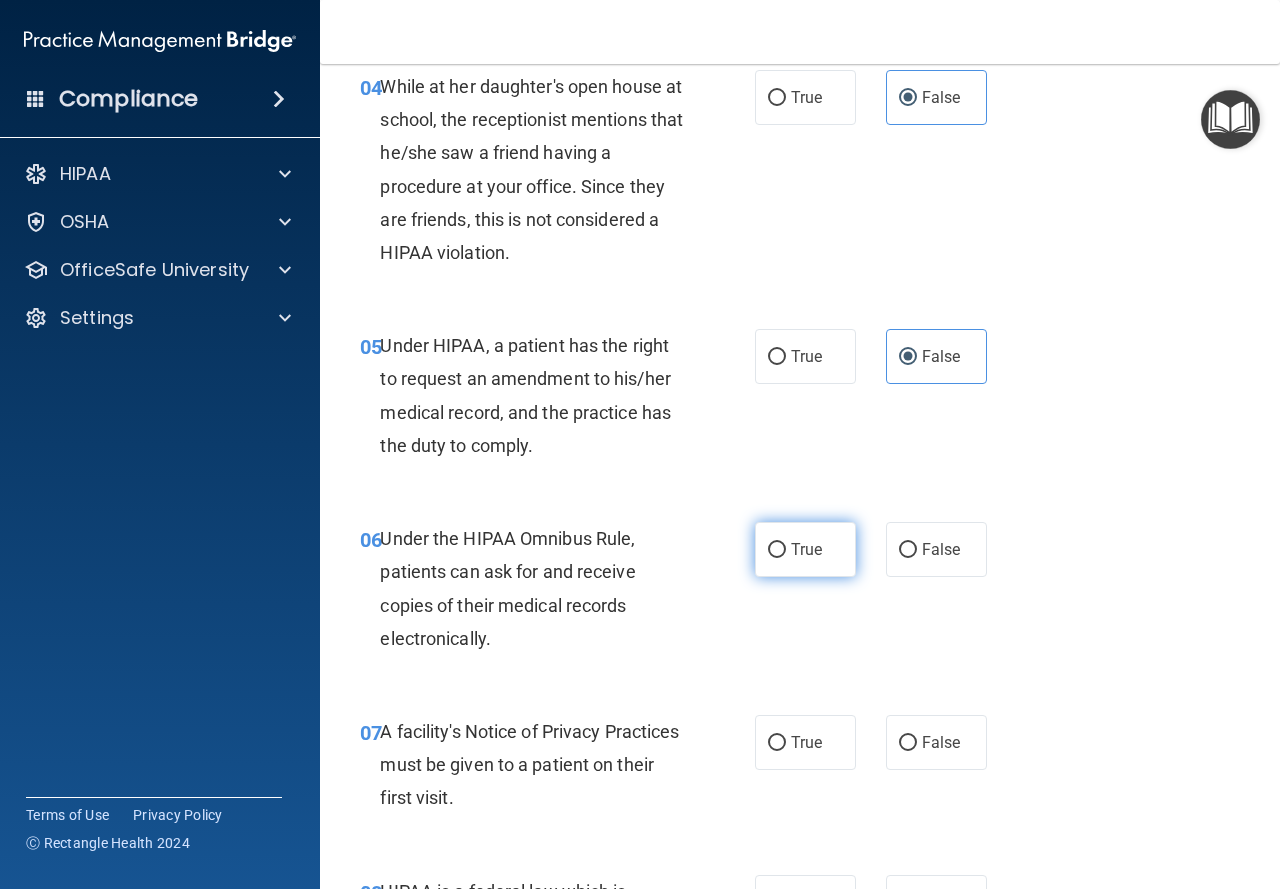 click on "True" at bounding box center (806, 549) 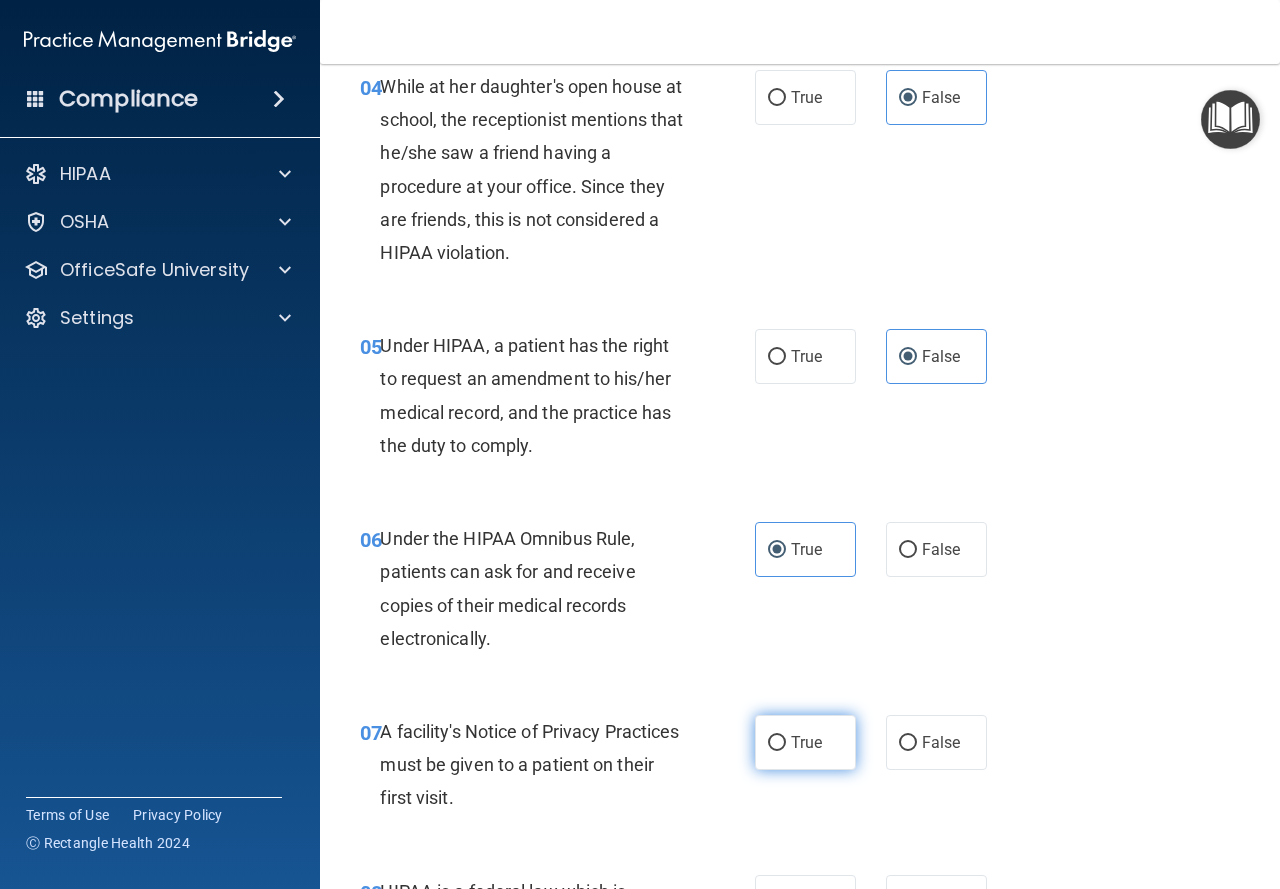 click on "True" at bounding box center (805, 742) 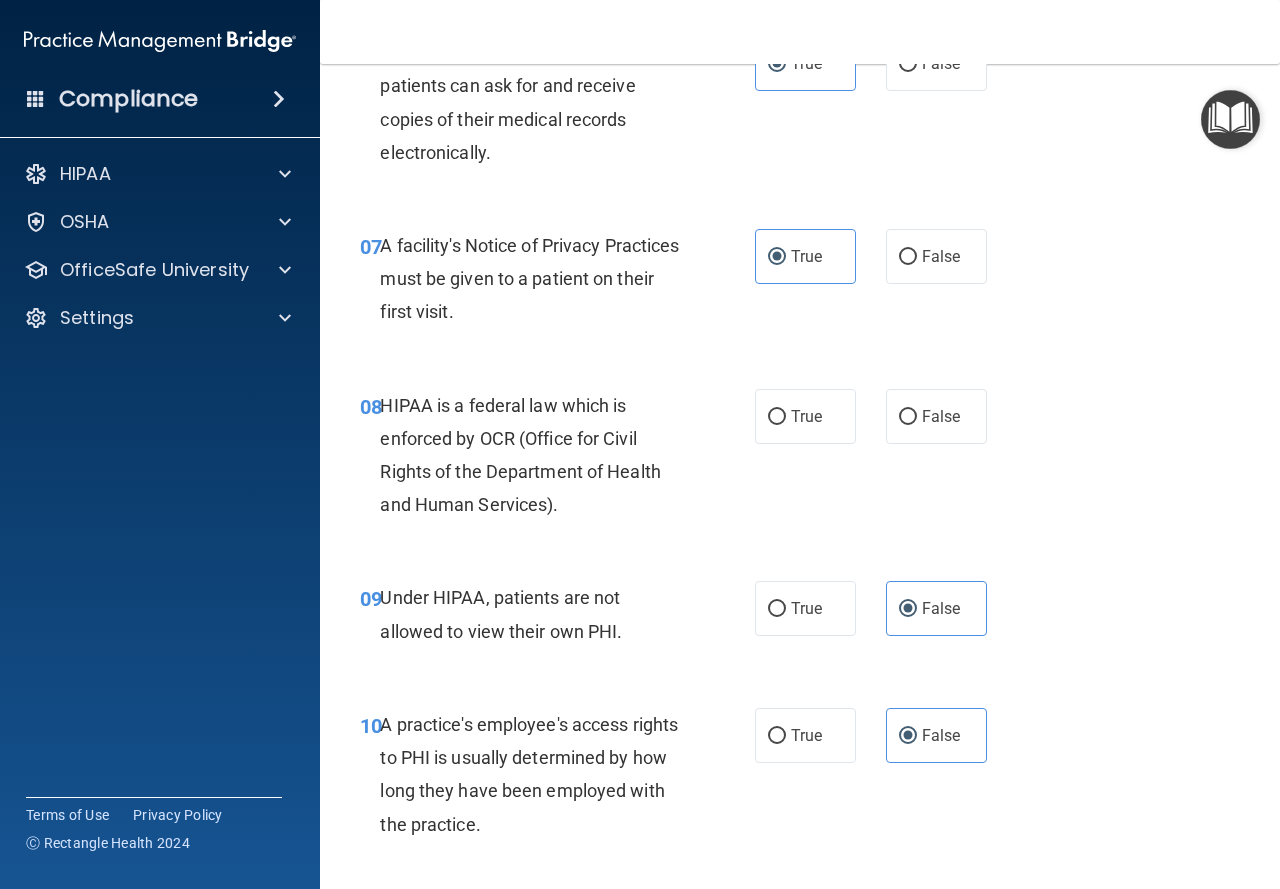scroll, scrollTop: 1300, scrollLeft: 0, axis: vertical 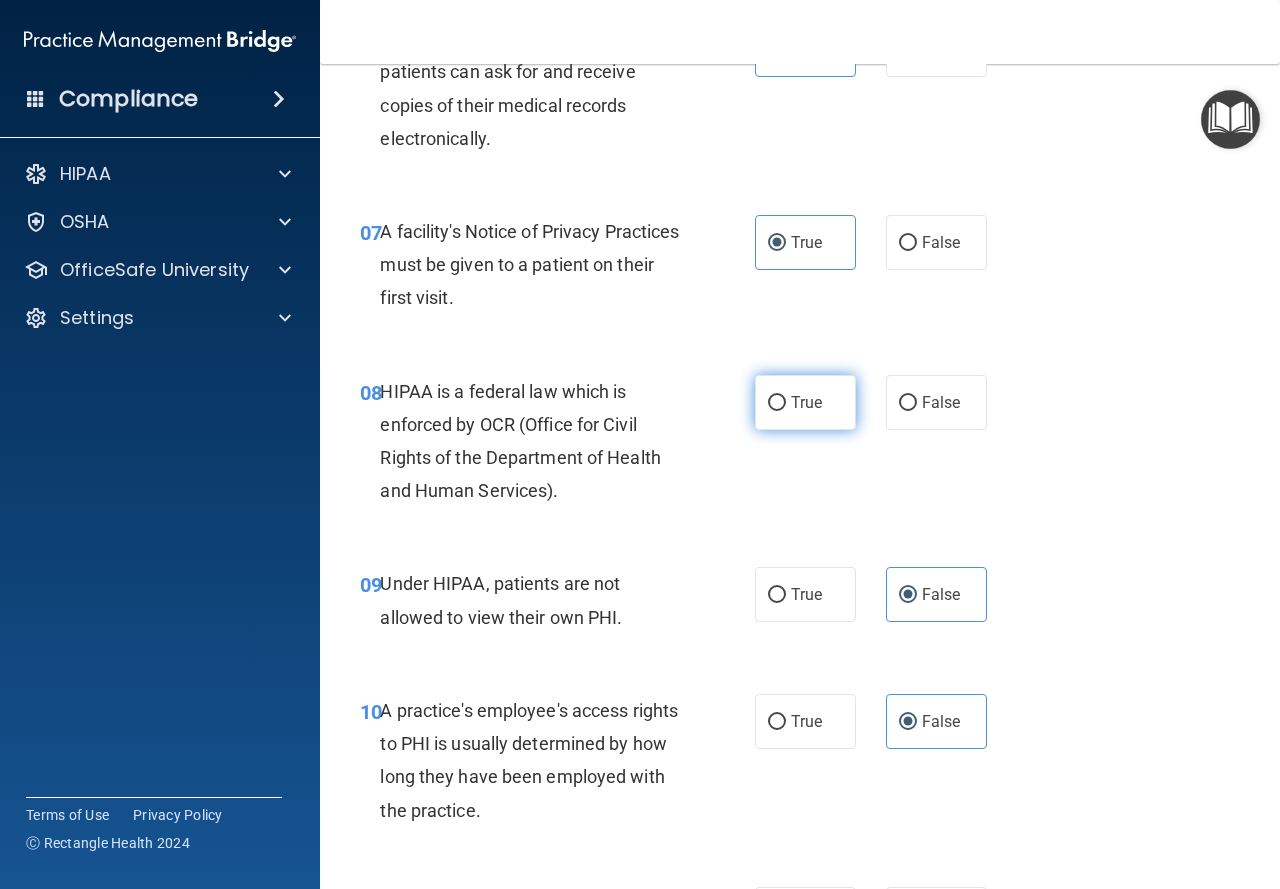 click on "True" at bounding box center [777, 403] 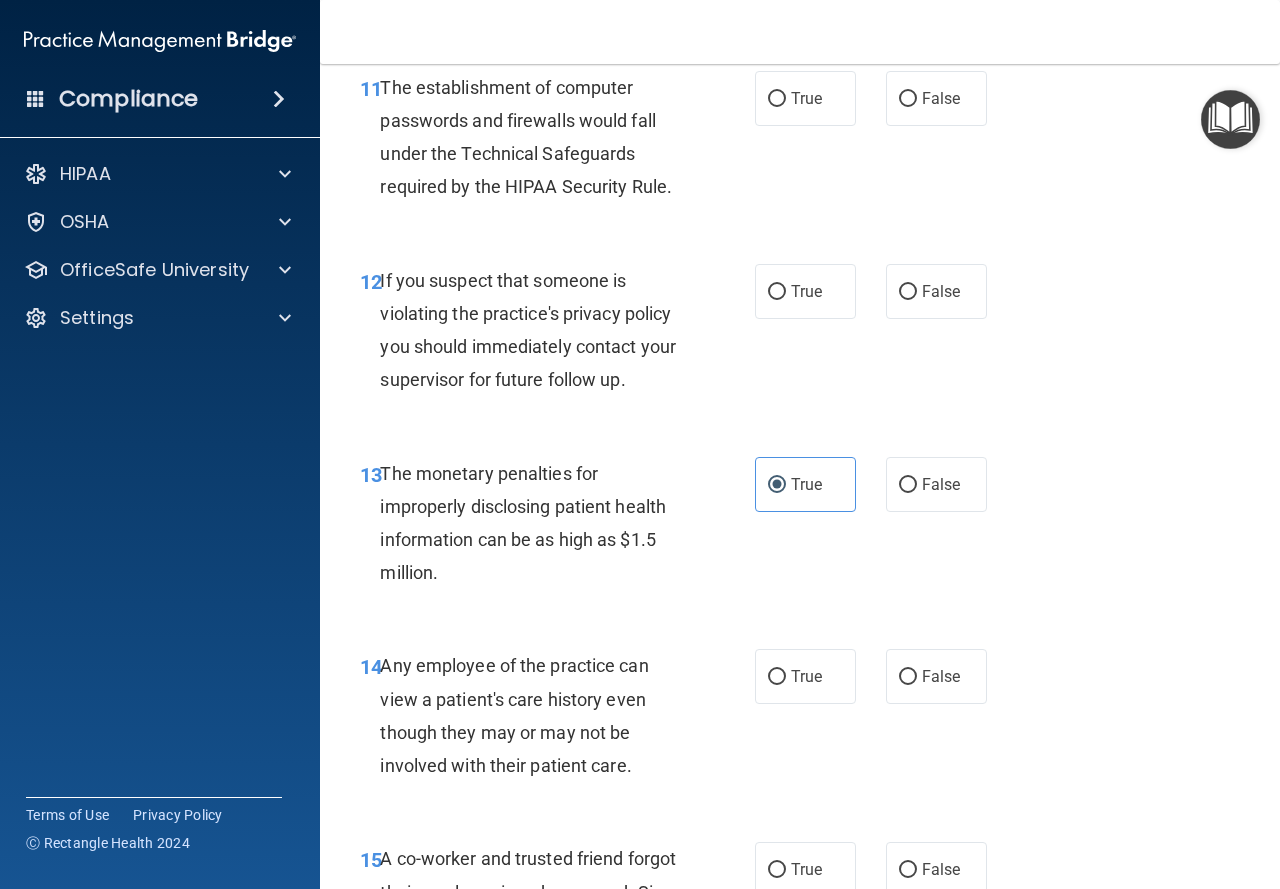 scroll, scrollTop: 2000, scrollLeft: 0, axis: vertical 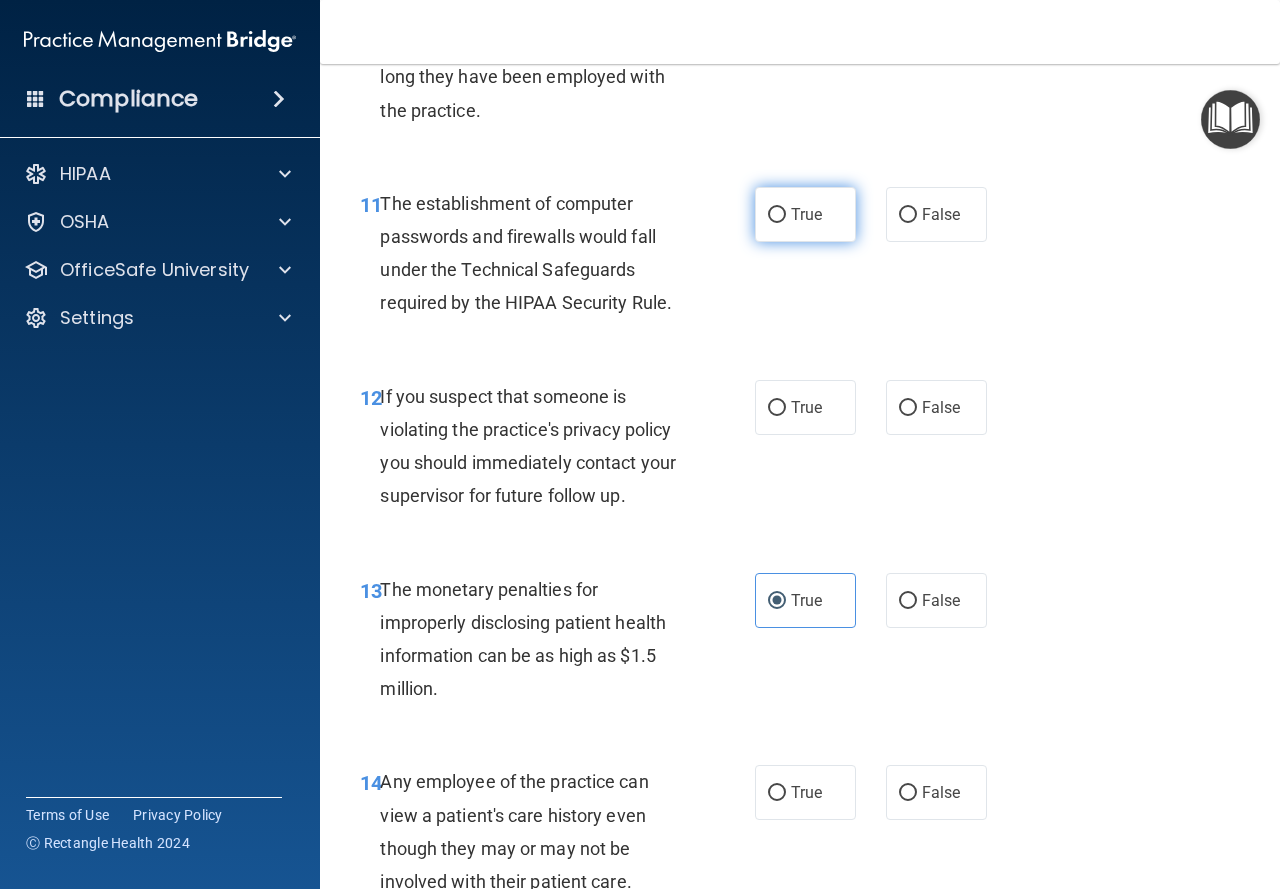 click on "True" at bounding box center (806, 214) 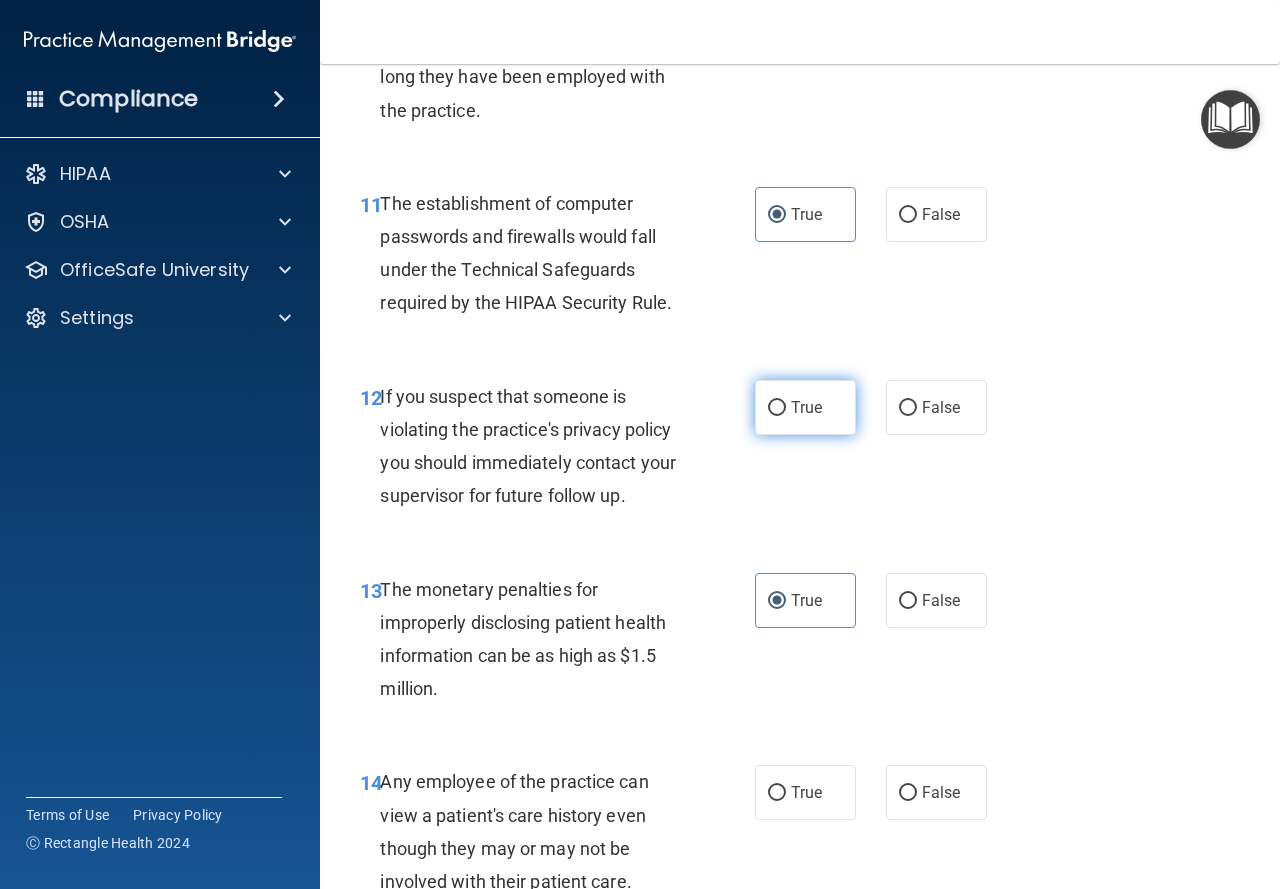 click on "True" at bounding box center (806, 407) 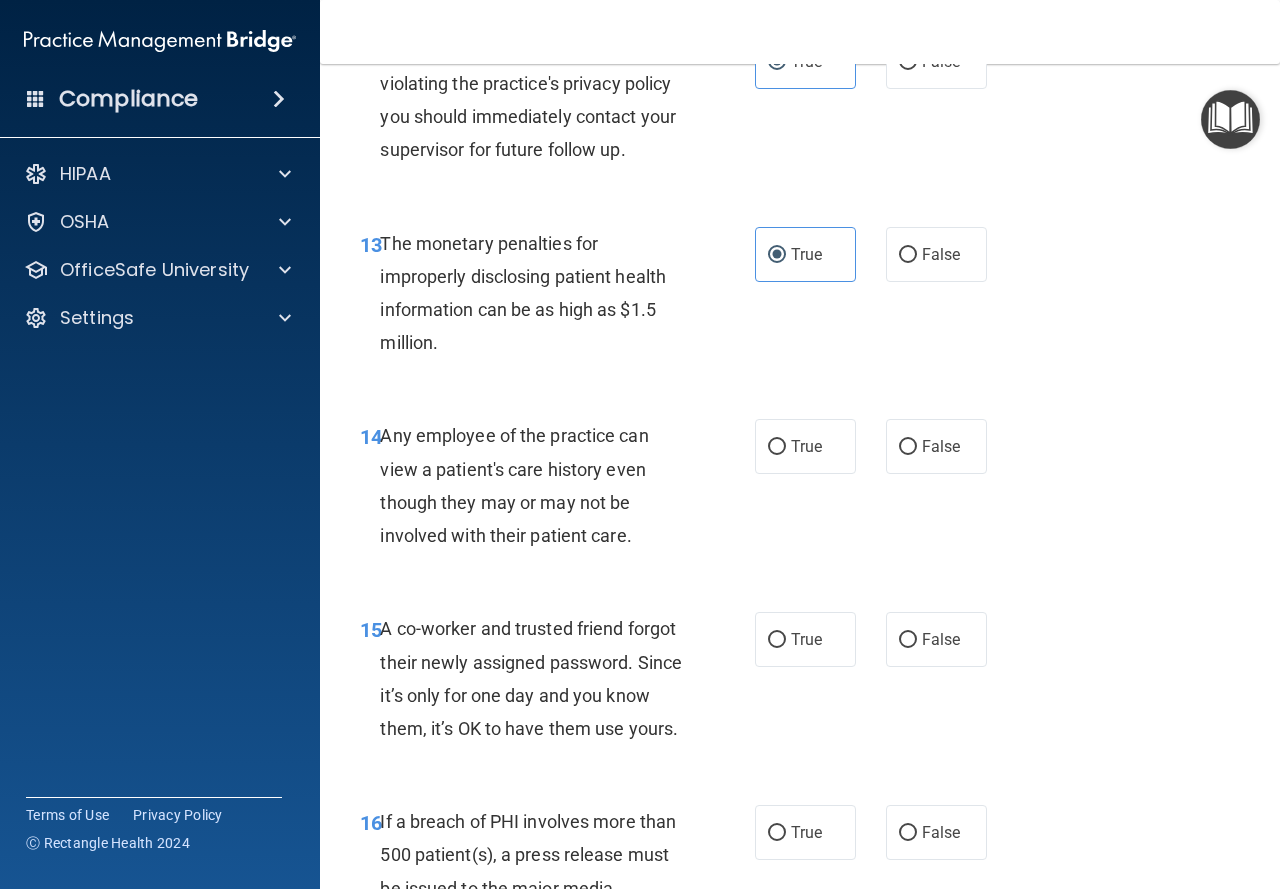 scroll, scrollTop: 2400, scrollLeft: 0, axis: vertical 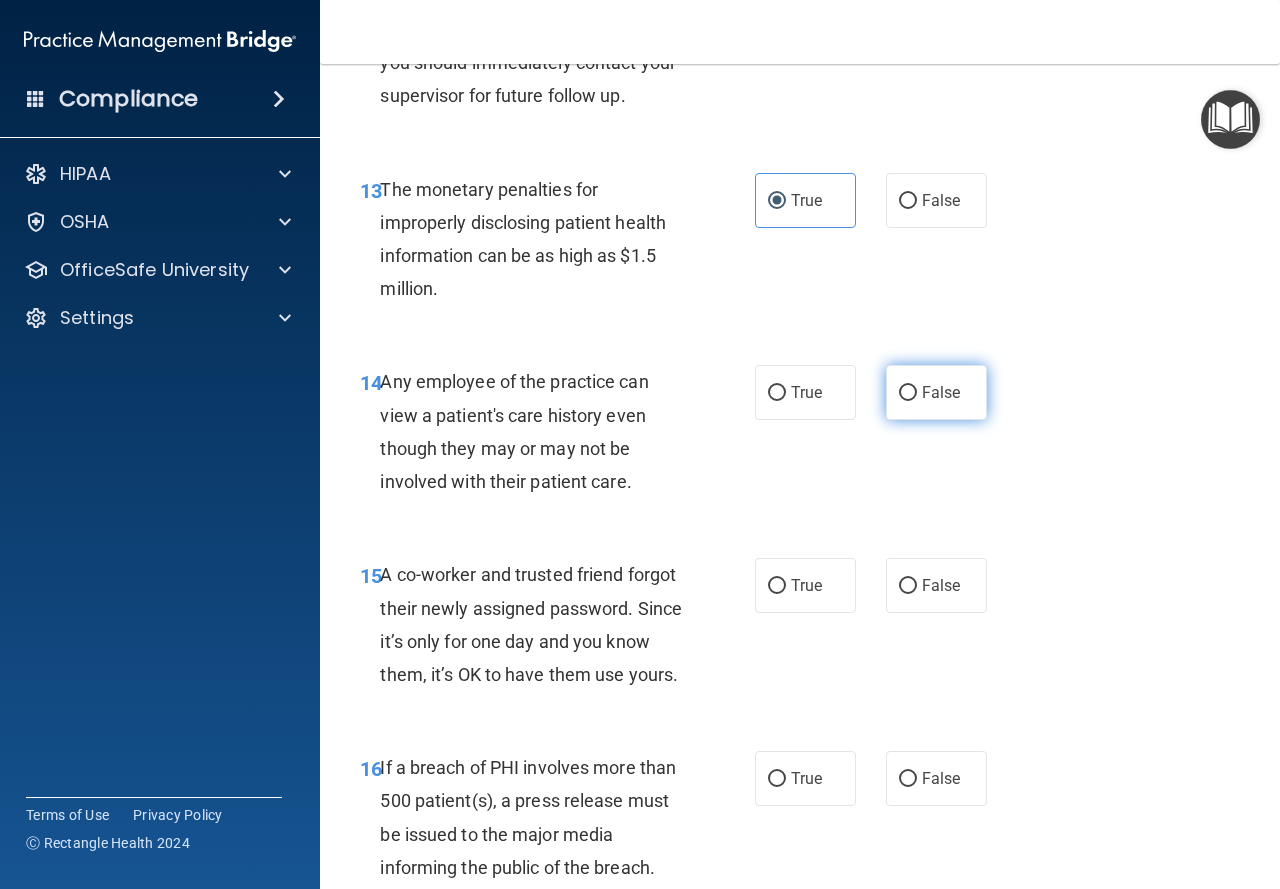 click on "False" at bounding box center (936, 392) 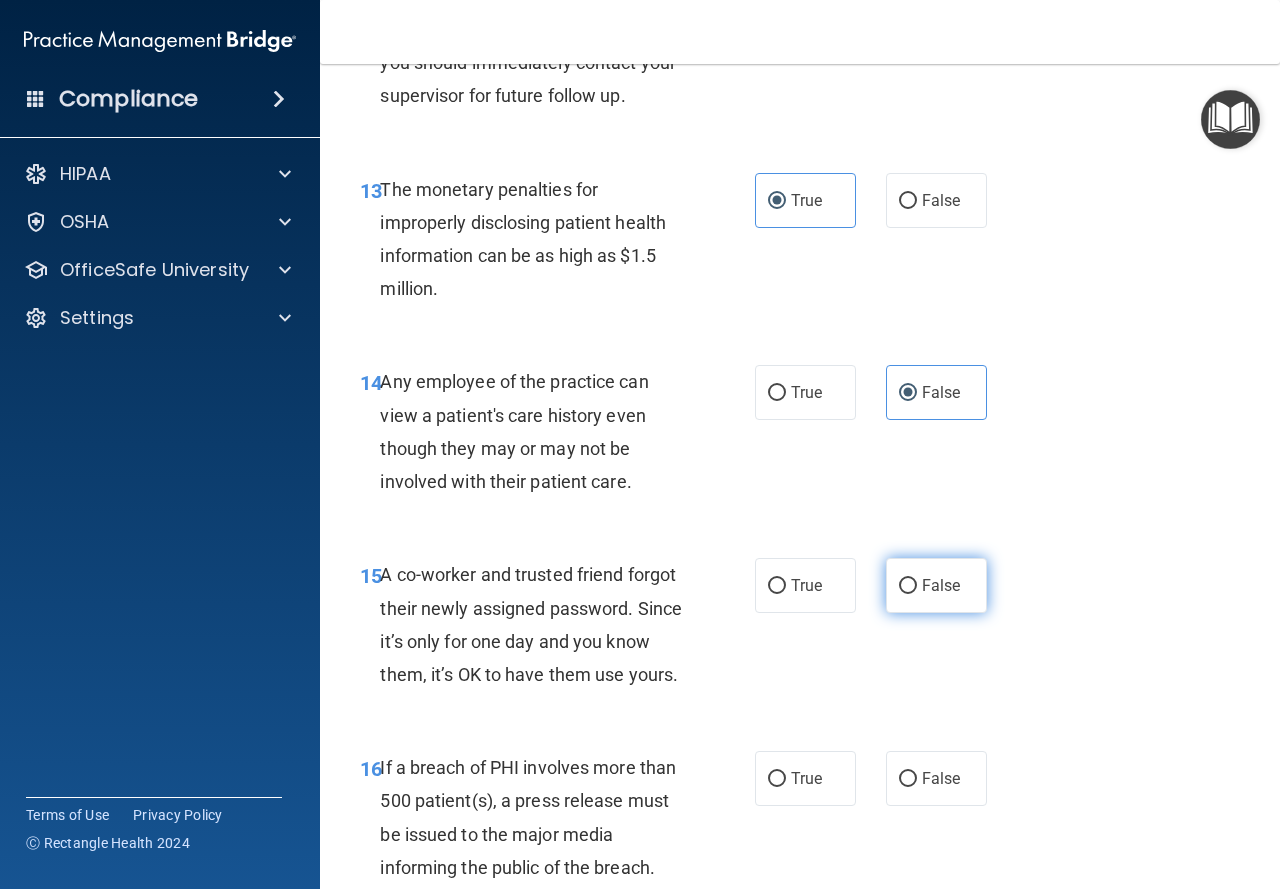 click on "False" at bounding box center [941, 585] 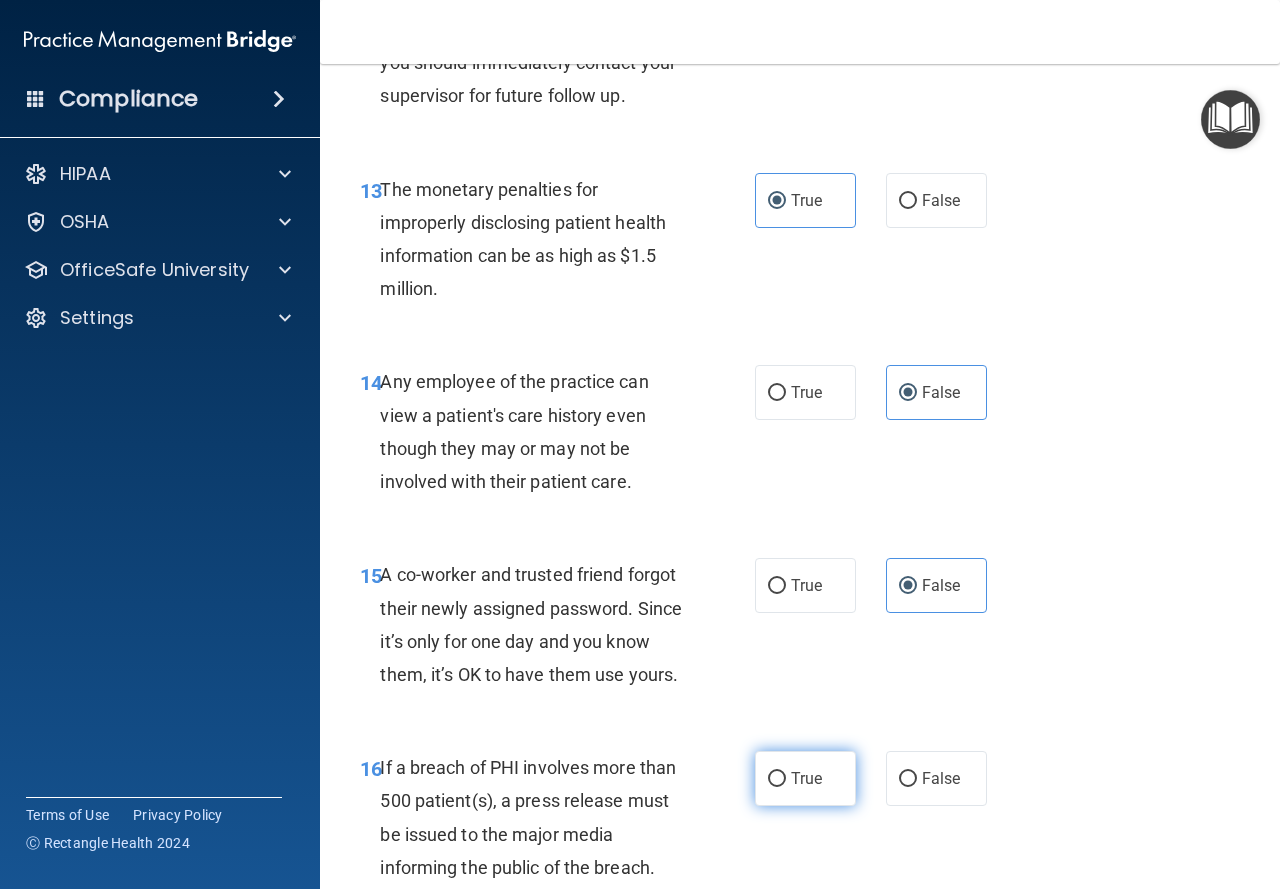 click on "True" at bounding box center [806, 778] 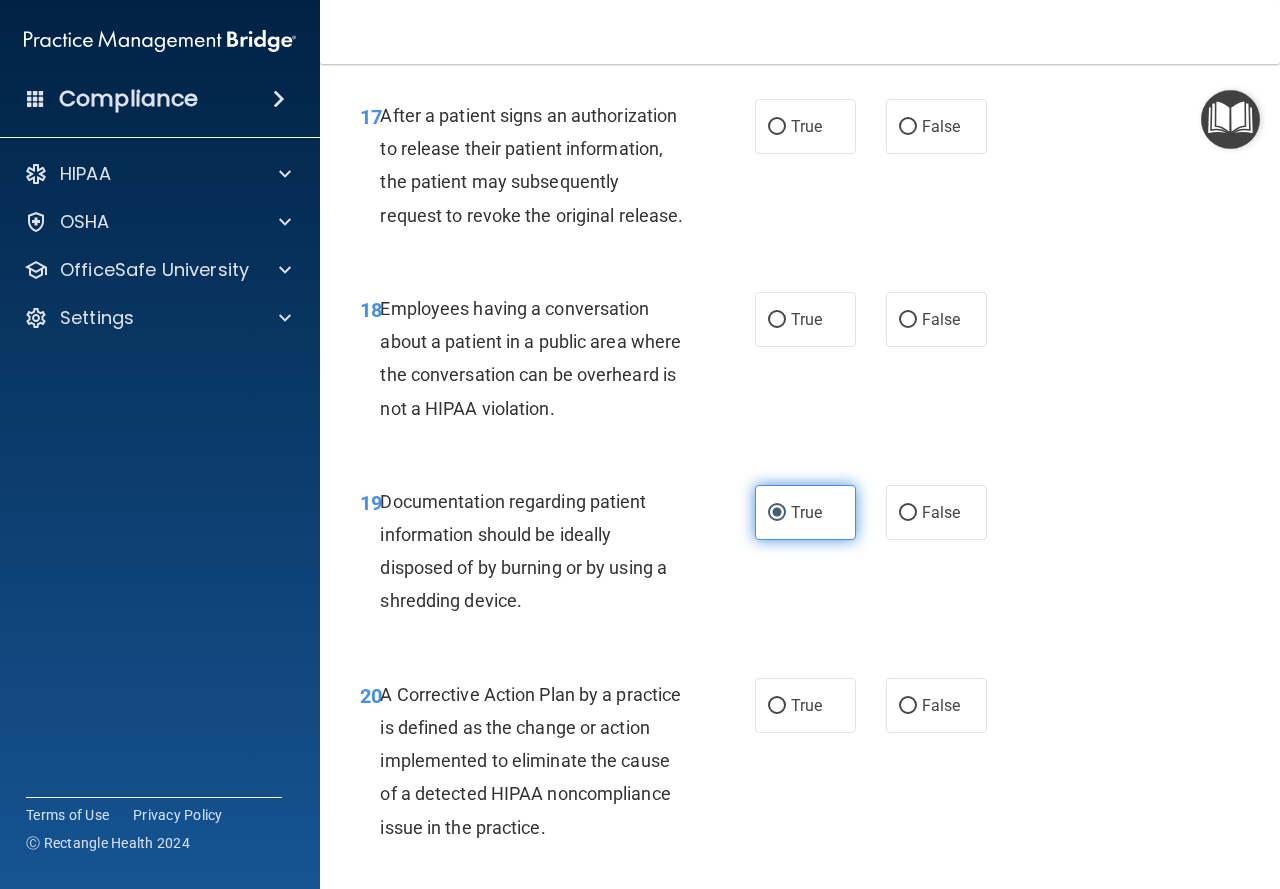 scroll, scrollTop: 3200, scrollLeft: 0, axis: vertical 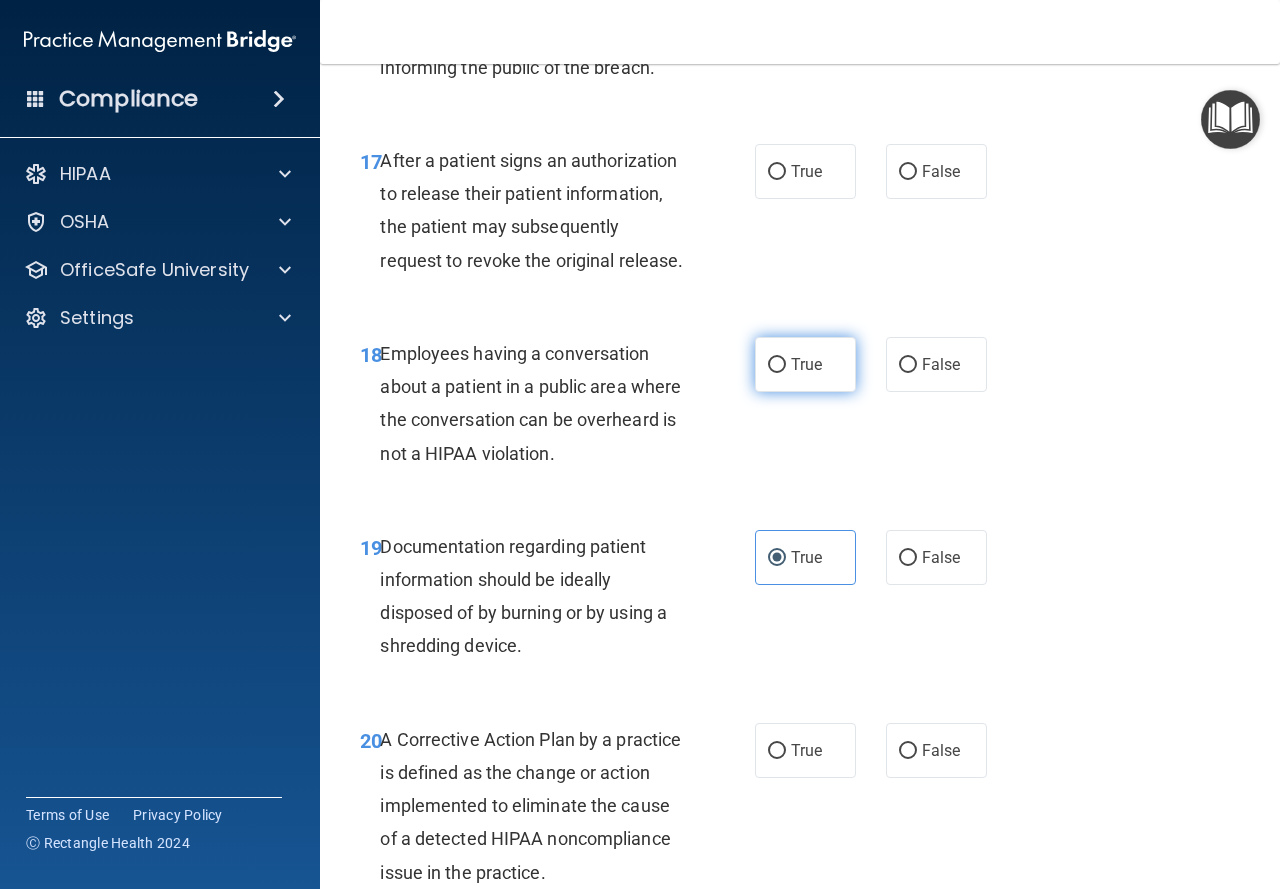 click on "True" at bounding box center [806, 364] 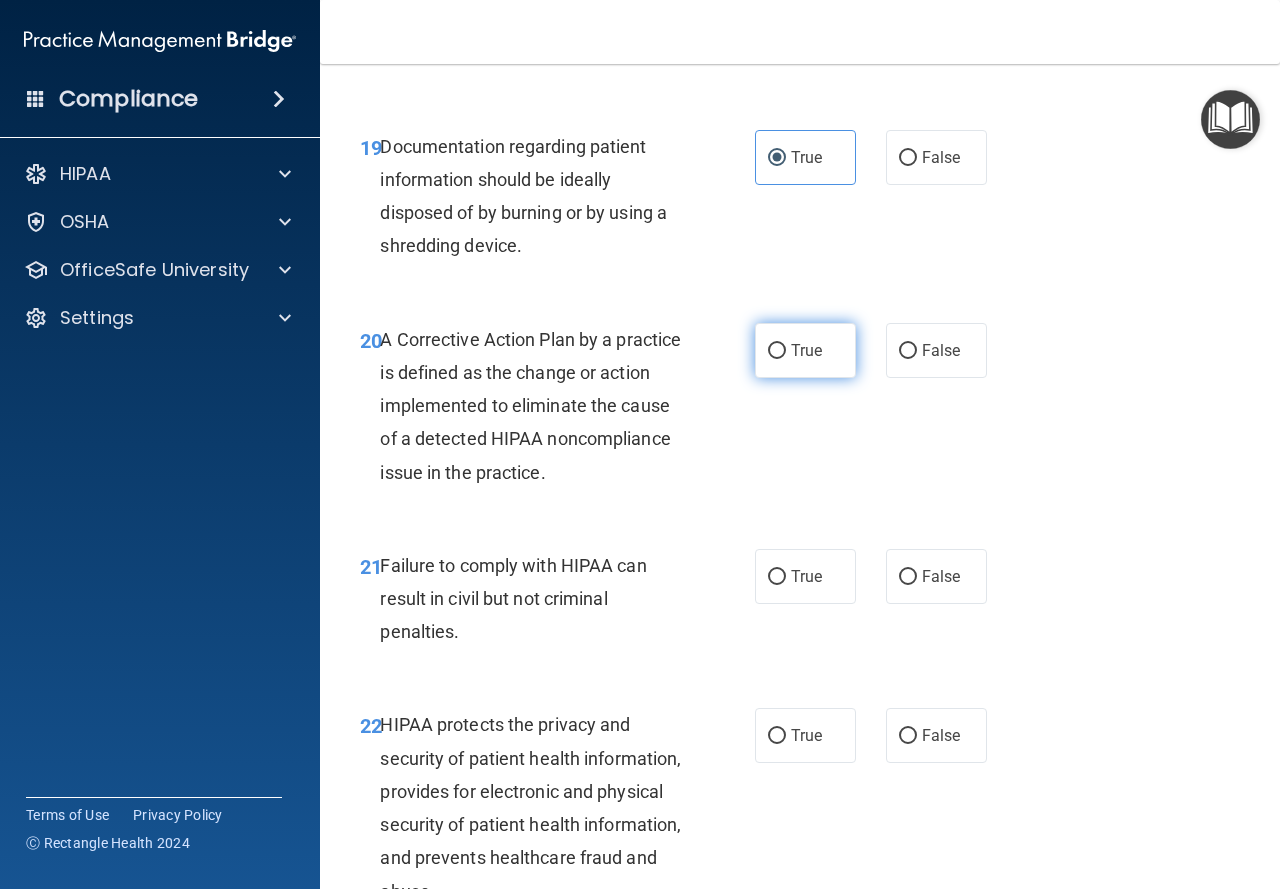 scroll, scrollTop: 3700, scrollLeft: 0, axis: vertical 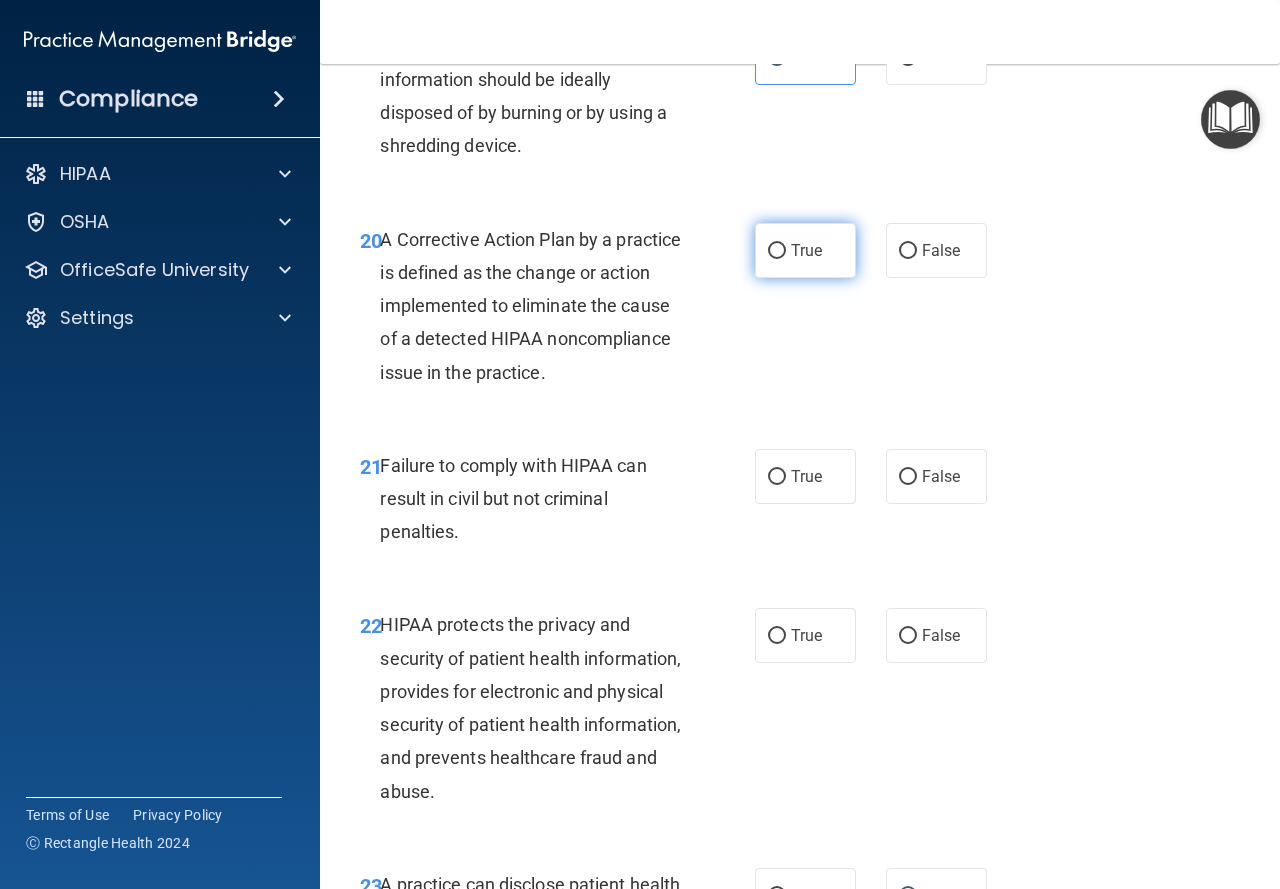 click on "True" at bounding box center [805, 250] 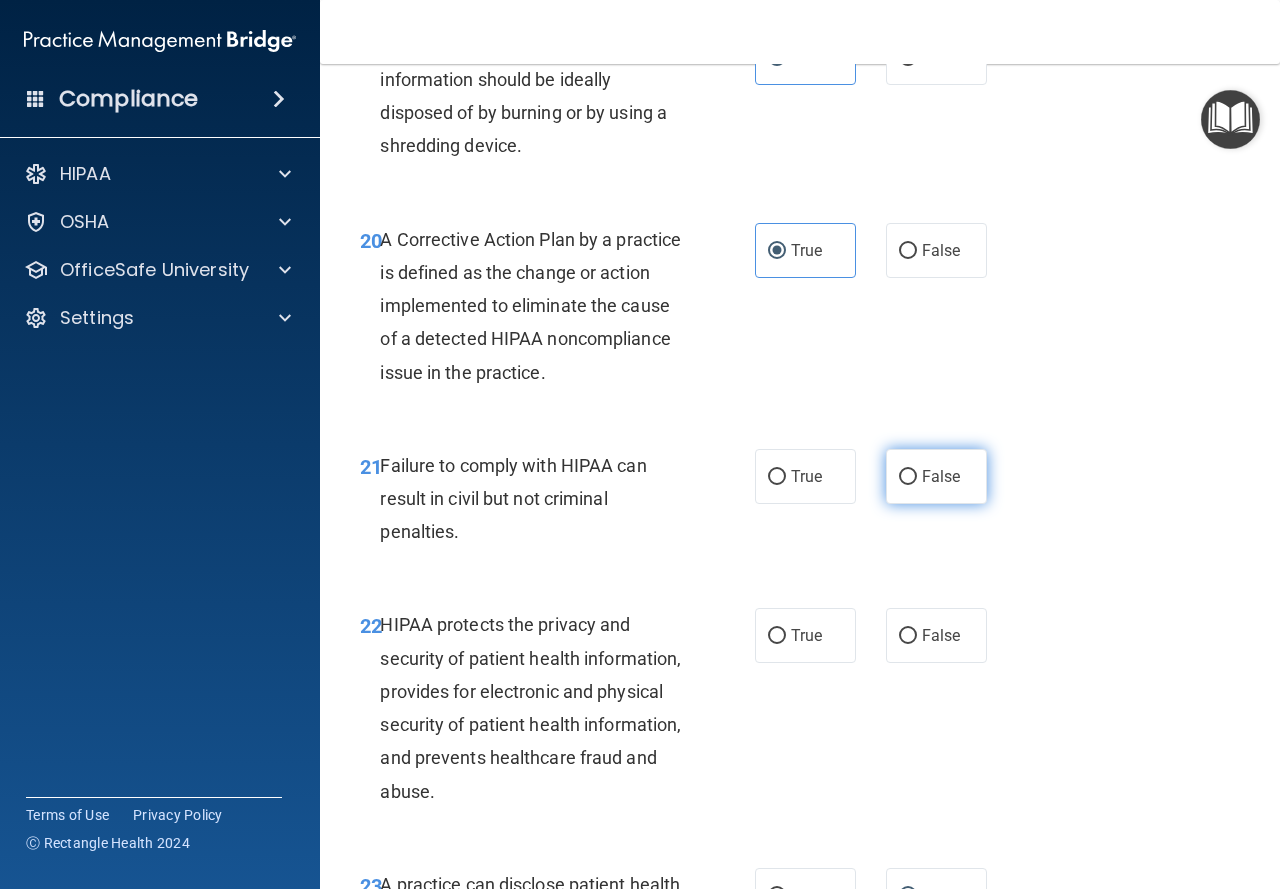 click on "False" at bounding box center (941, 476) 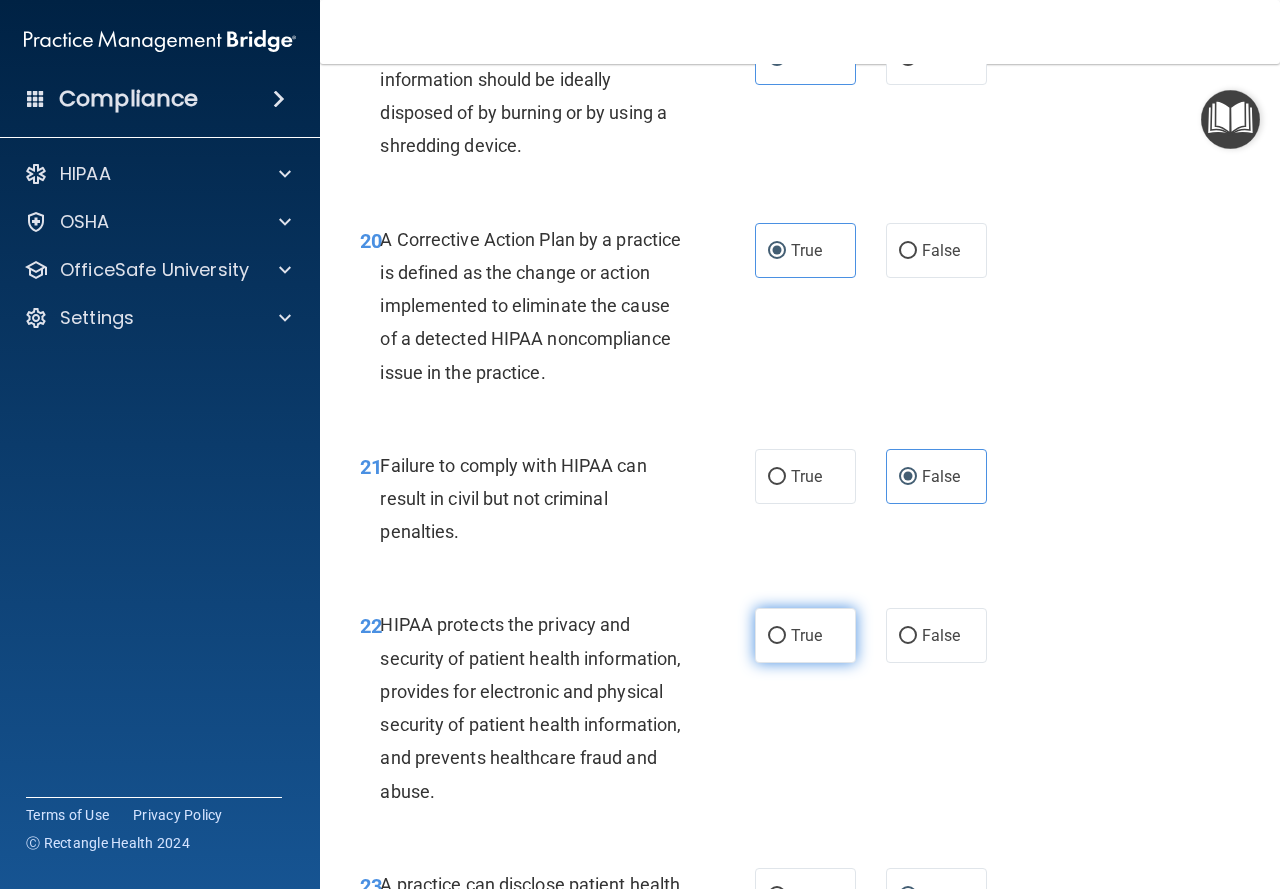 click on "True" at bounding box center [805, 635] 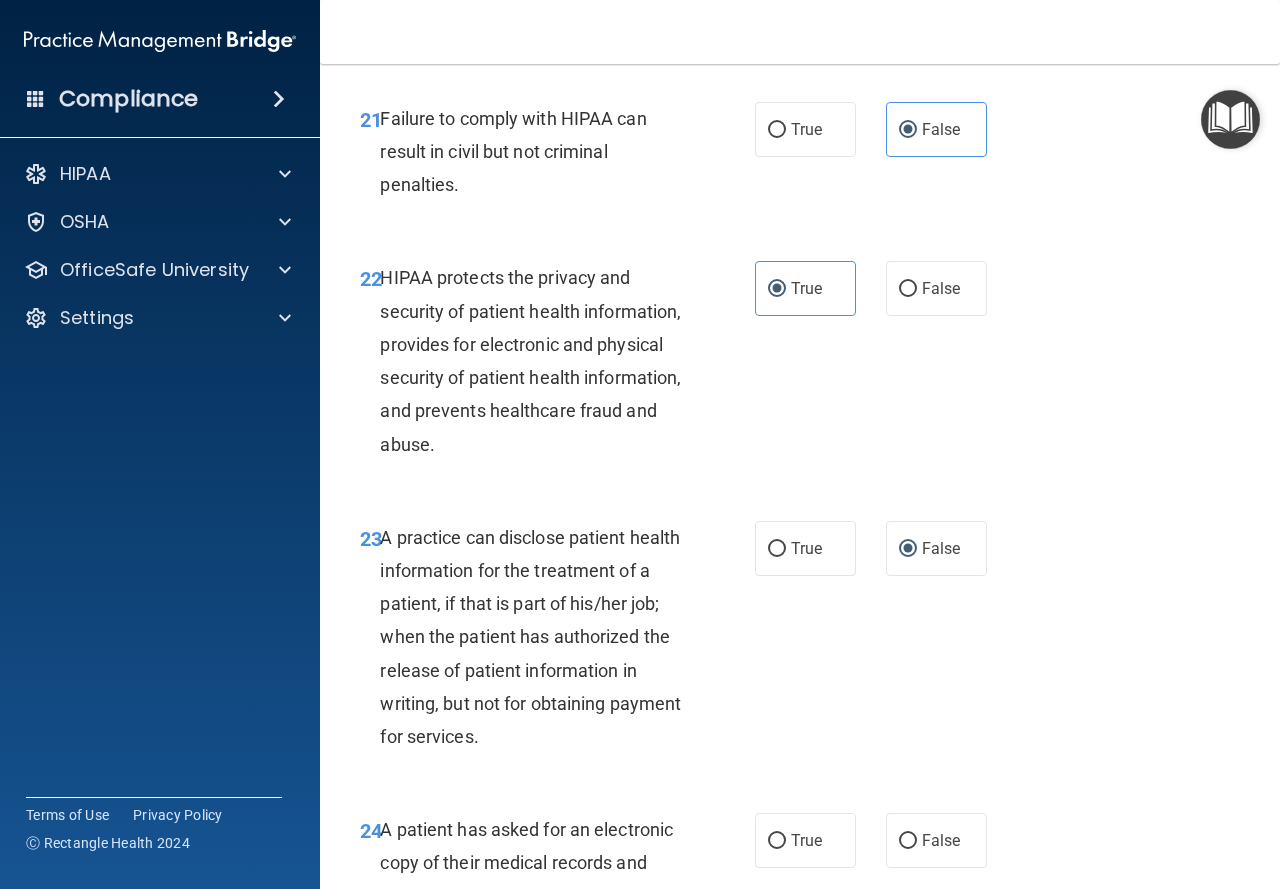 scroll, scrollTop: 4100, scrollLeft: 0, axis: vertical 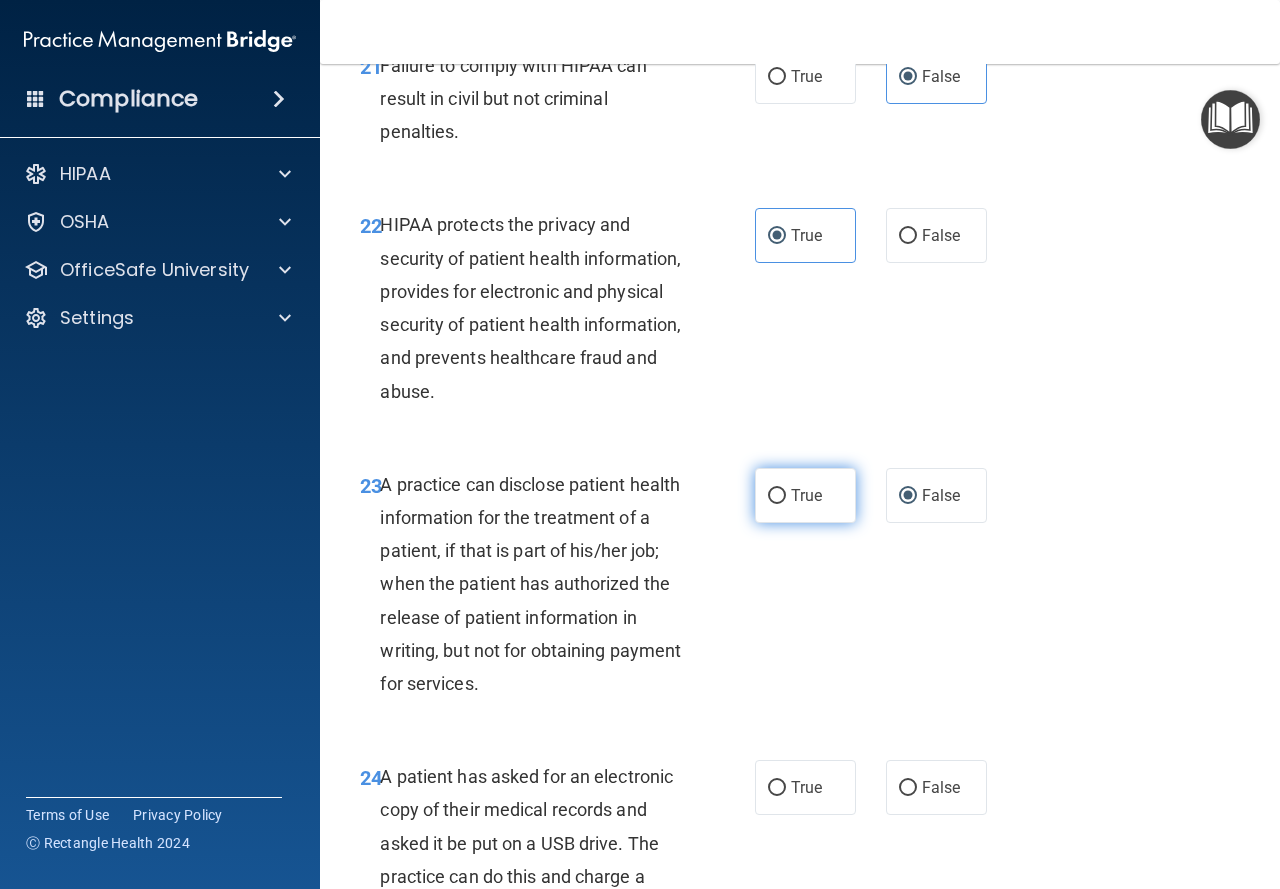 click on "True" at bounding box center (806, 495) 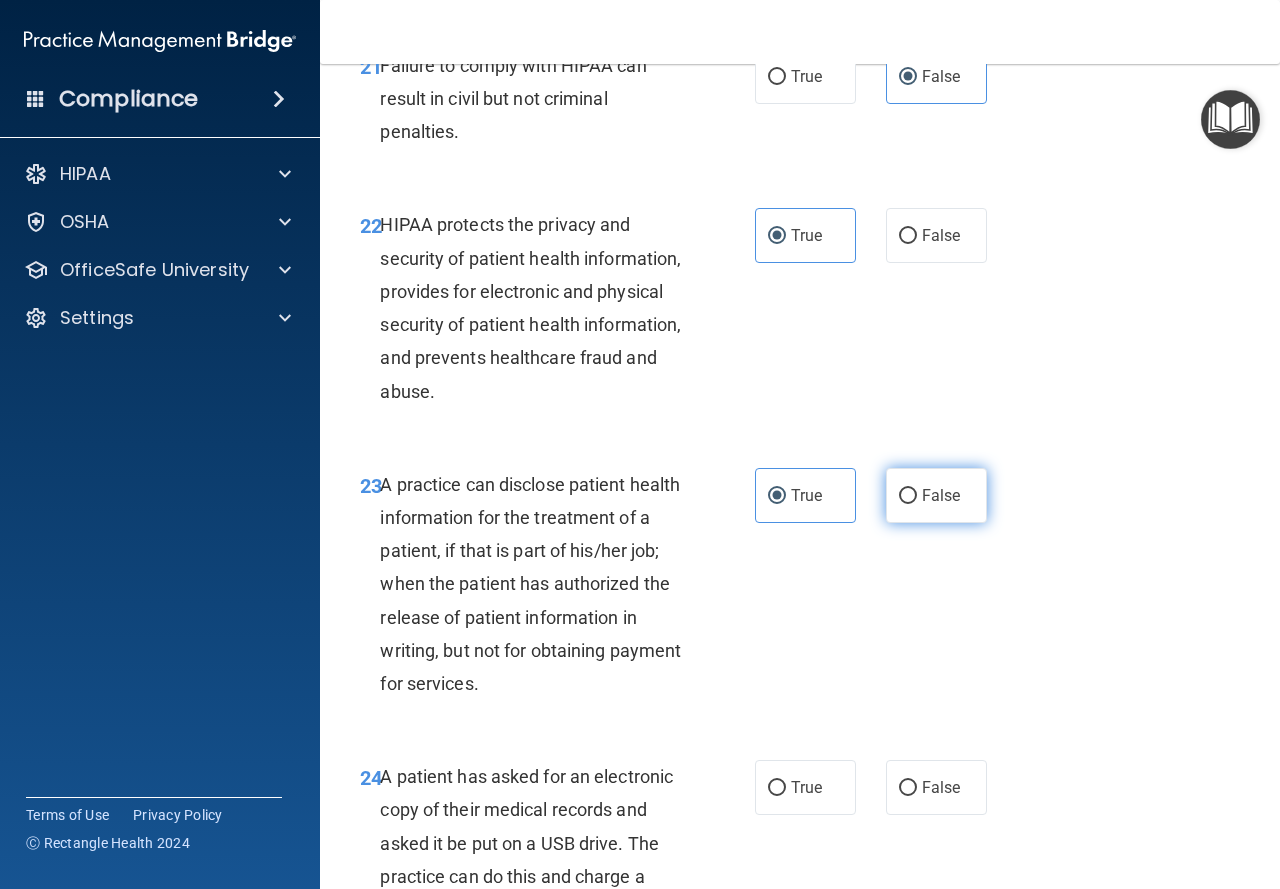 click on "False" at bounding box center [941, 495] 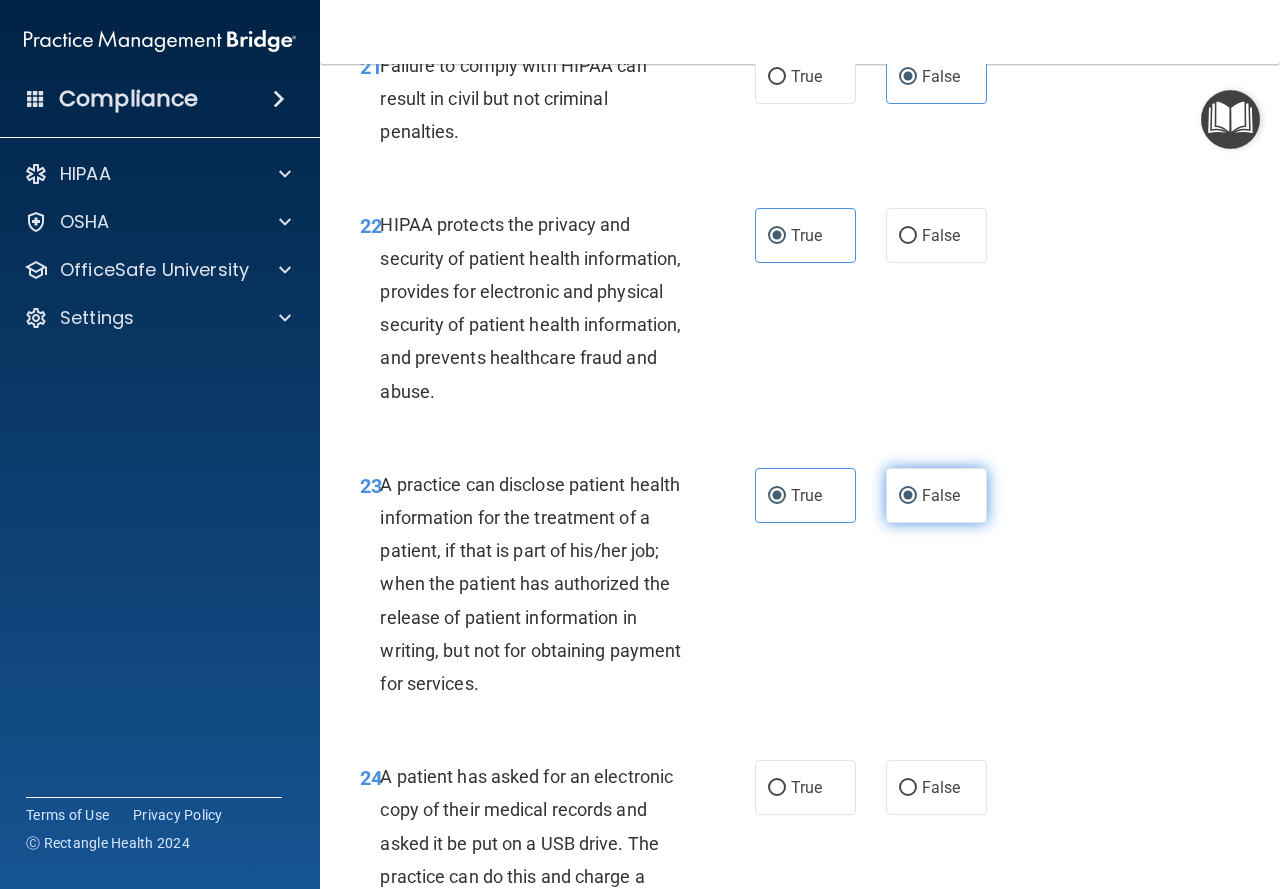 radio on "false" 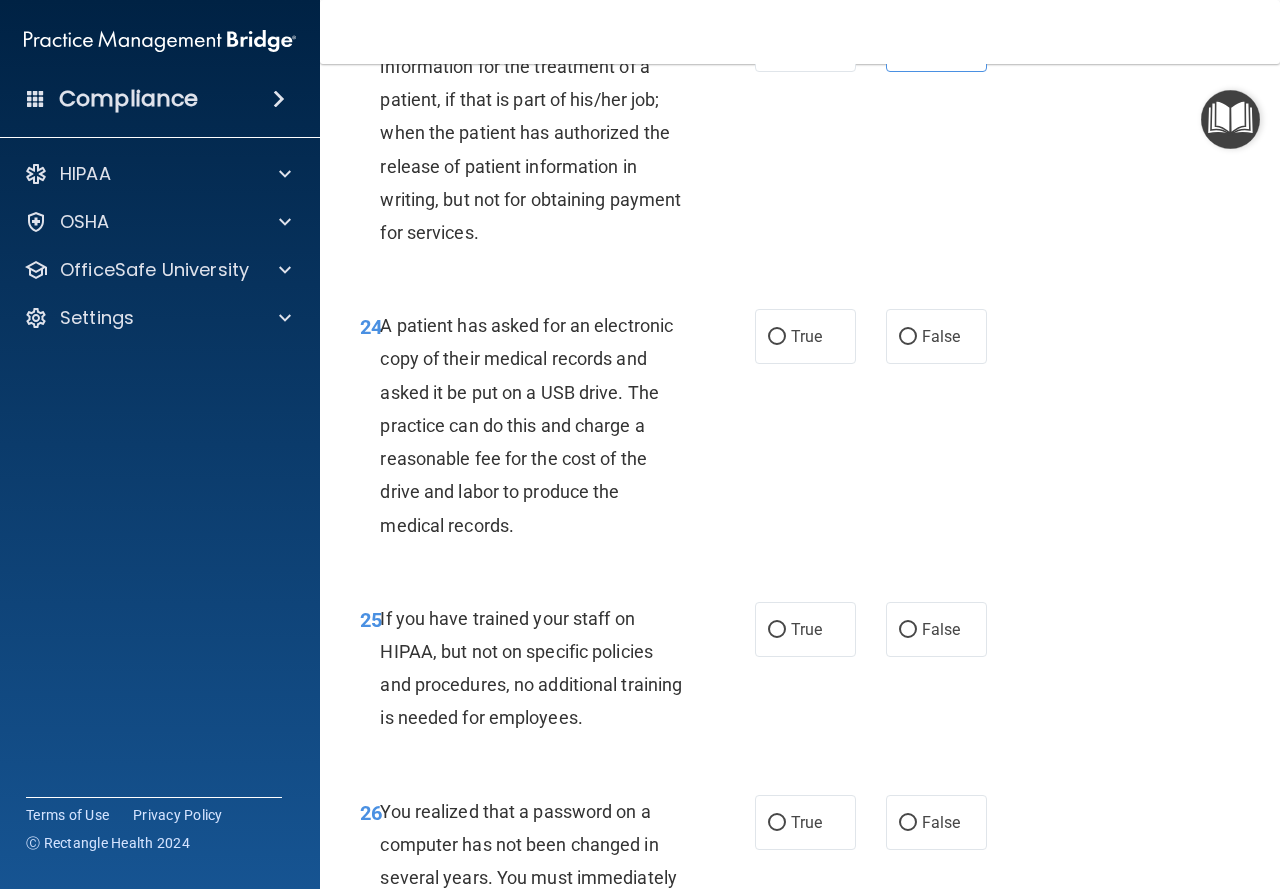 scroll, scrollTop: 4600, scrollLeft: 0, axis: vertical 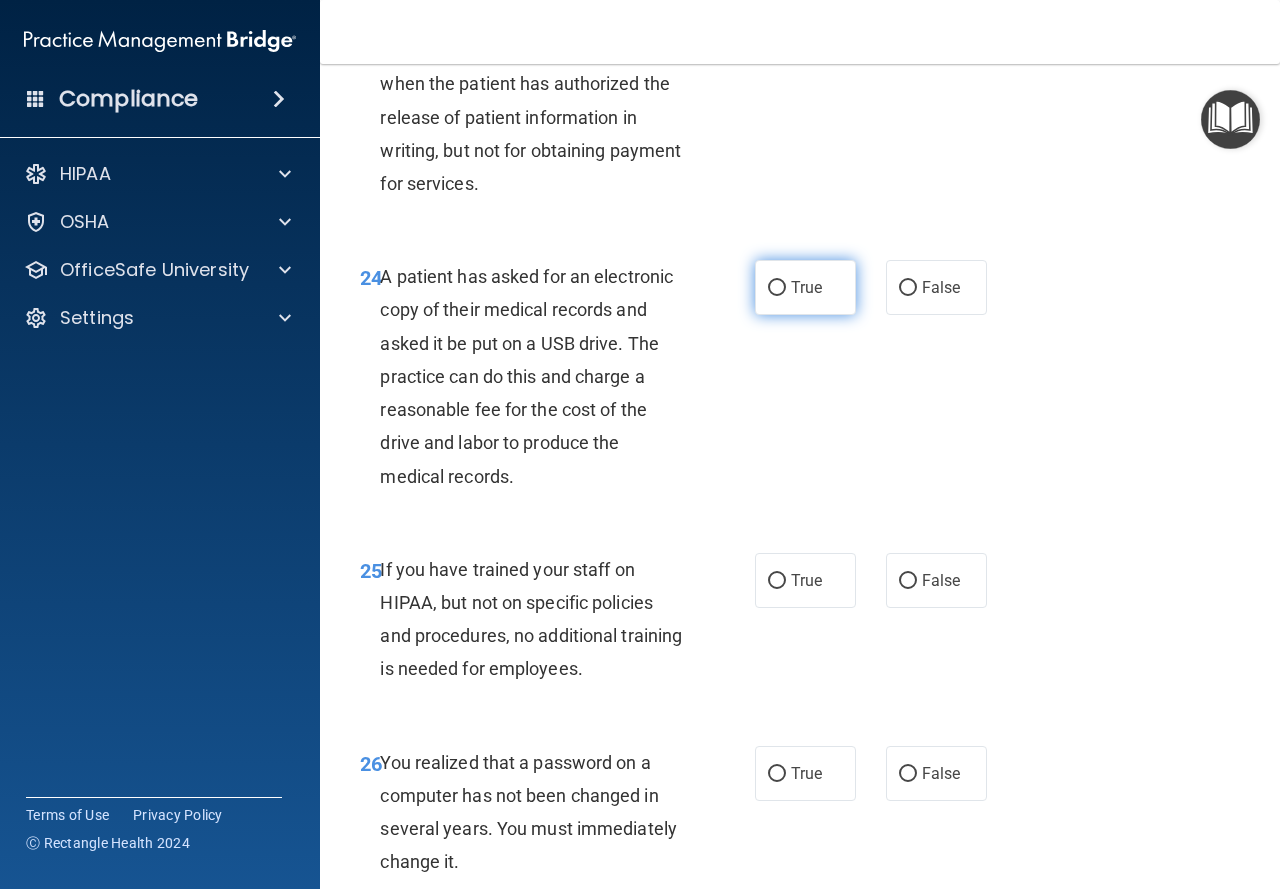click on "True" at bounding box center (806, 287) 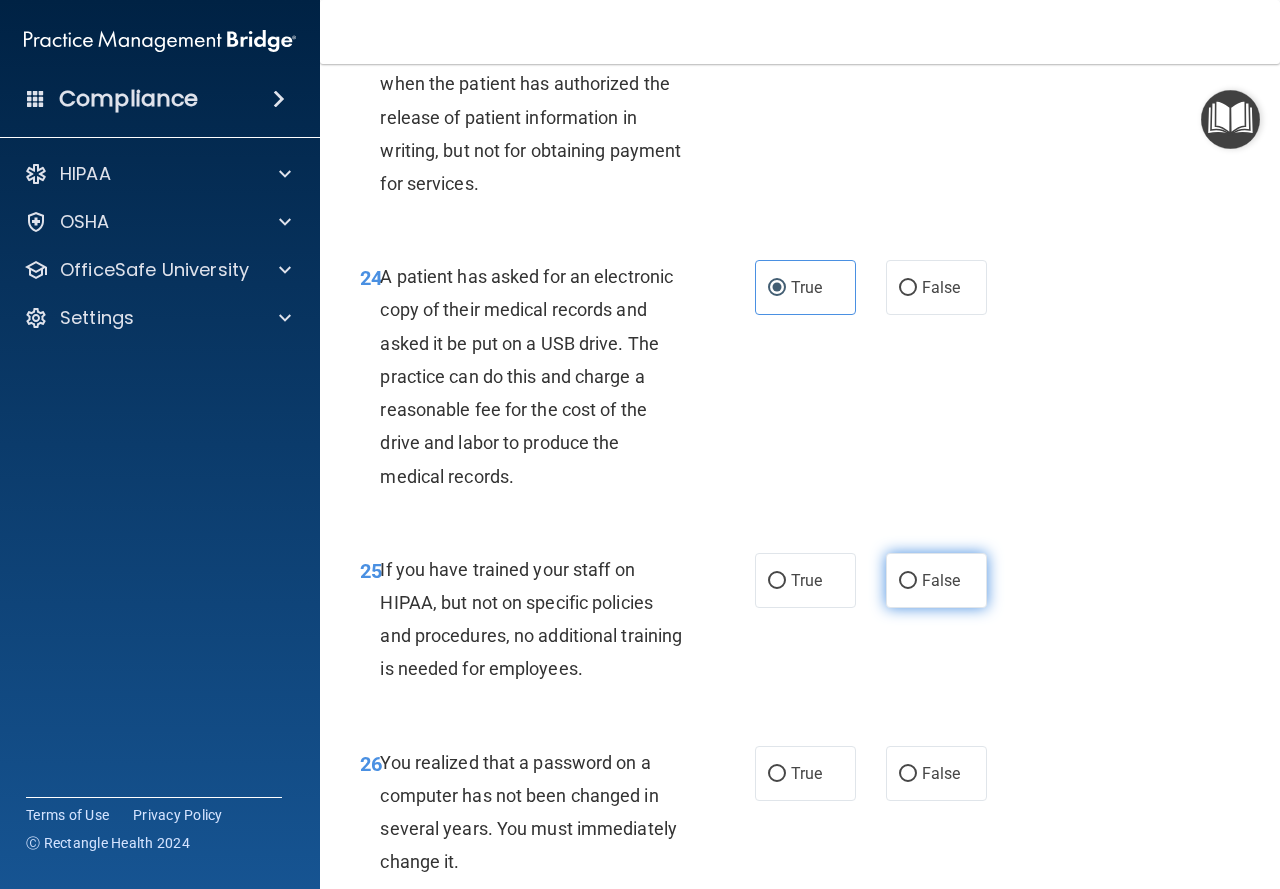 click on "False" at bounding box center [941, 580] 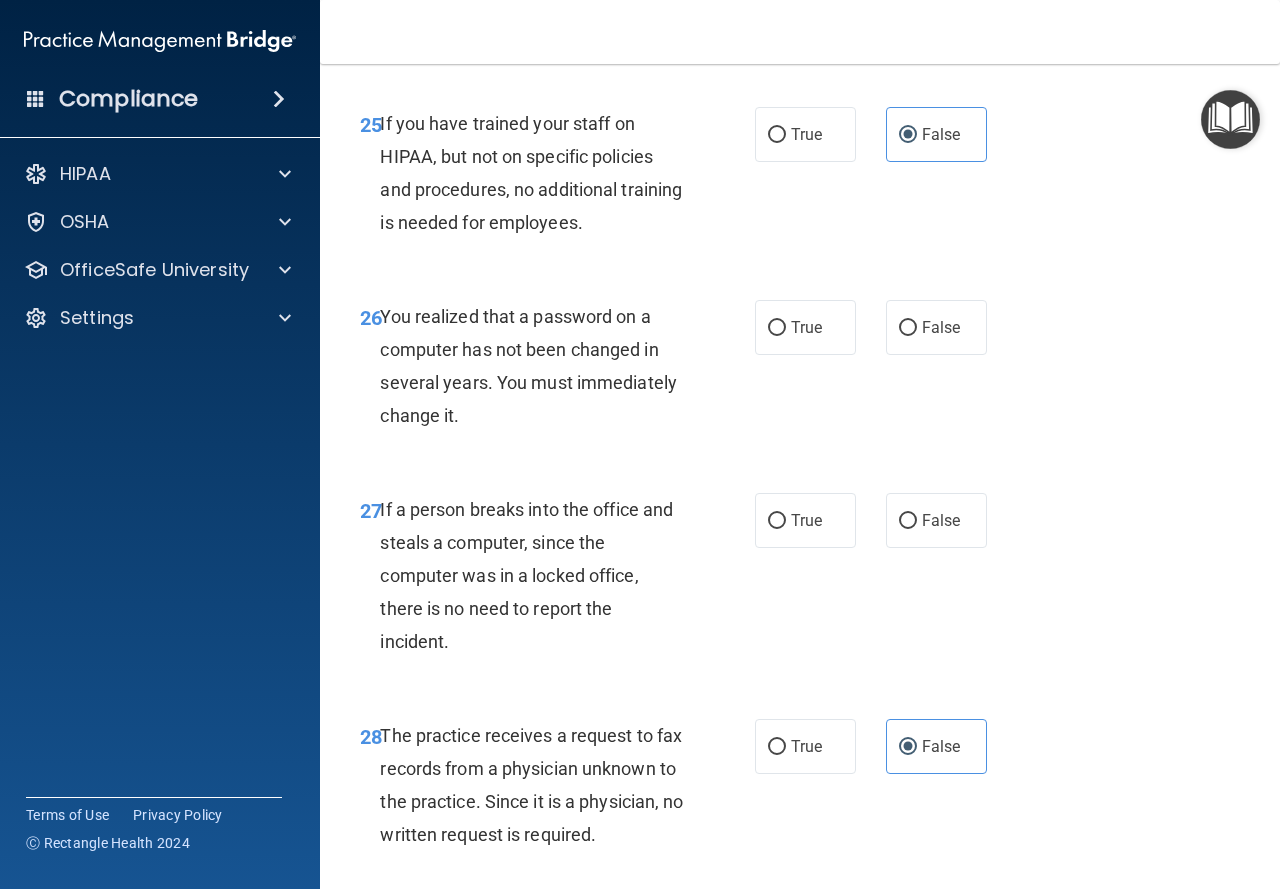 scroll, scrollTop: 5100, scrollLeft: 0, axis: vertical 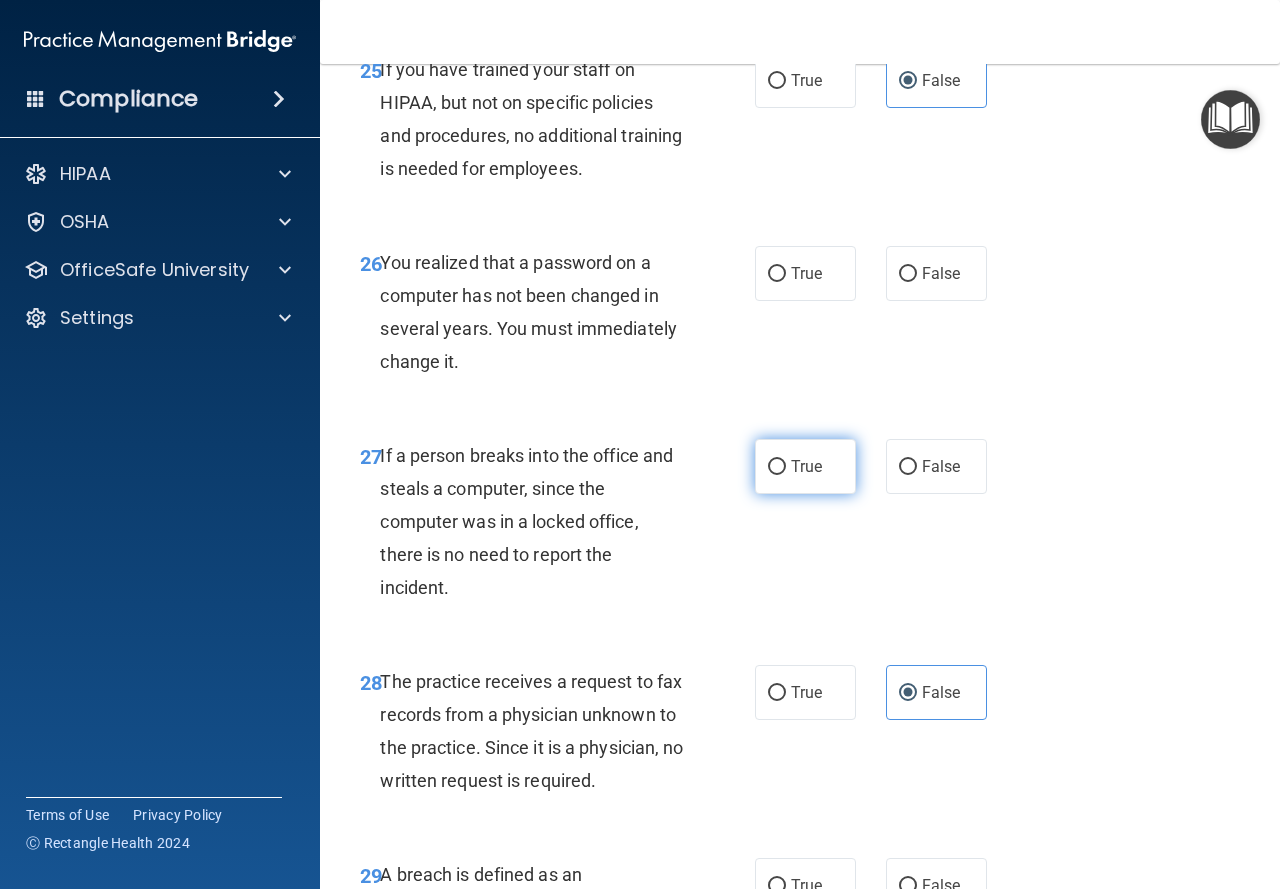 click on "True" at bounding box center [805, 466] 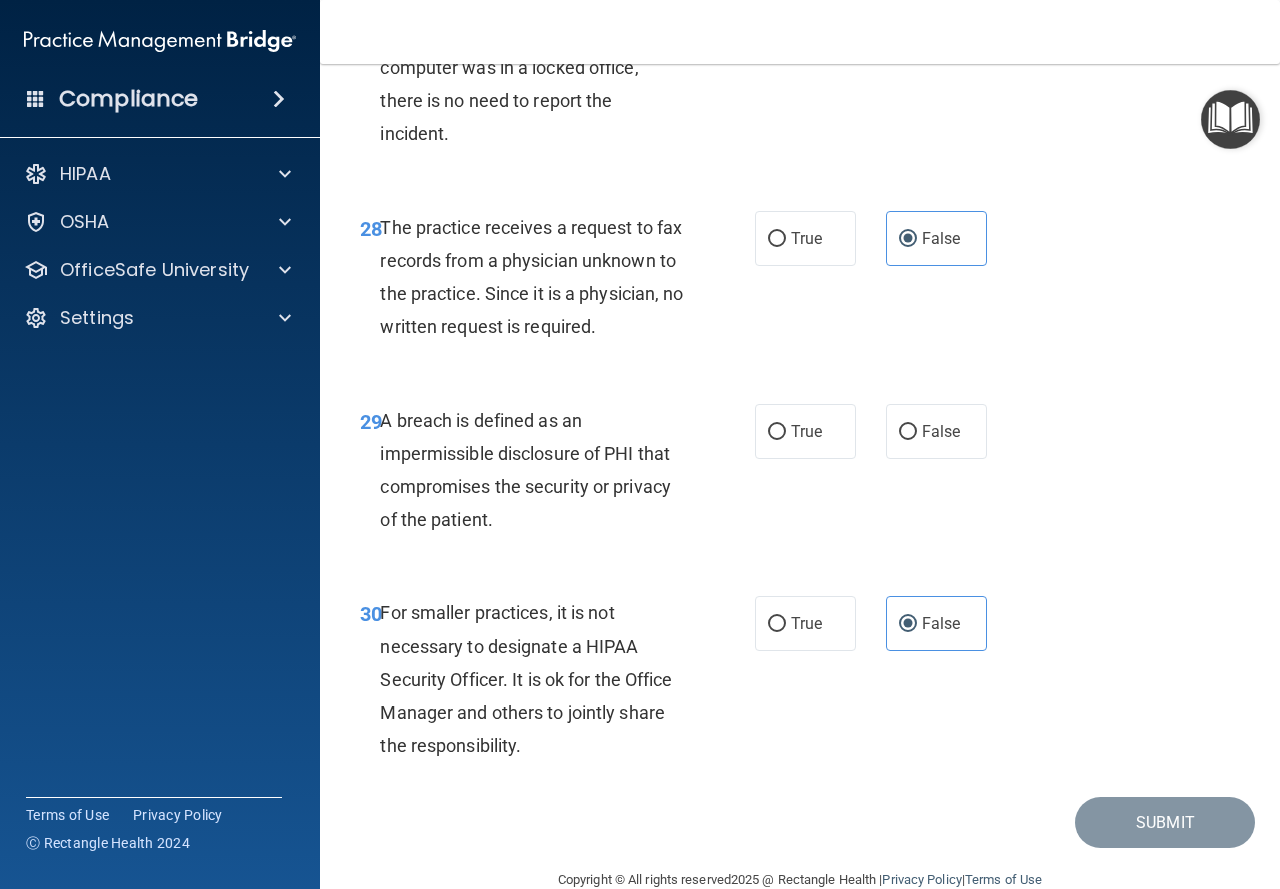 scroll, scrollTop: 5600, scrollLeft: 0, axis: vertical 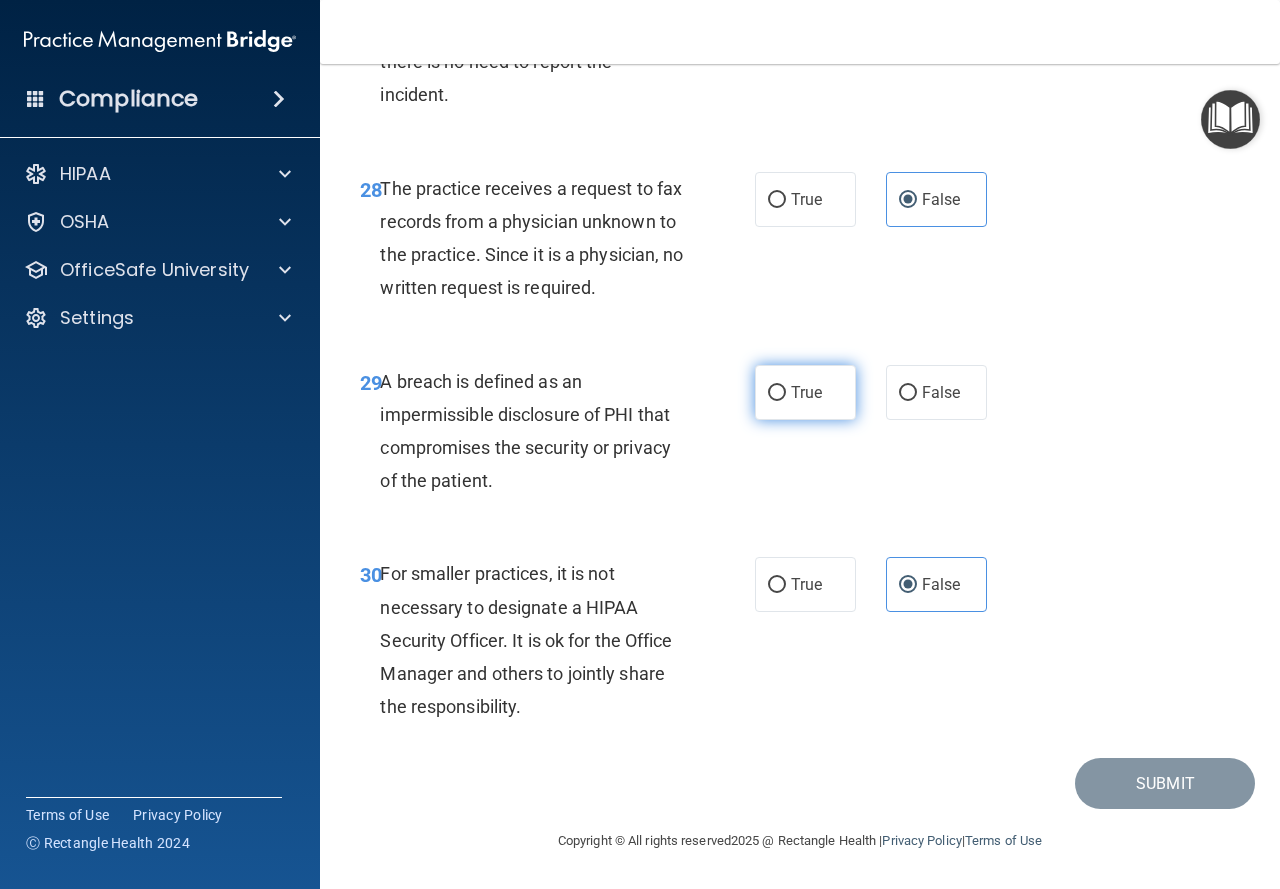 click on "True" at bounding box center [805, 392] 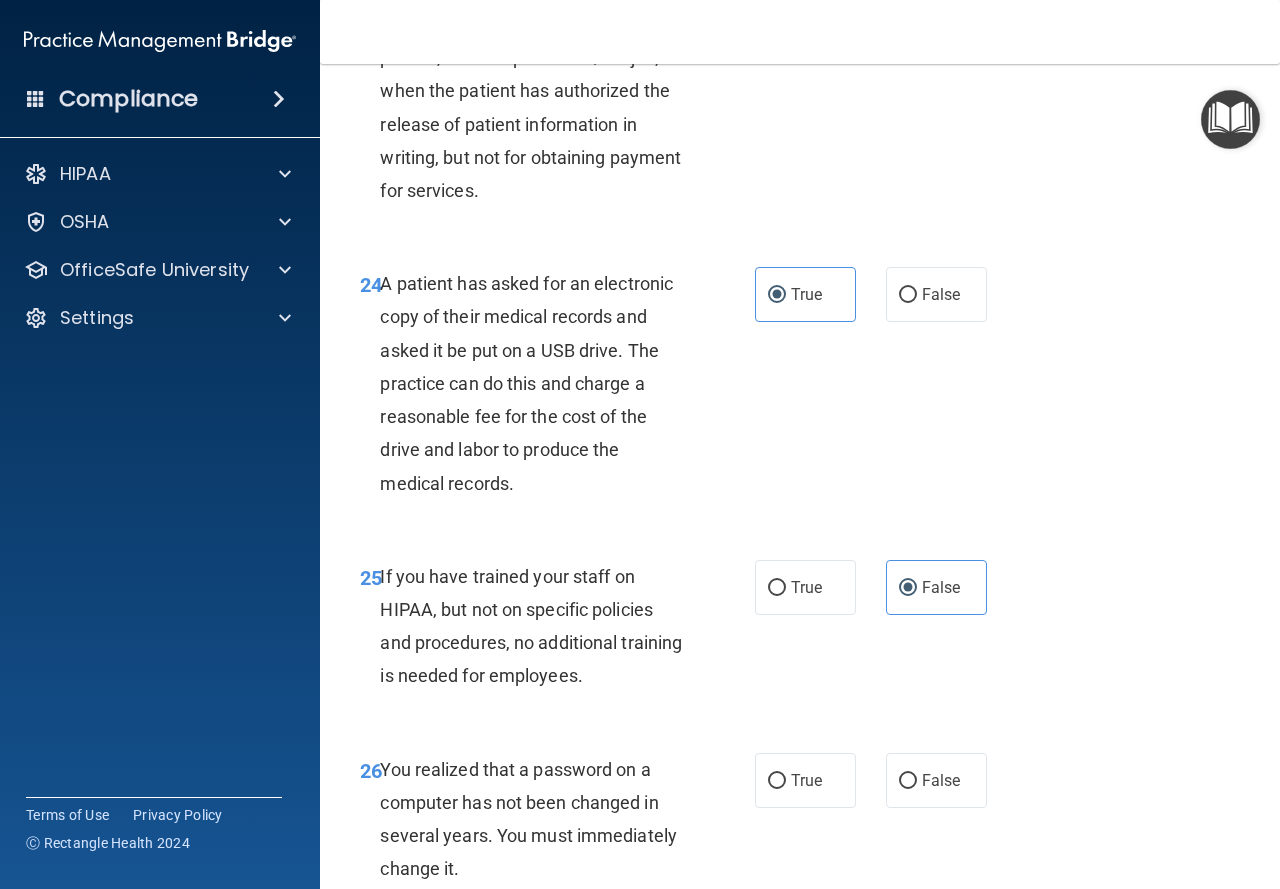 scroll, scrollTop: 4893, scrollLeft: 0, axis: vertical 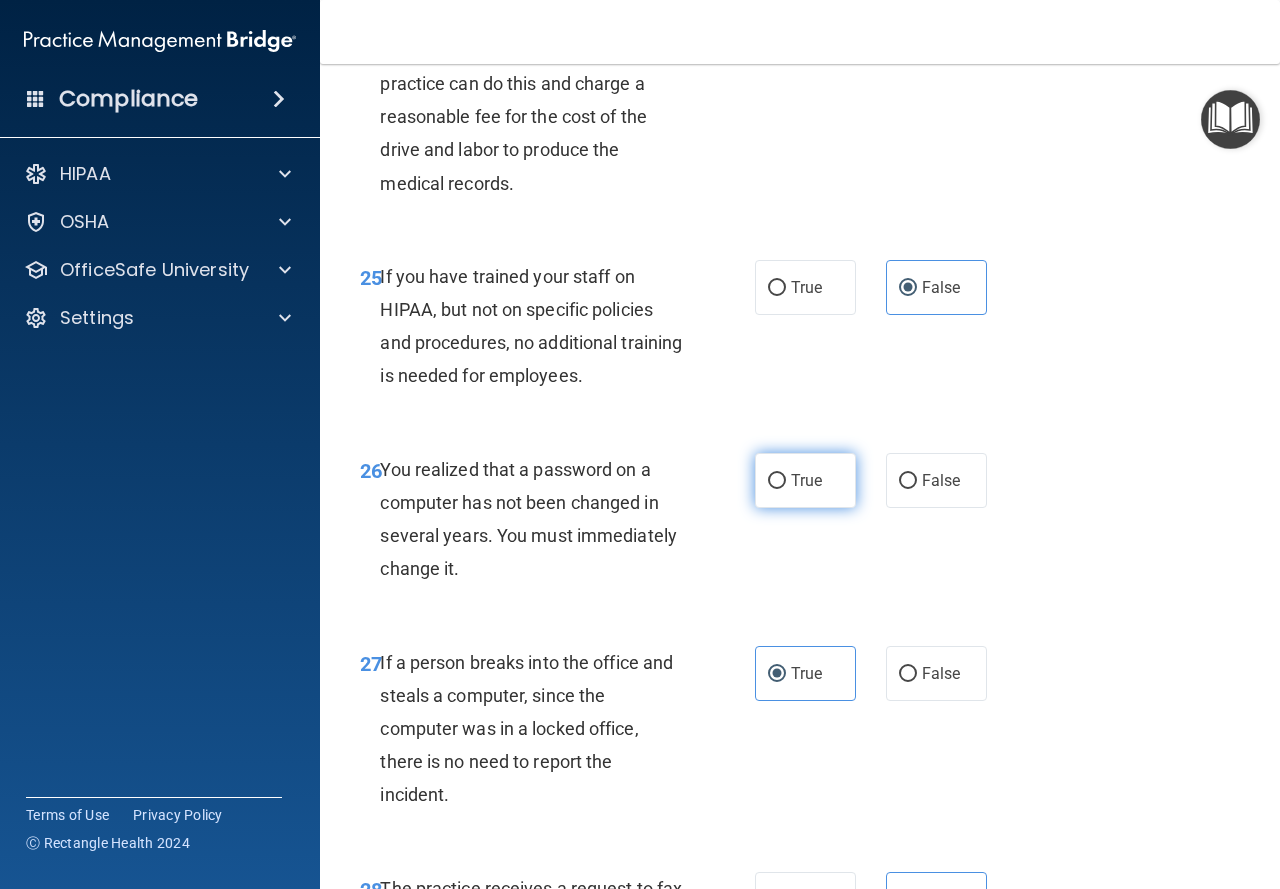 click on "True" at bounding box center (805, 480) 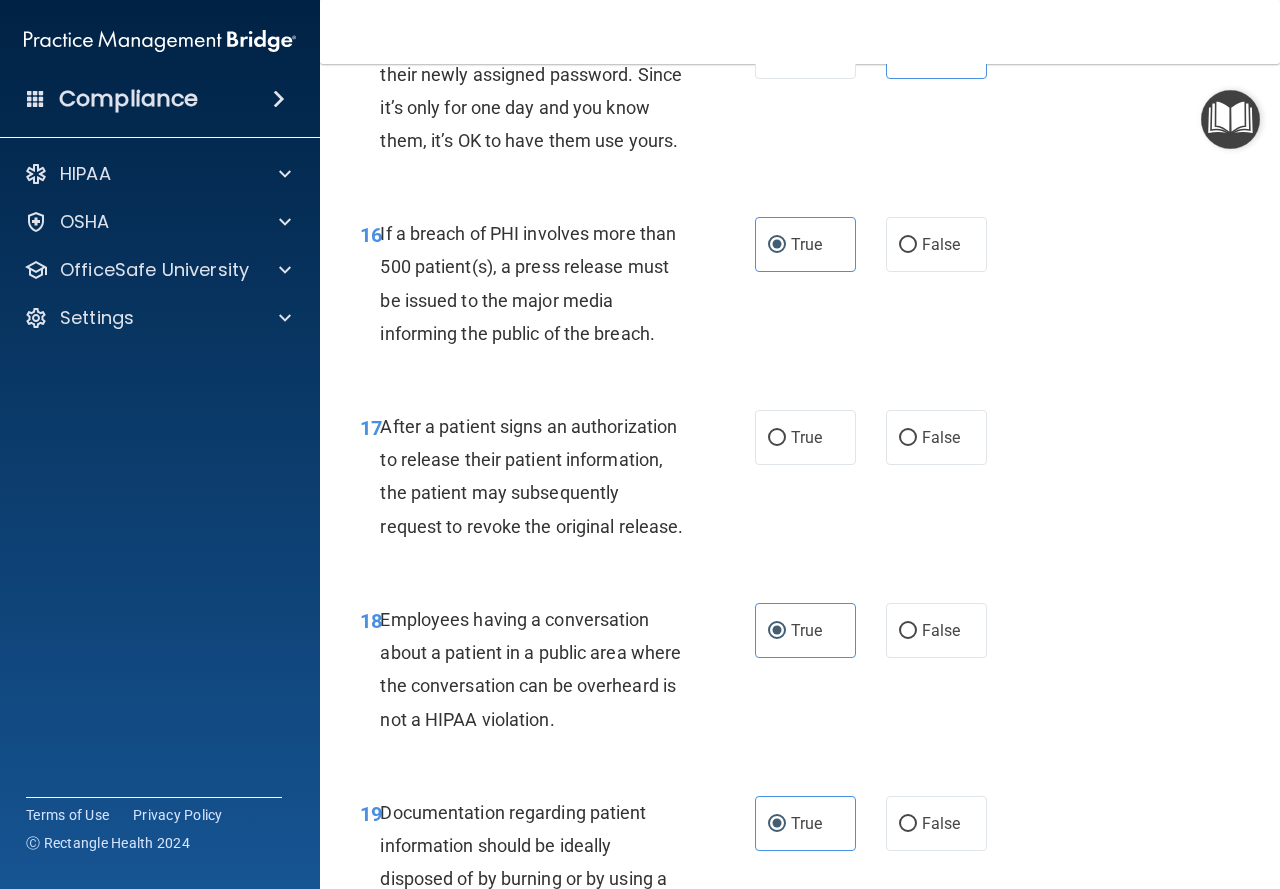 scroll, scrollTop: 2893, scrollLeft: 0, axis: vertical 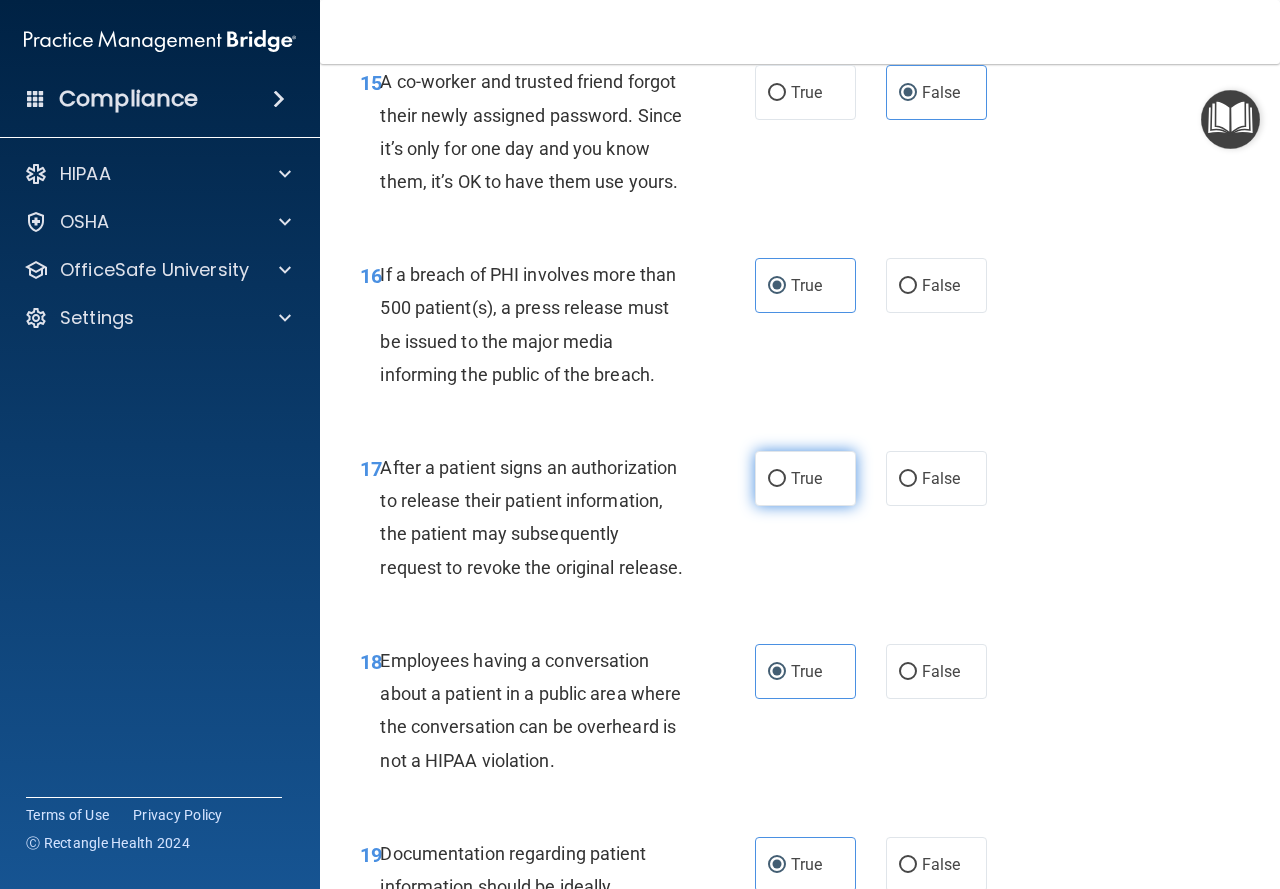 click on "True" at bounding box center [805, 478] 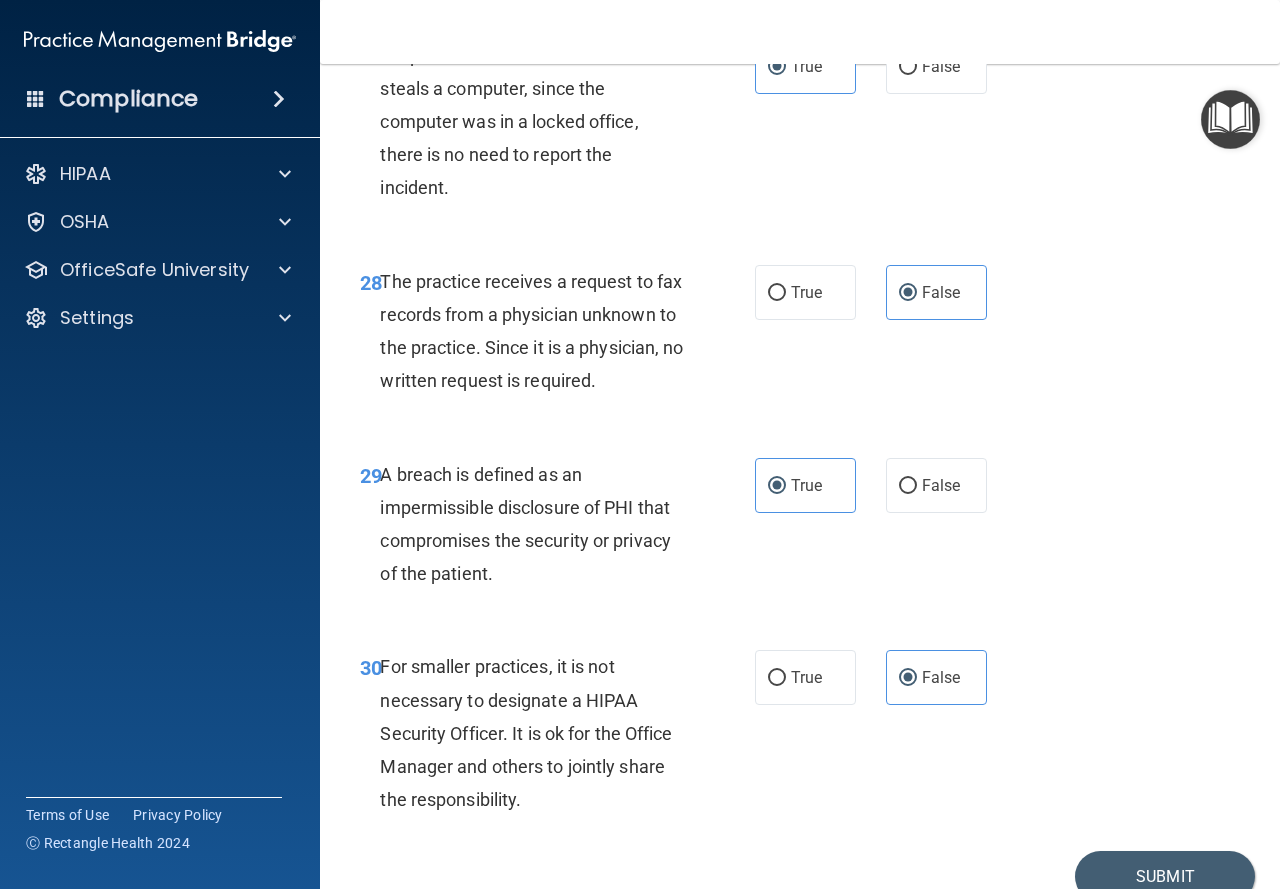 scroll, scrollTop: 5693, scrollLeft: 0, axis: vertical 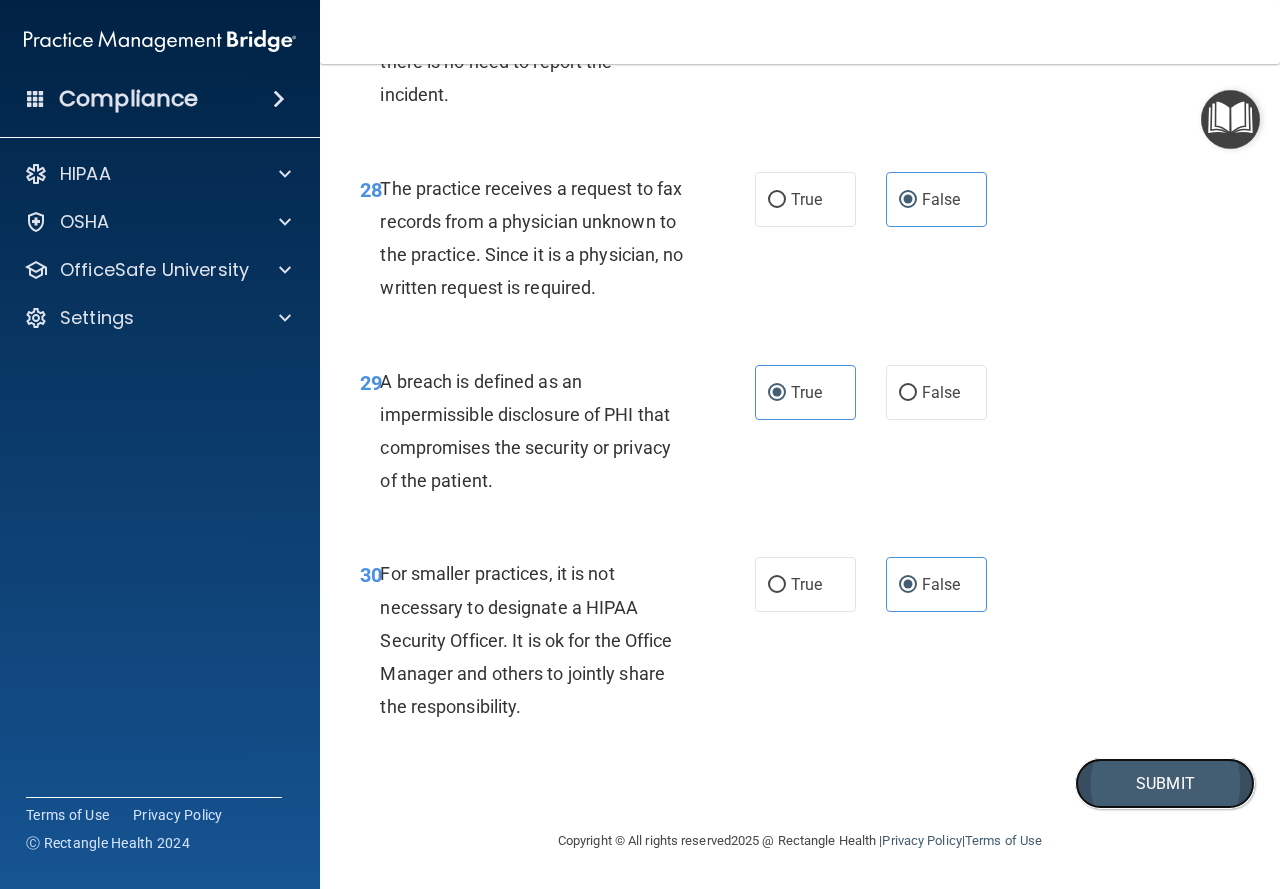 click on "Submit" at bounding box center (1165, 783) 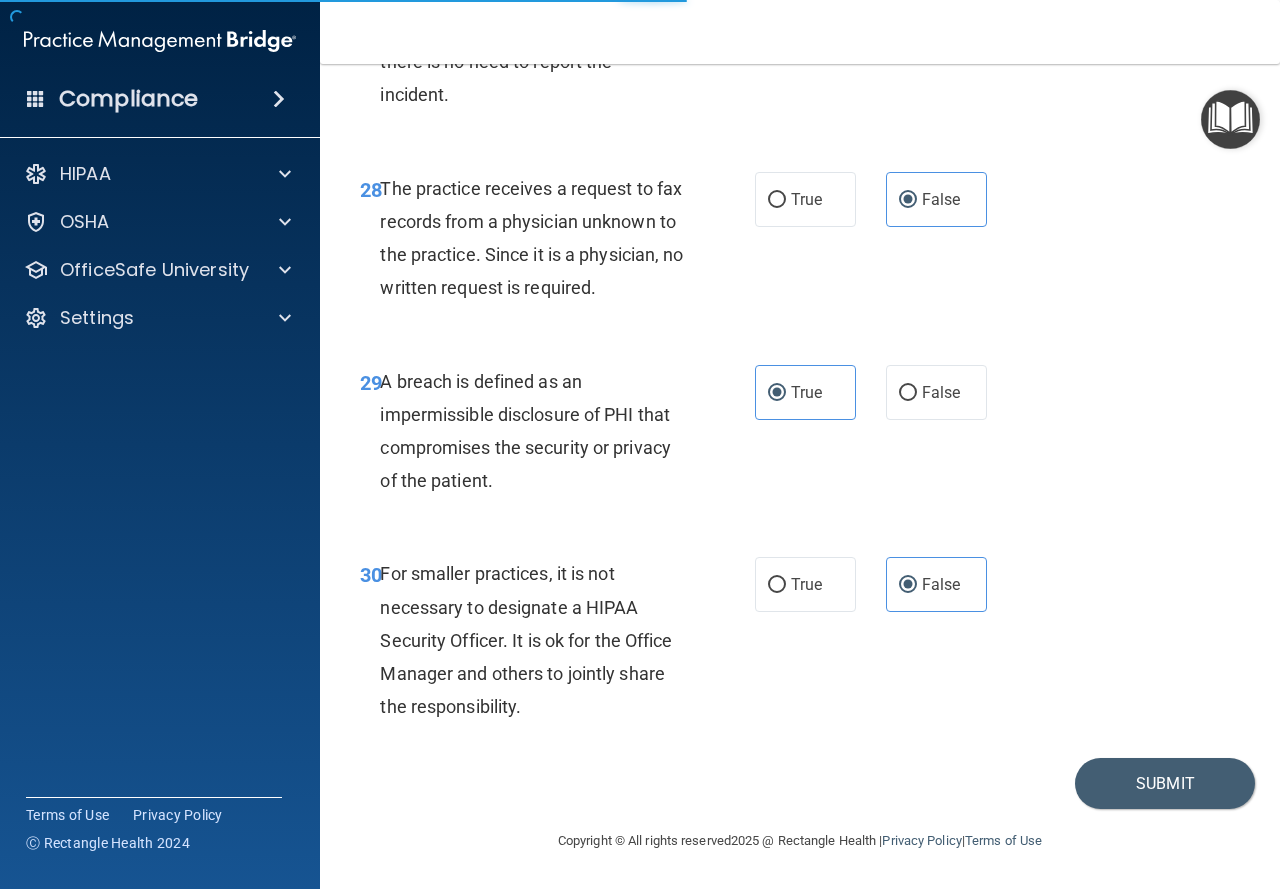 scroll, scrollTop: 0, scrollLeft: 0, axis: both 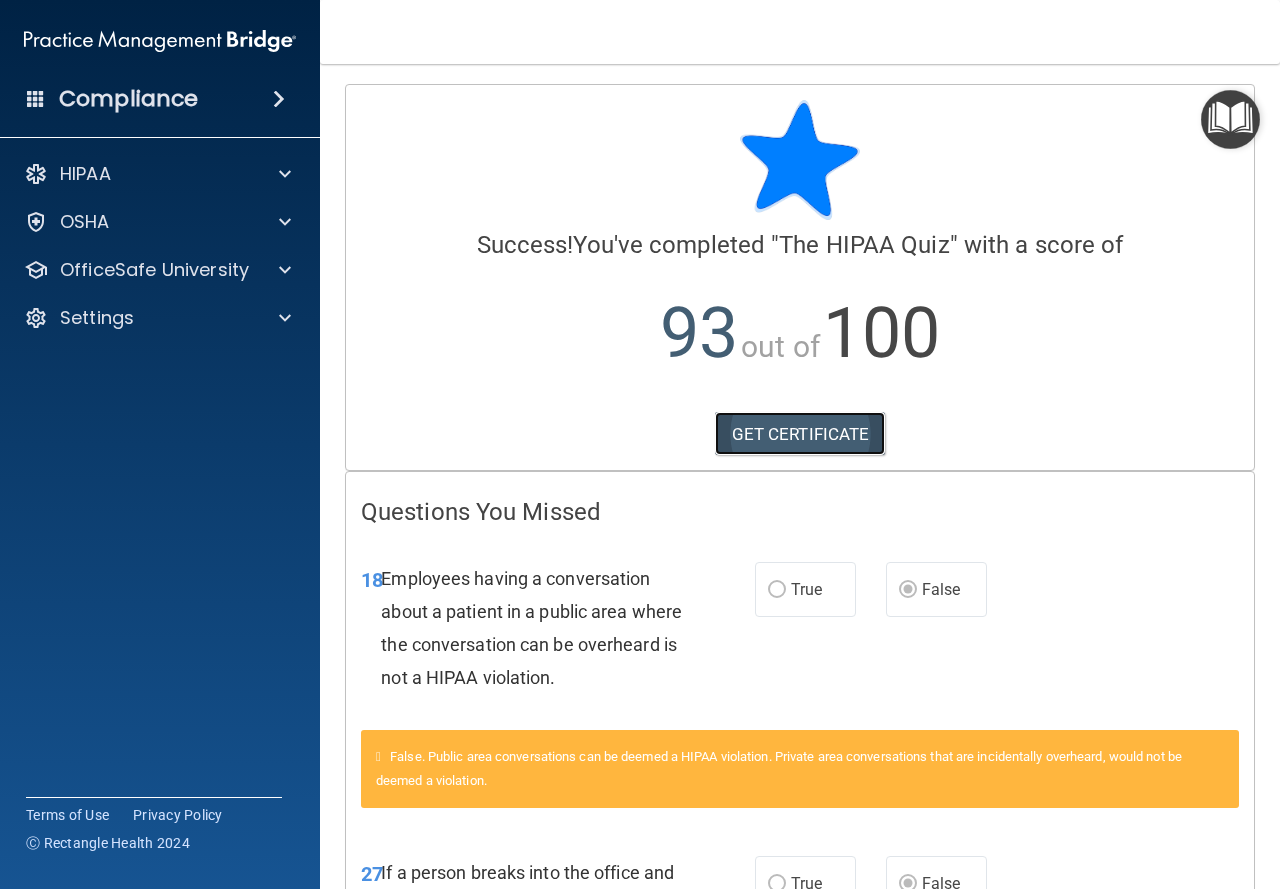 click on "GET CERTIFICATE" at bounding box center [800, 434] 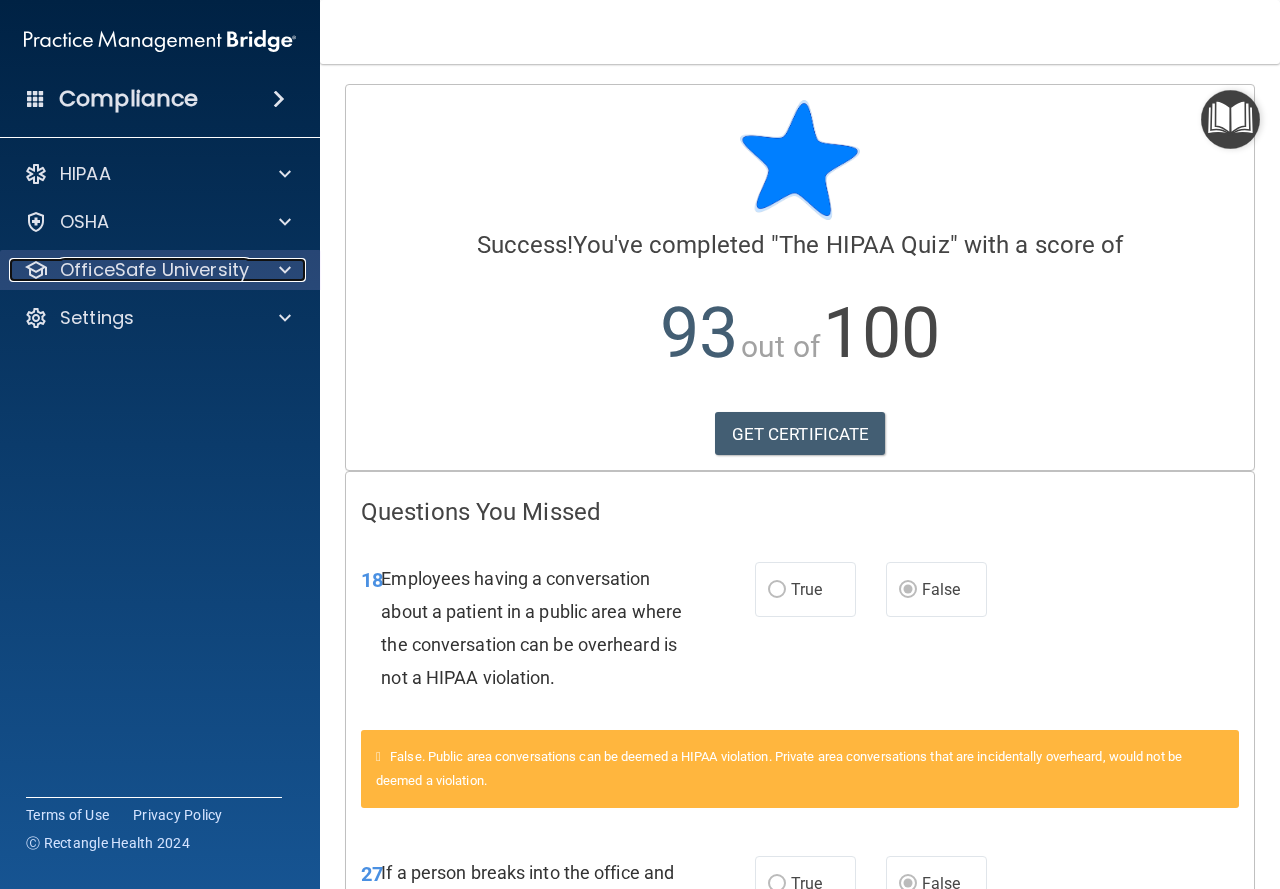 click on "OfficeSafe University" at bounding box center (154, 270) 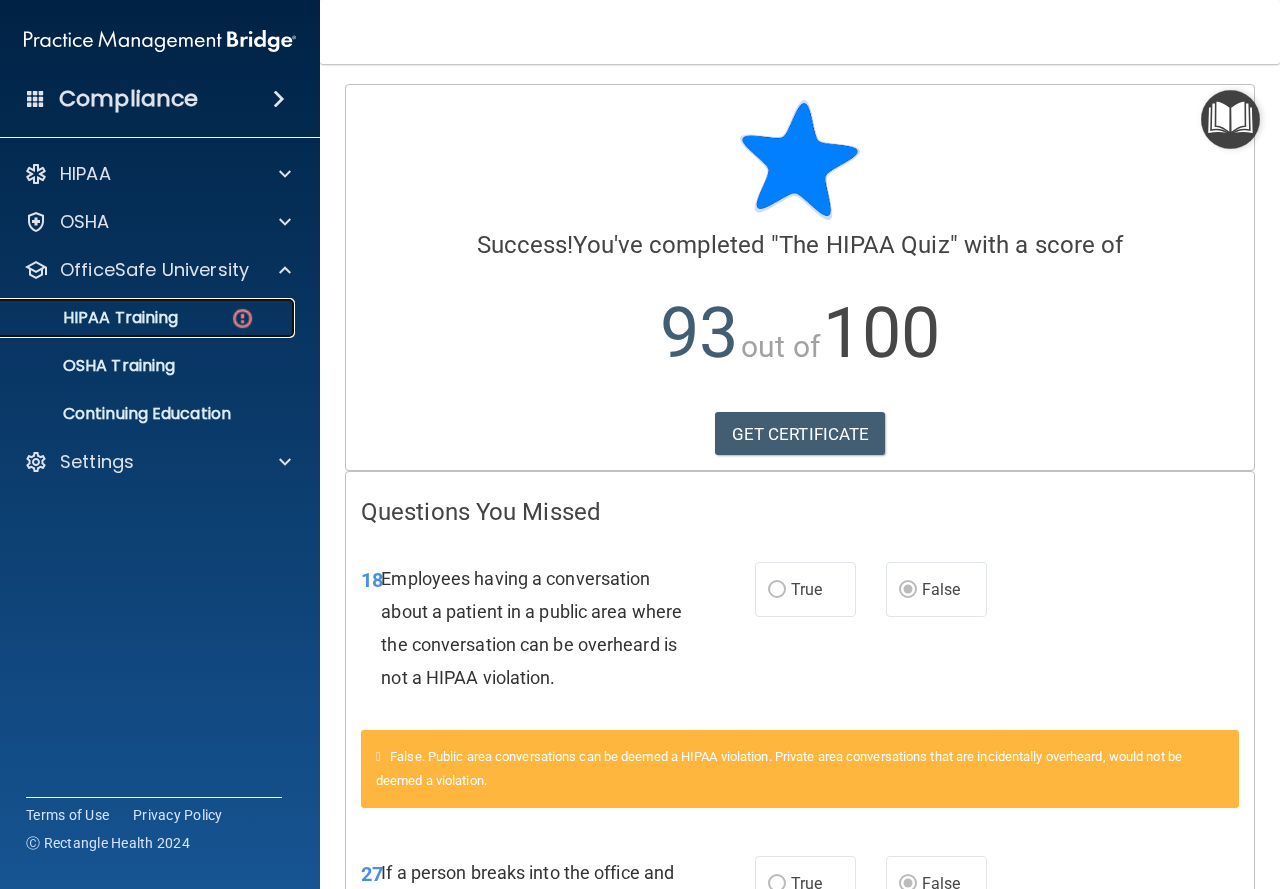 click on "HIPAA Training" at bounding box center [149, 318] 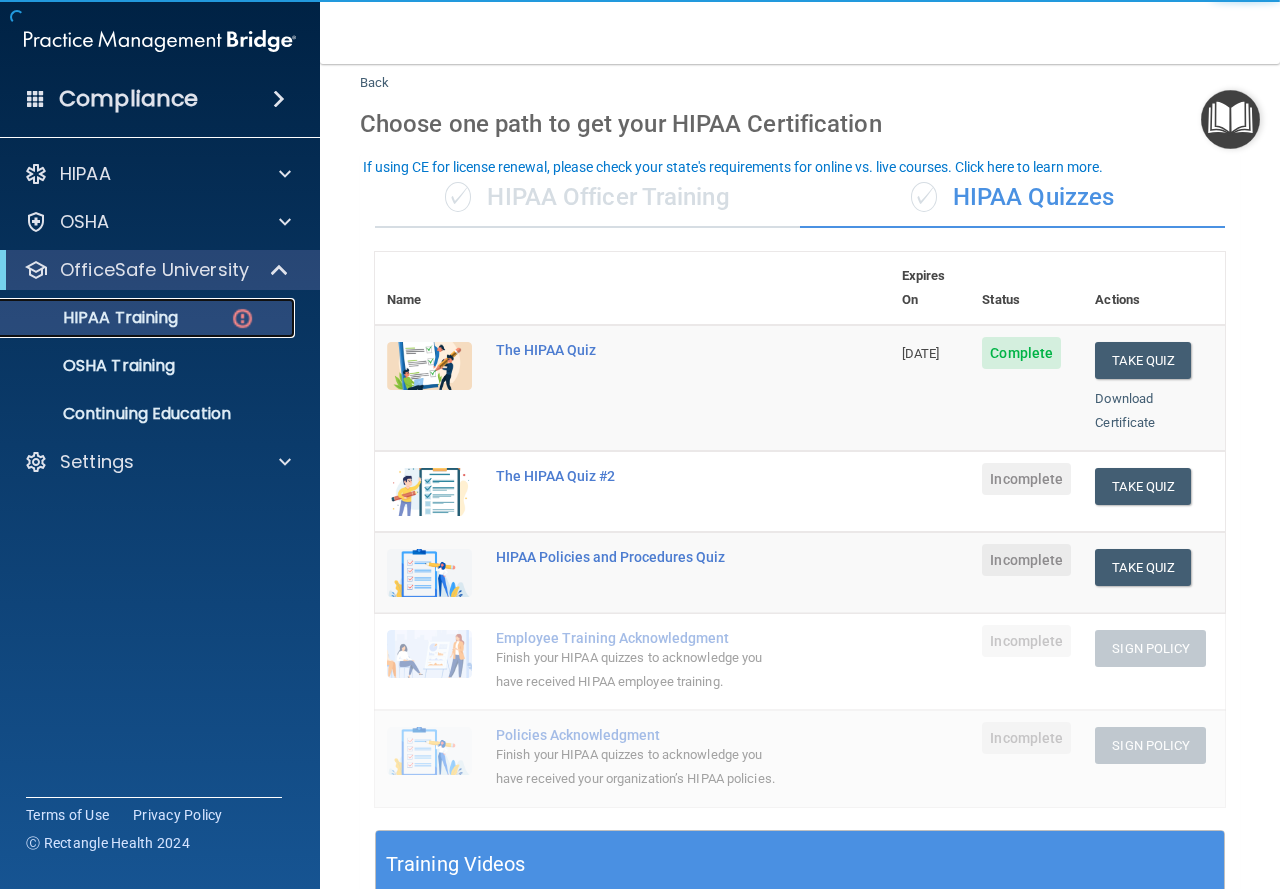 scroll, scrollTop: 100, scrollLeft: 0, axis: vertical 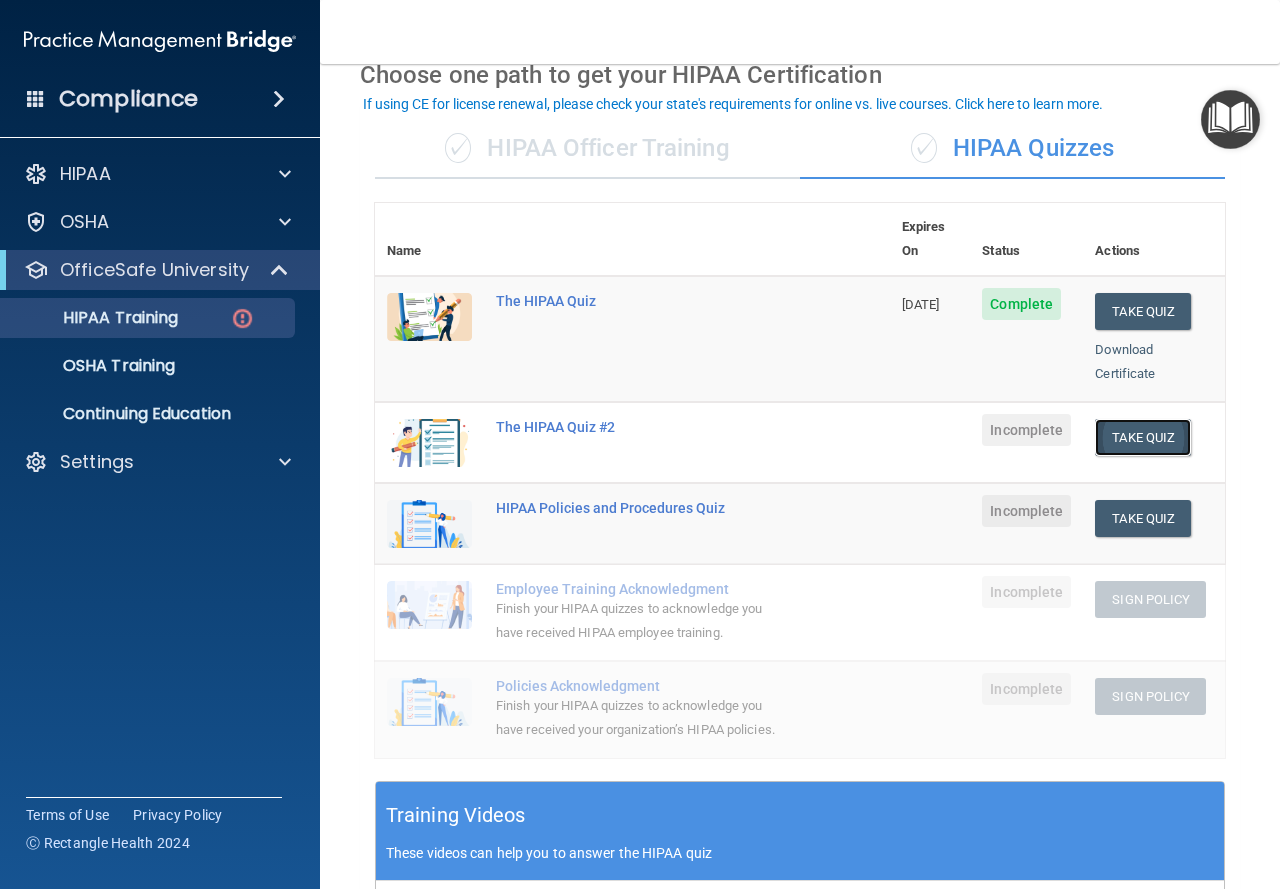 click on "Take Quiz" at bounding box center [1143, 437] 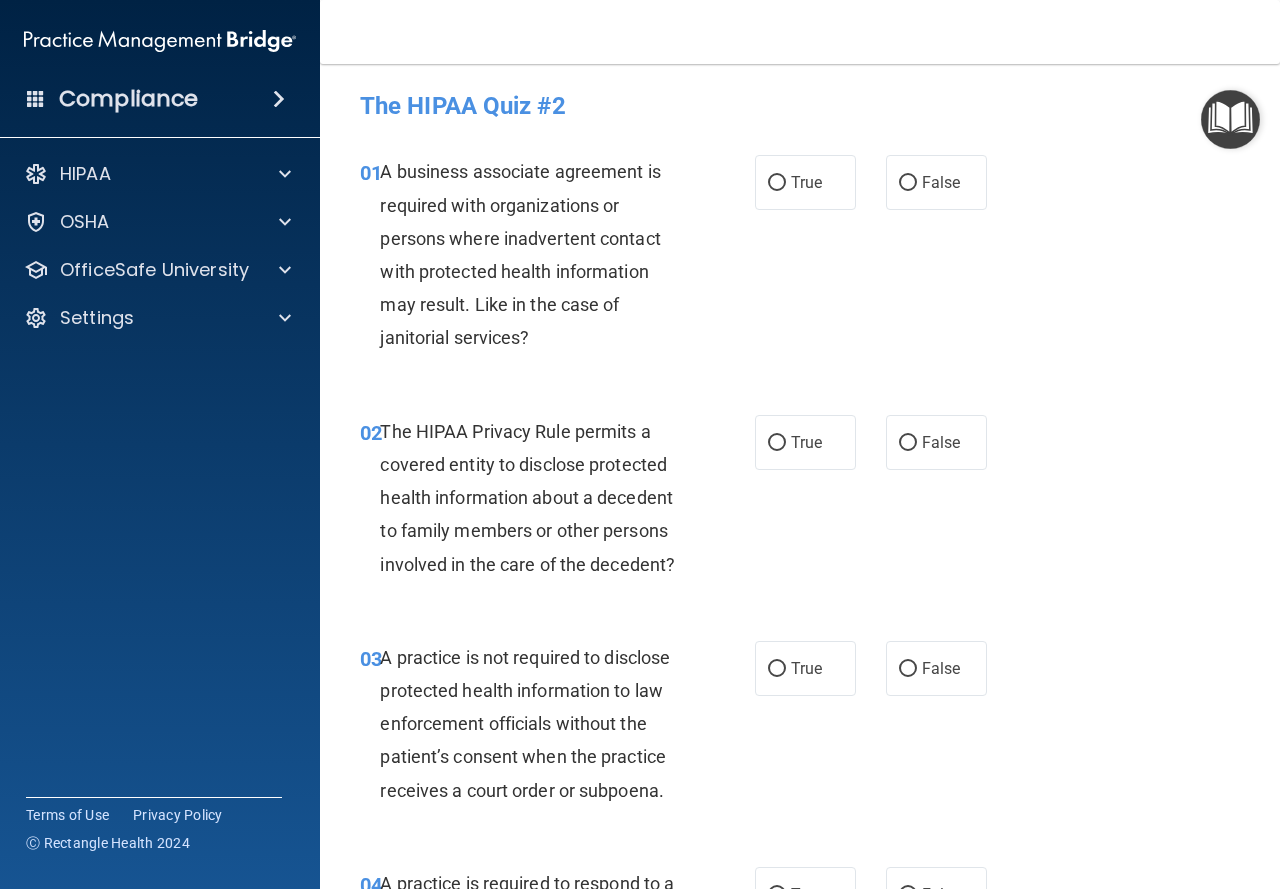 scroll, scrollTop: 0, scrollLeft: 0, axis: both 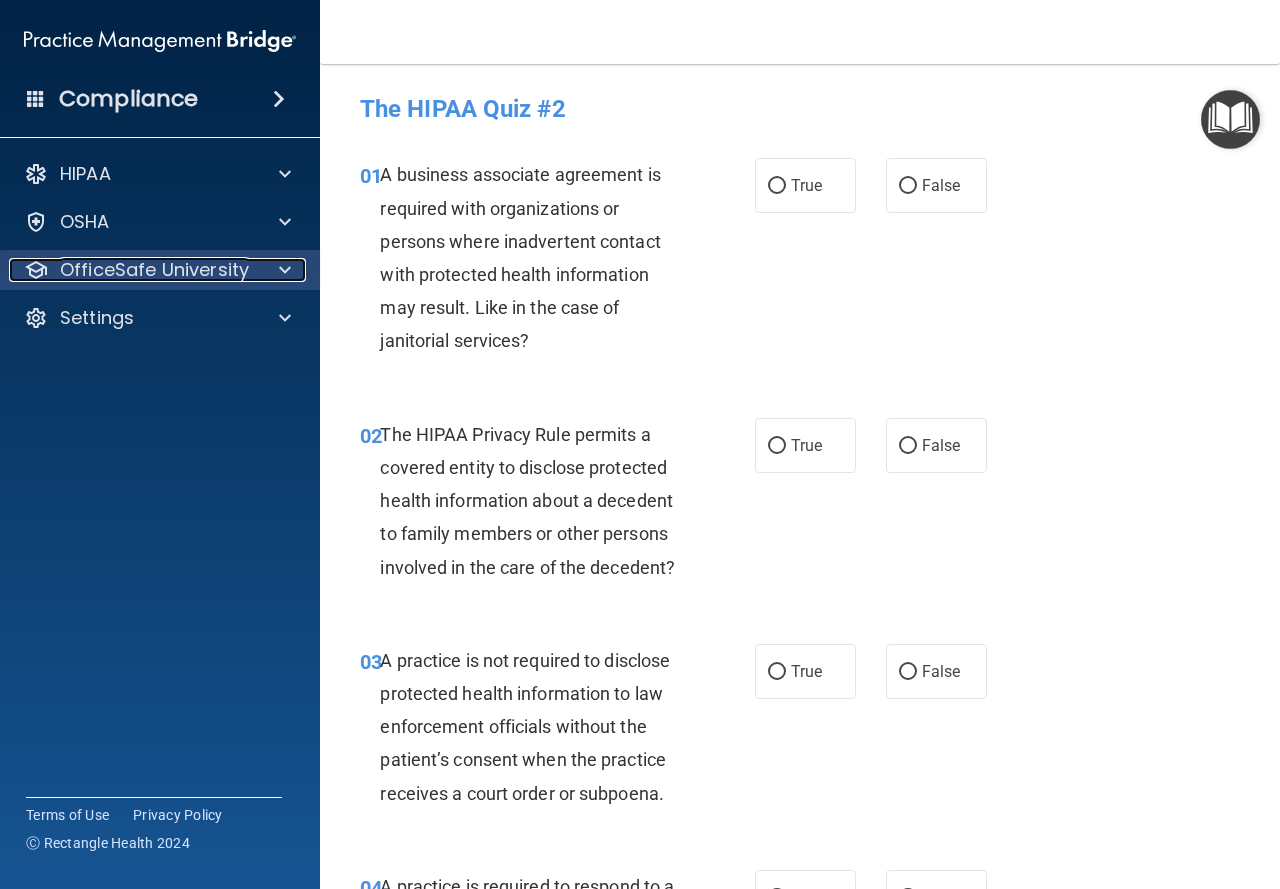 click on "OfficeSafe University" at bounding box center [154, 270] 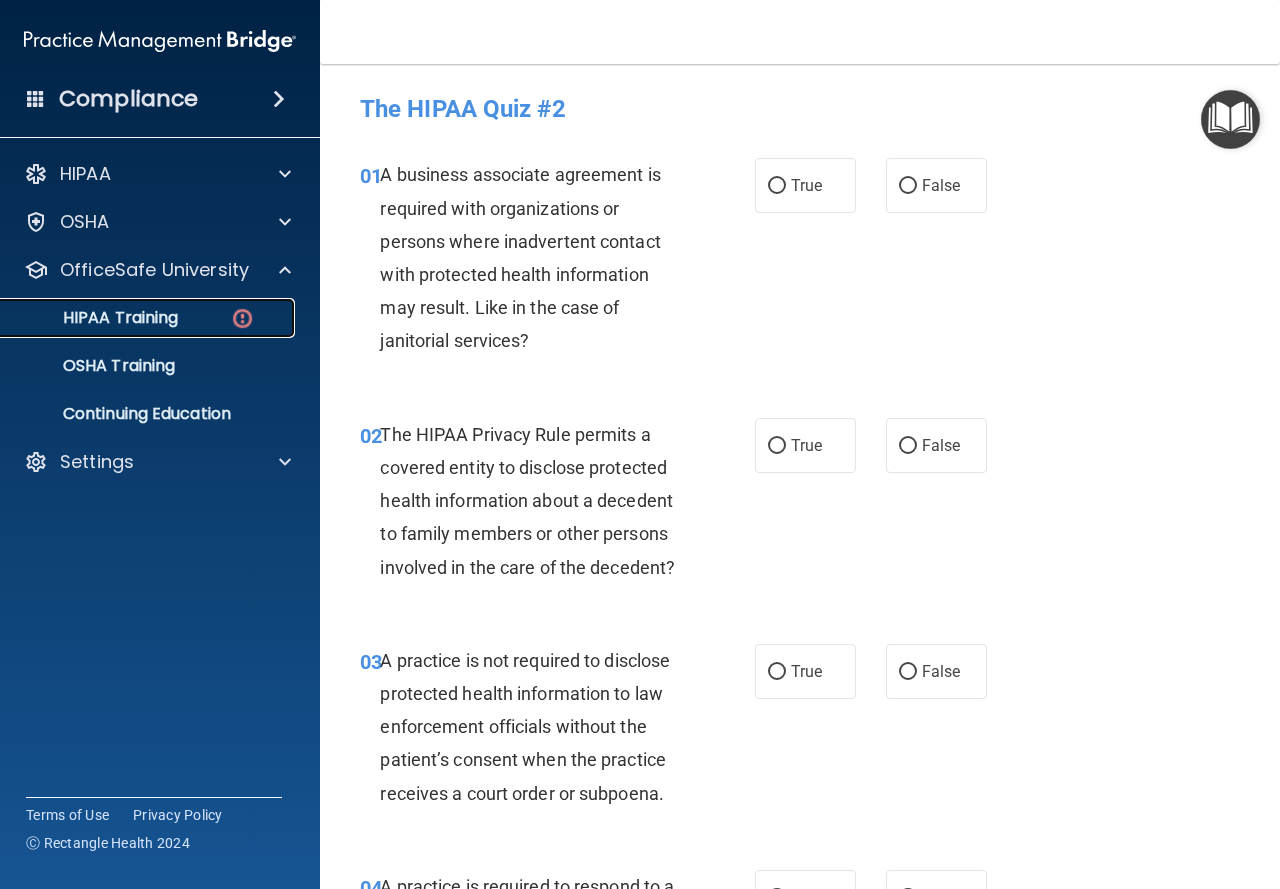 click on "HIPAA Training" at bounding box center (95, 318) 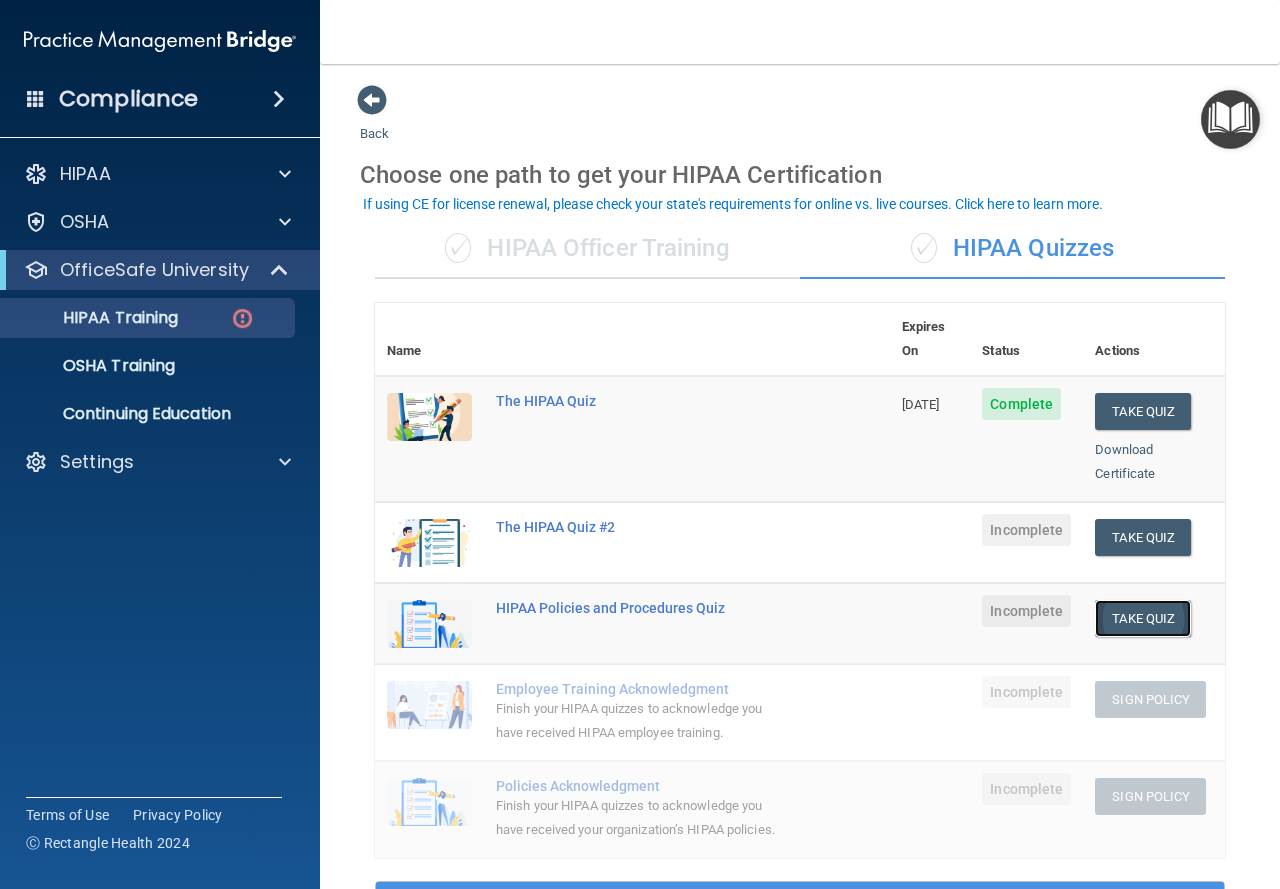 click on "Take Quiz" at bounding box center [1143, 618] 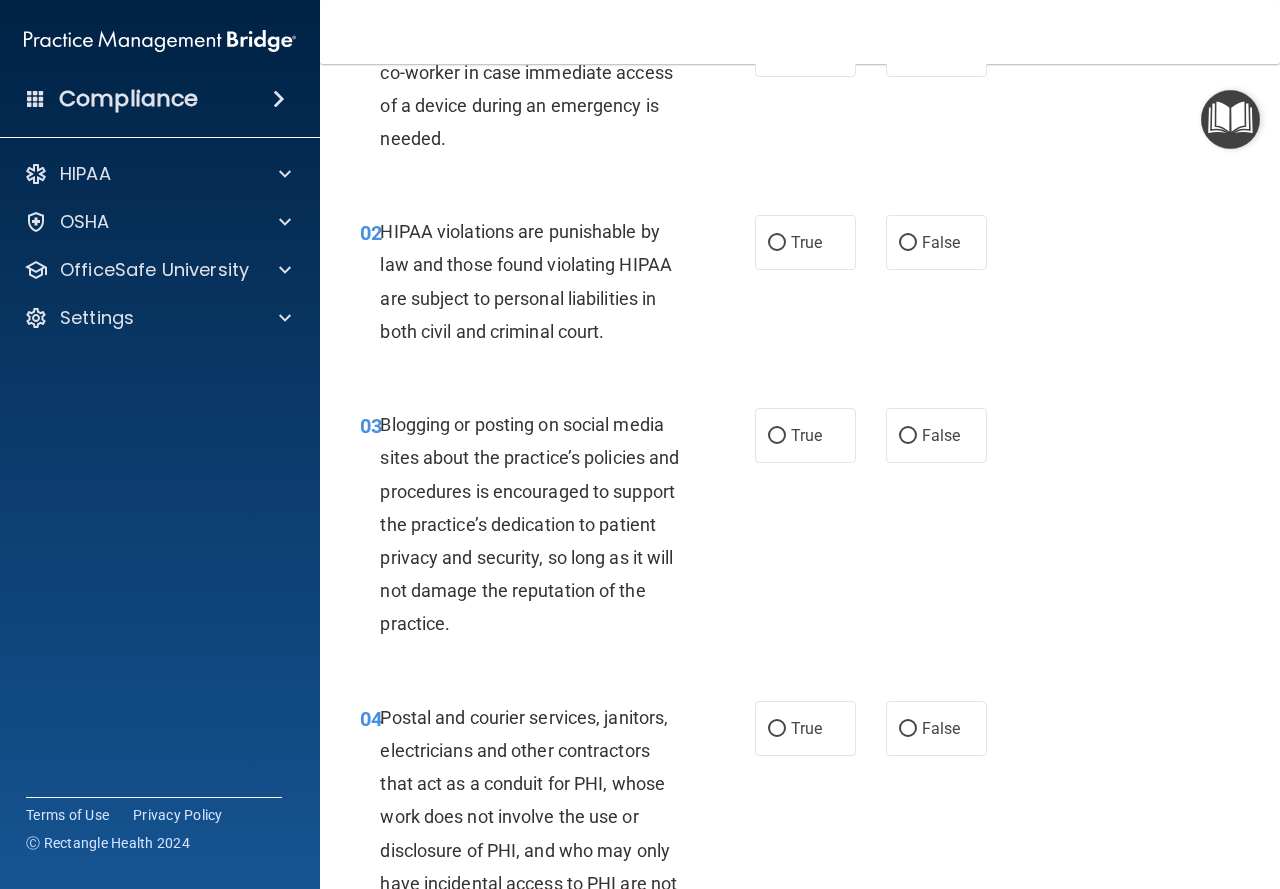 scroll, scrollTop: 0, scrollLeft: 0, axis: both 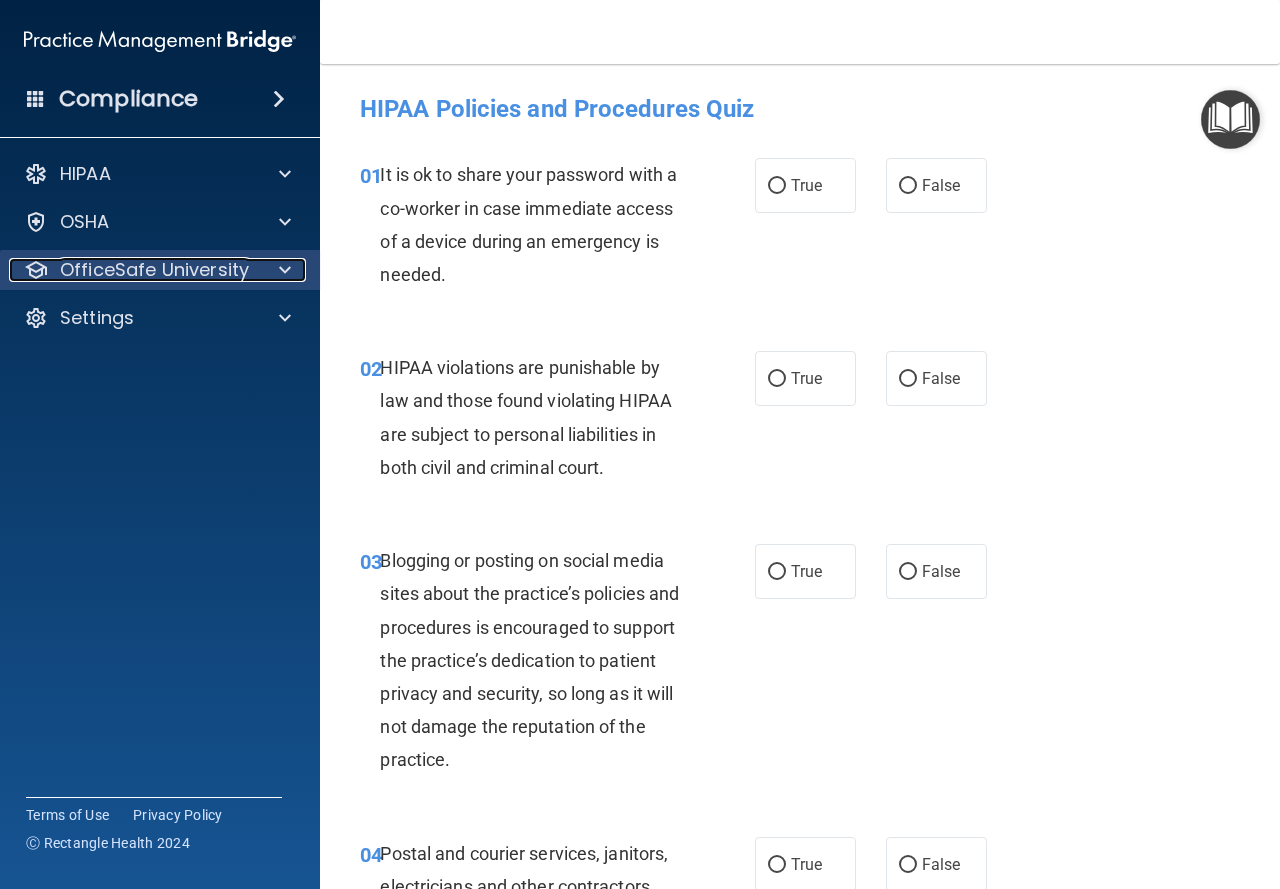 click on "OfficeSafe University" at bounding box center (154, 270) 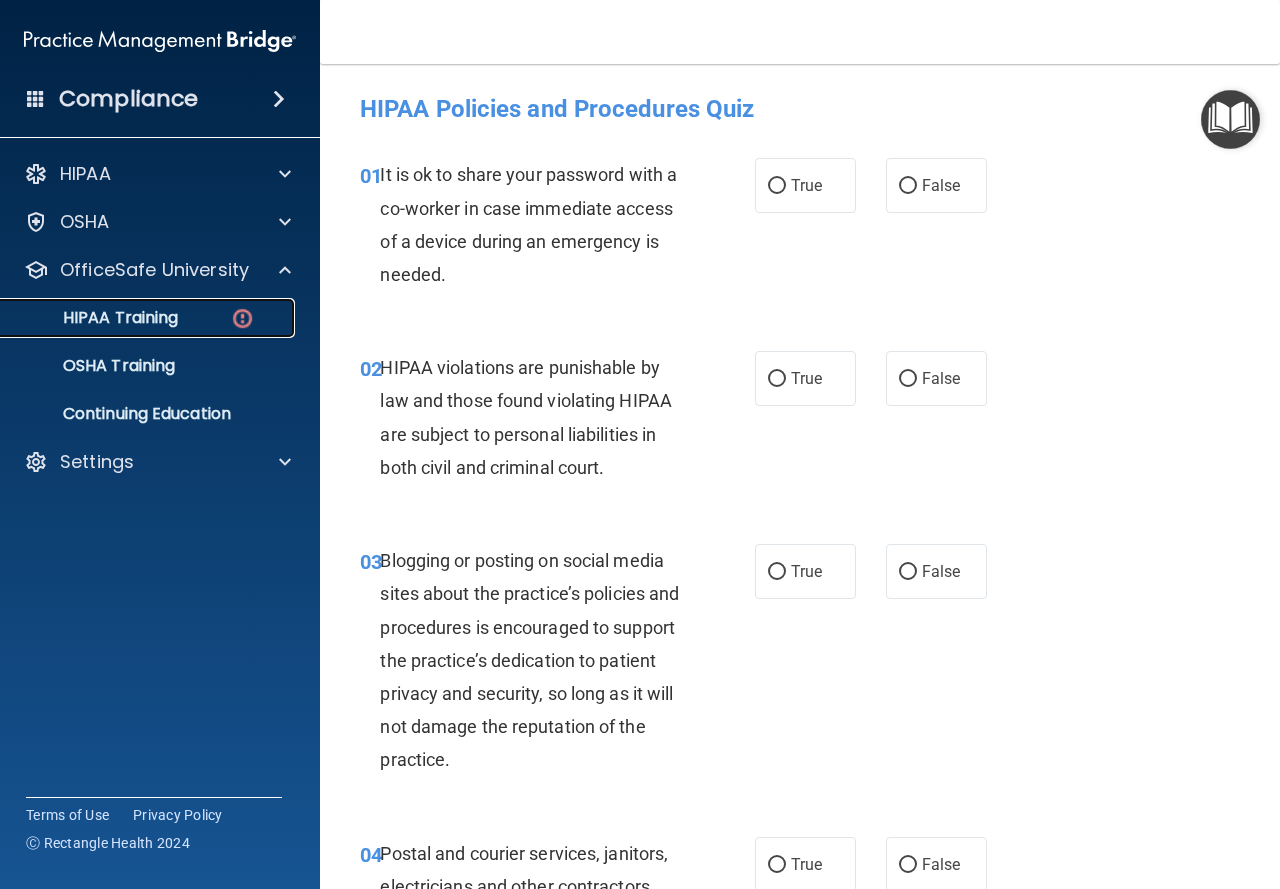 click on "HIPAA Training" at bounding box center [95, 318] 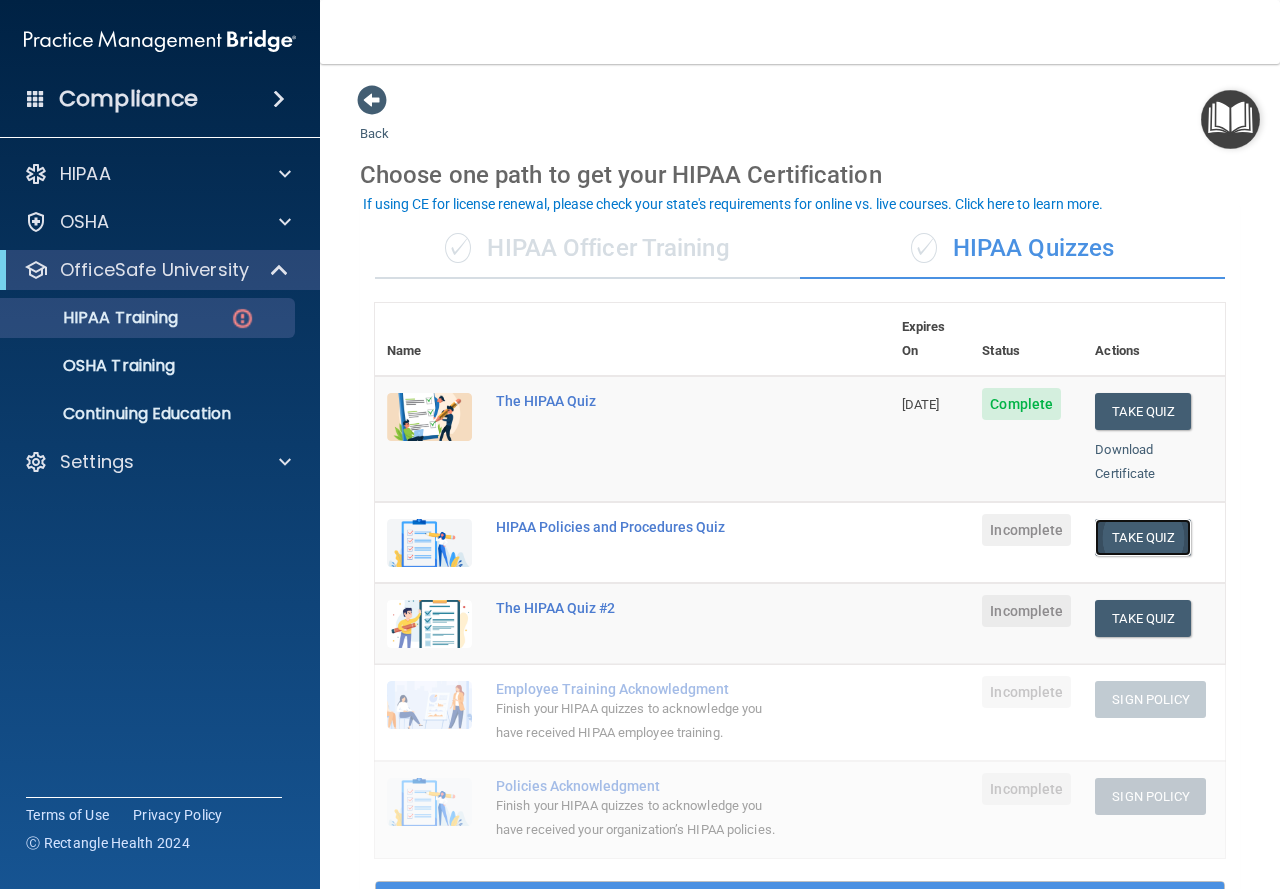 click on "Take Quiz" at bounding box center [1143, 537] 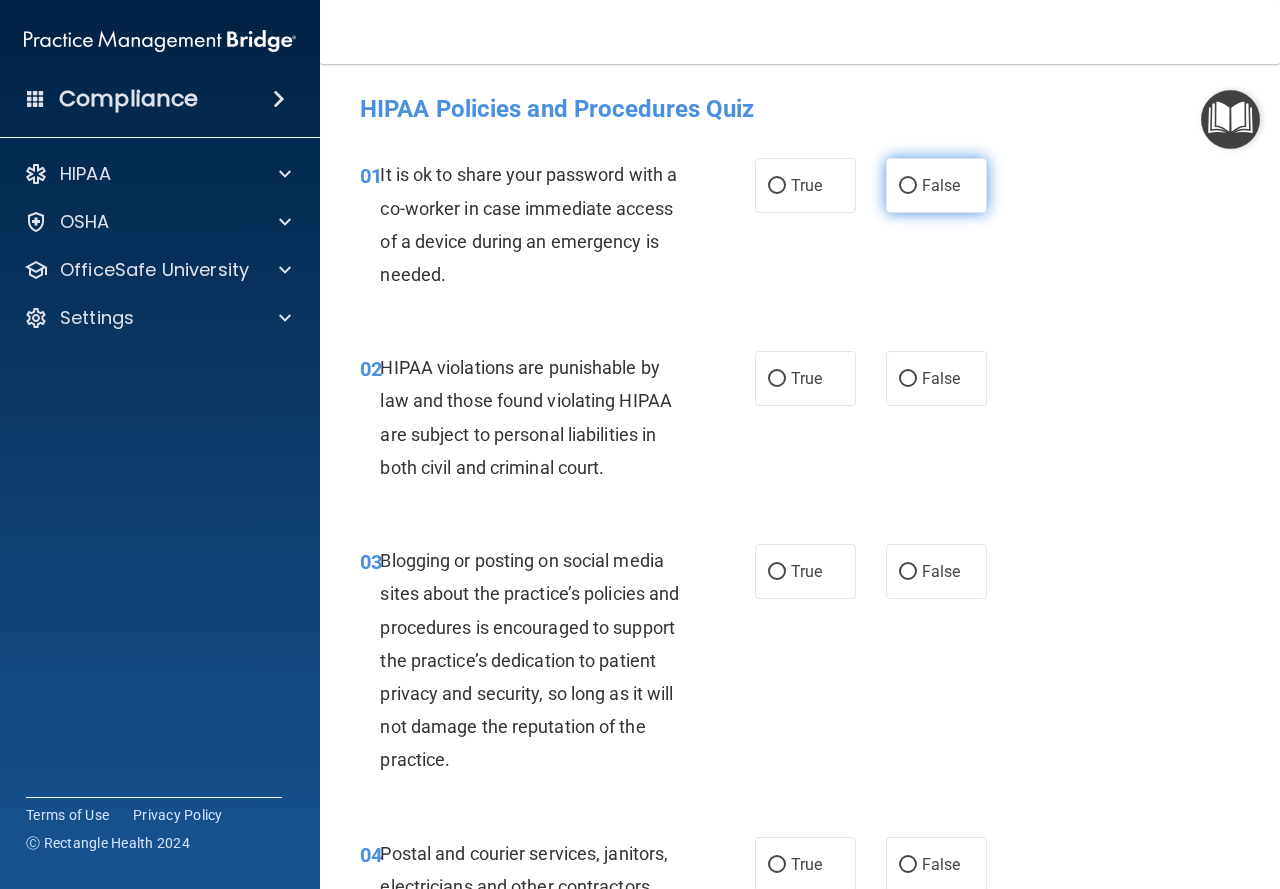 click on "False" at bounding box center (908, 186) 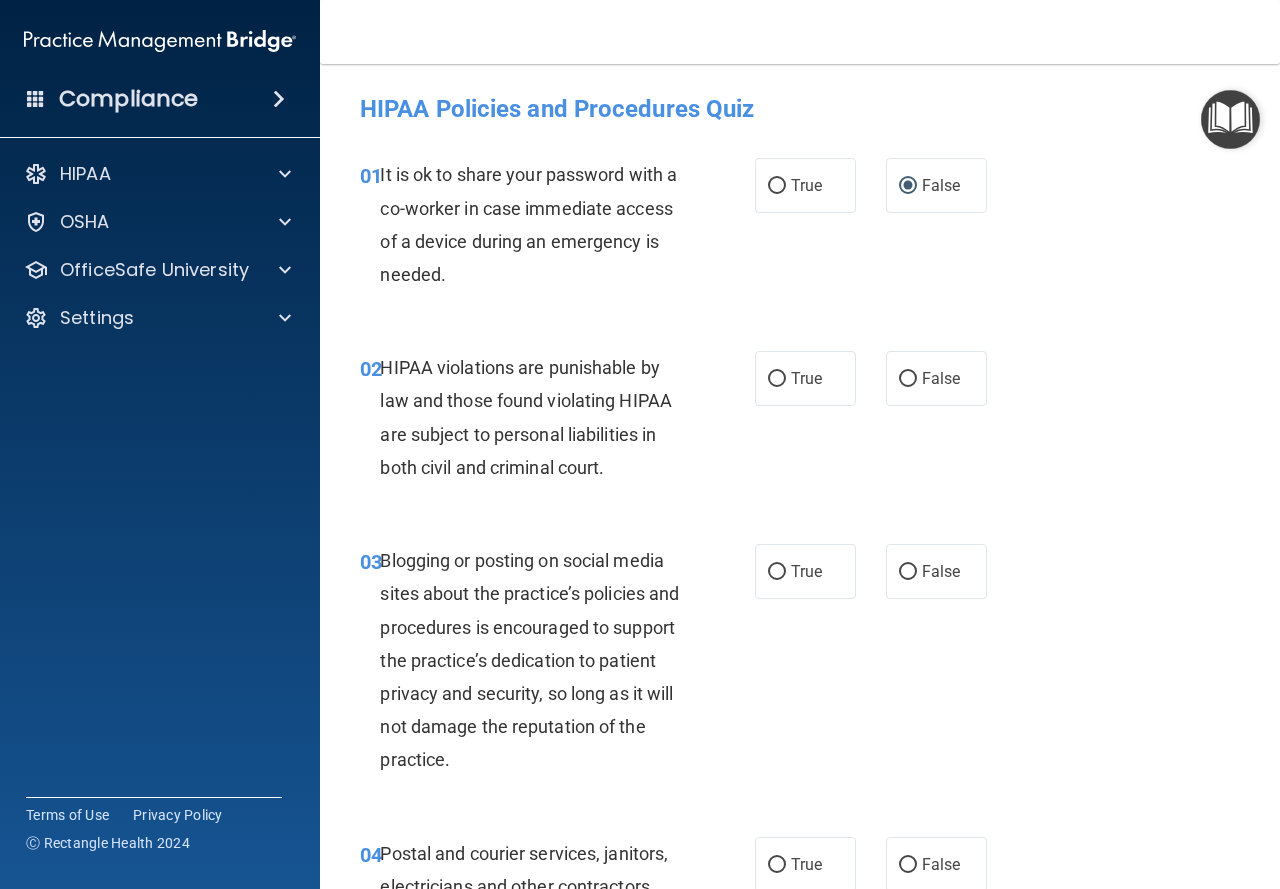 scroll, scrollTop: 100, scrollLeft: 0, axis: vertical 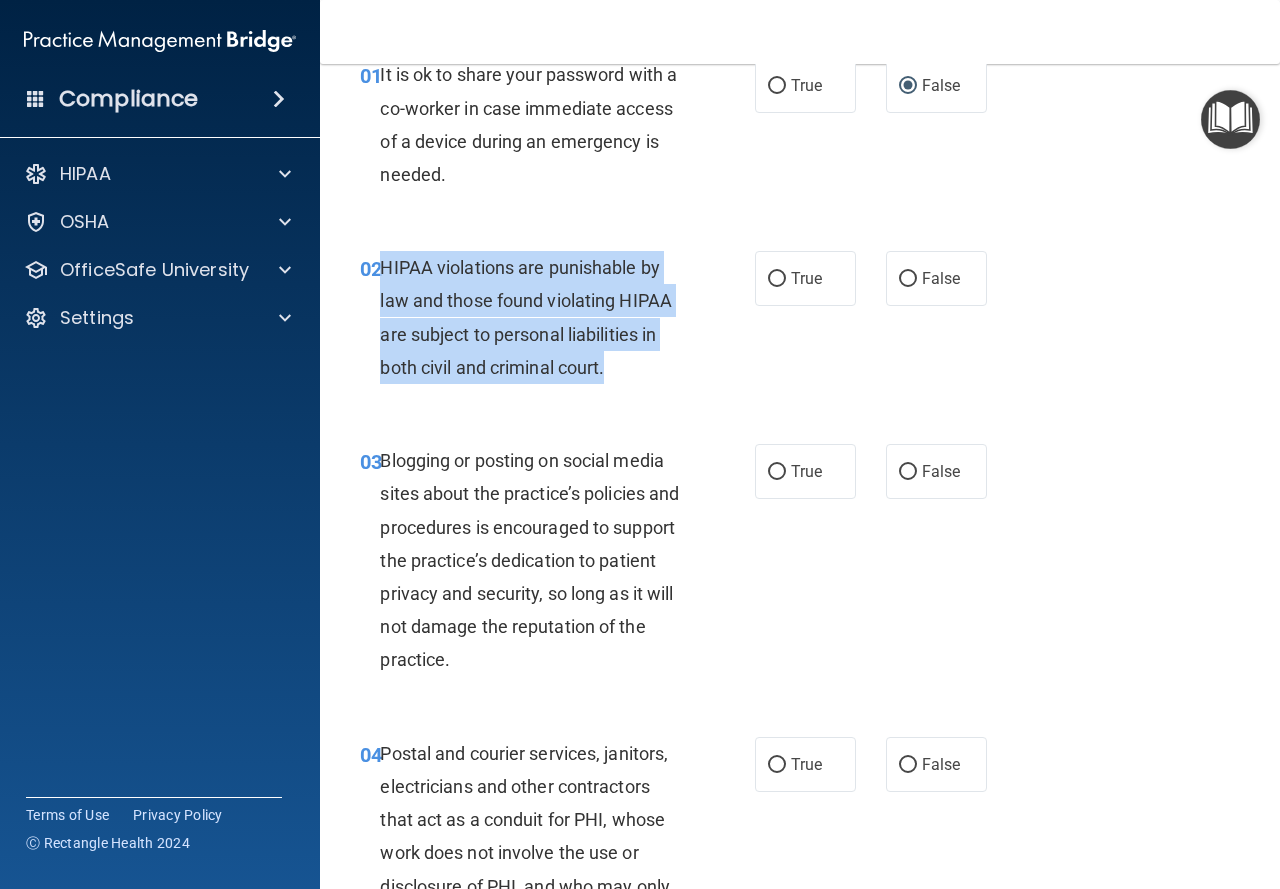 drag, startPoint x: 382, startPoint y: 259, endPoint x: 613, endPoint y: 357, distance: 250.92828 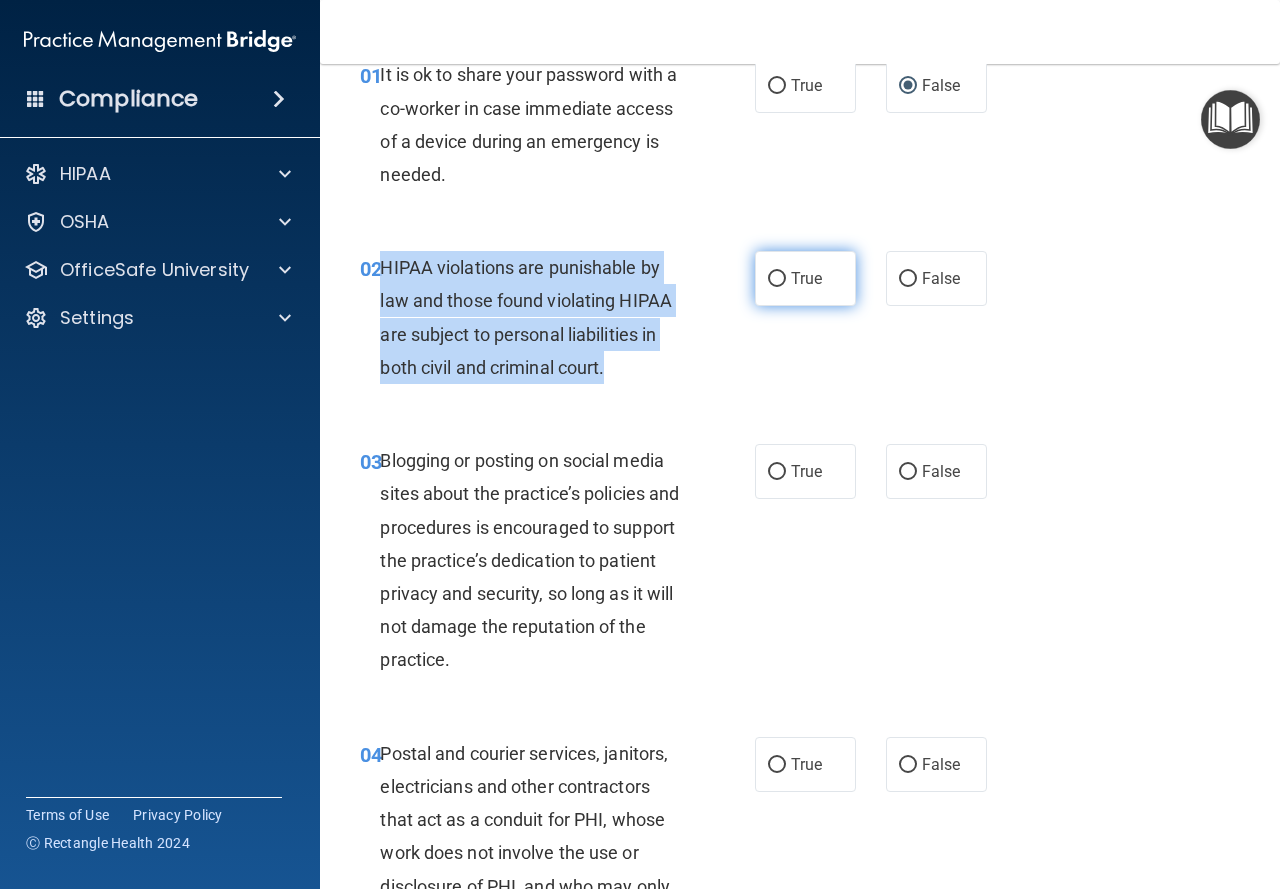 click on "True" at bounding box center (777, 279) 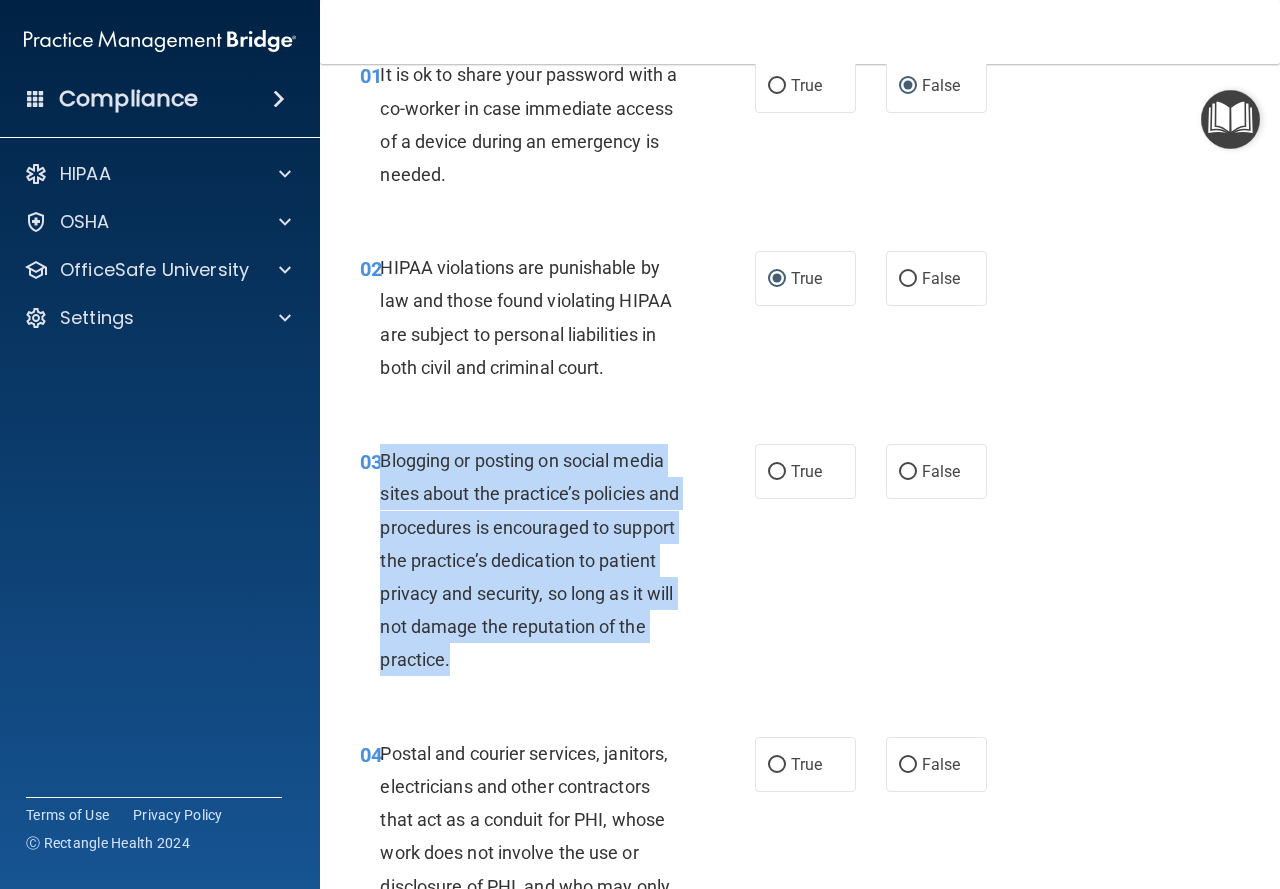 drag, startPoint x: 381, startPoint y: 456, endPoint x: 564, endPoint y: 659, distance: 273.30936 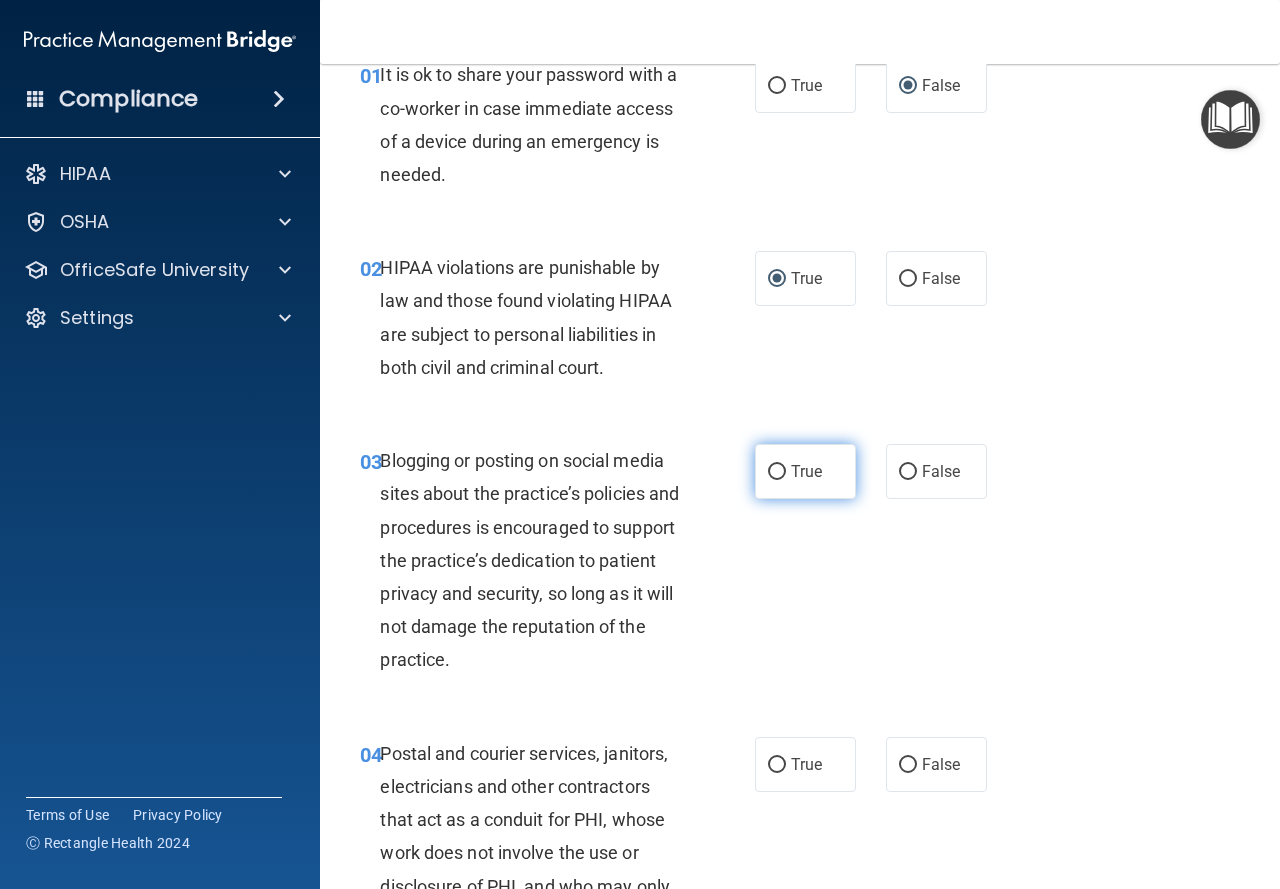 click on "True" at bounding box center [806, 471] 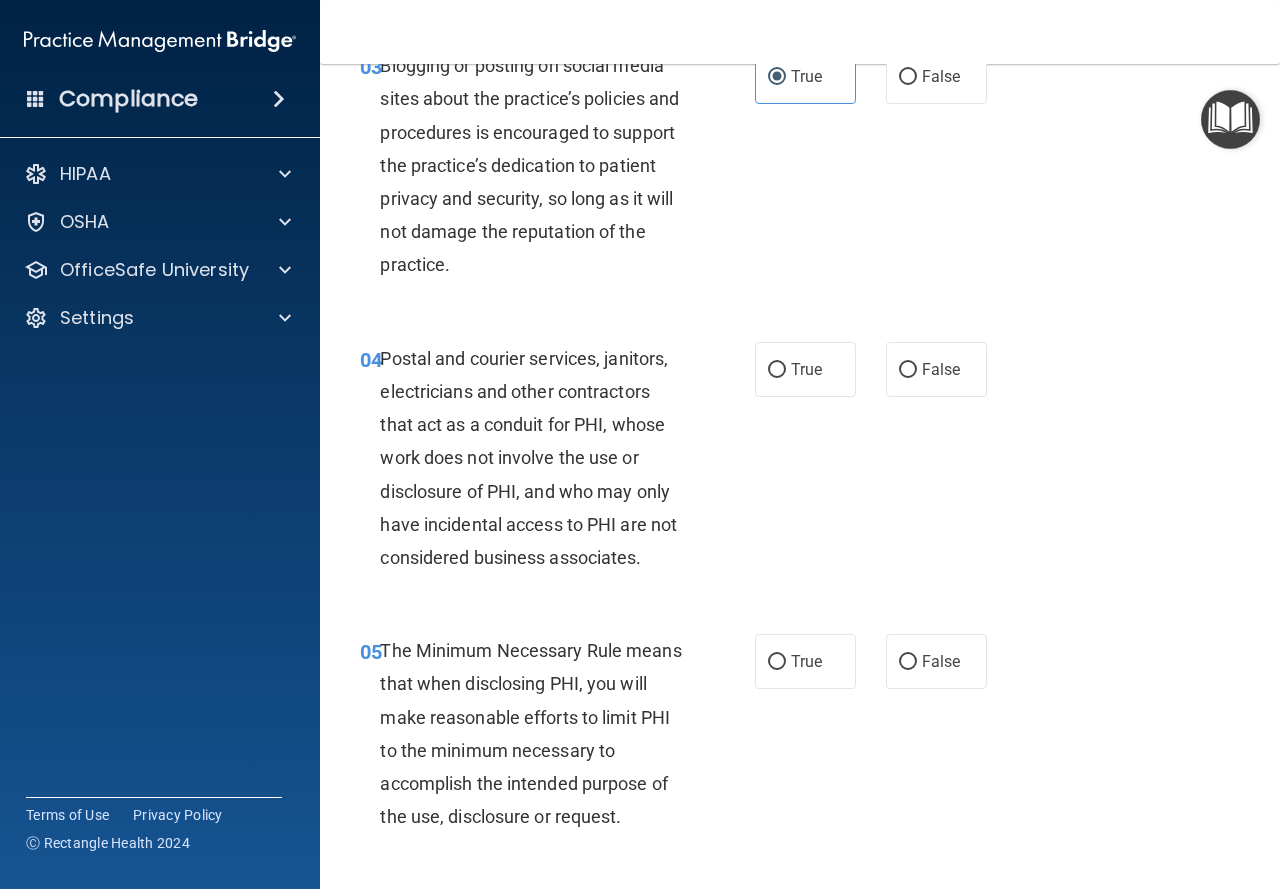 scroll, scrollTop: 500, scrollLeft: 0, axis: vertical 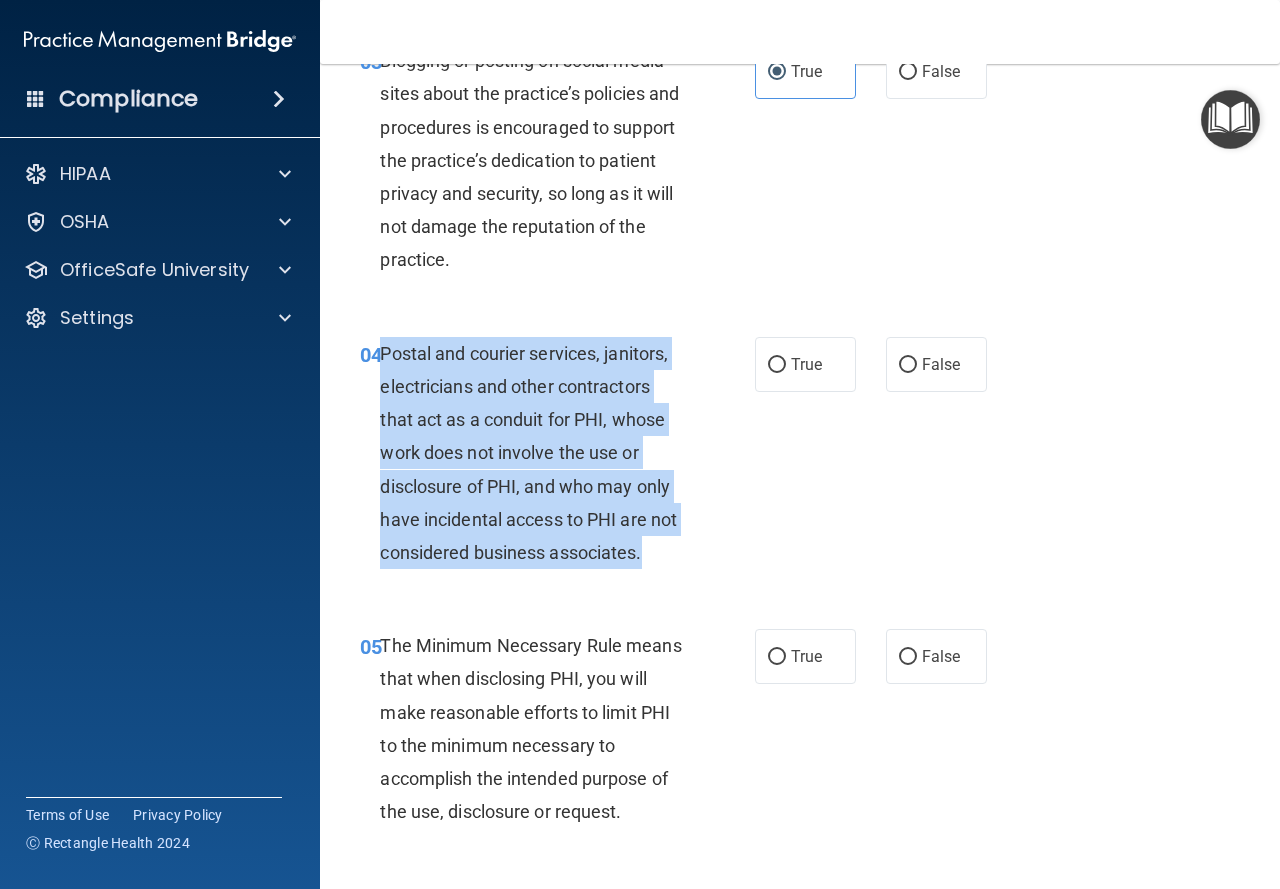 drag, startPoint x: 378, startPoint y: 347, endPoint x: 680, endPoint y: 562, distance: 370.71417 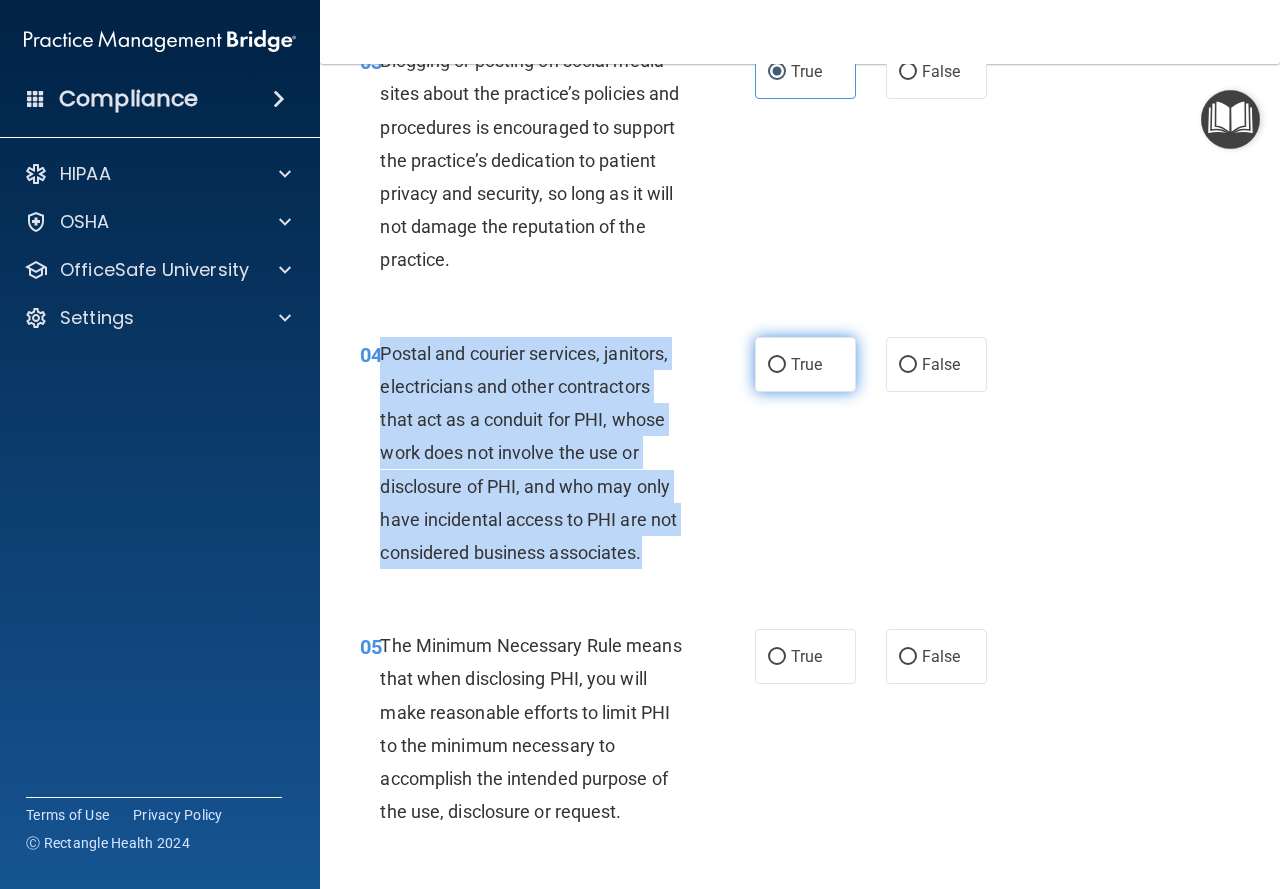 click on "True" at bounding box center [777, 365] 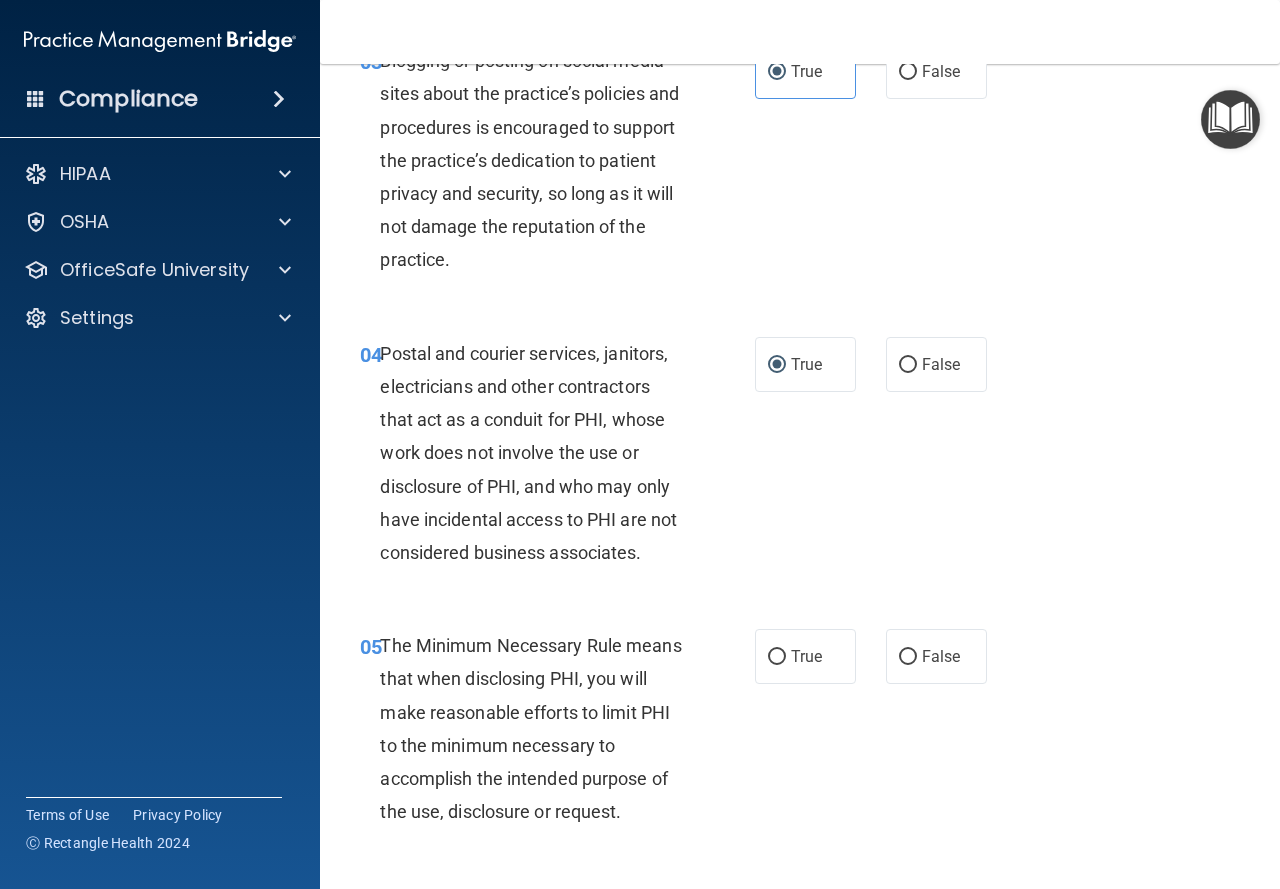 click on "04       Postal and courier services, janitors, electricians and other contractors that act as a conduit for PHI, whose work does not involve the use or disclosure of PHI, and who may only have incidental access to PHI are not considered business associates.                 True           False" at bounding box center (800, 458) 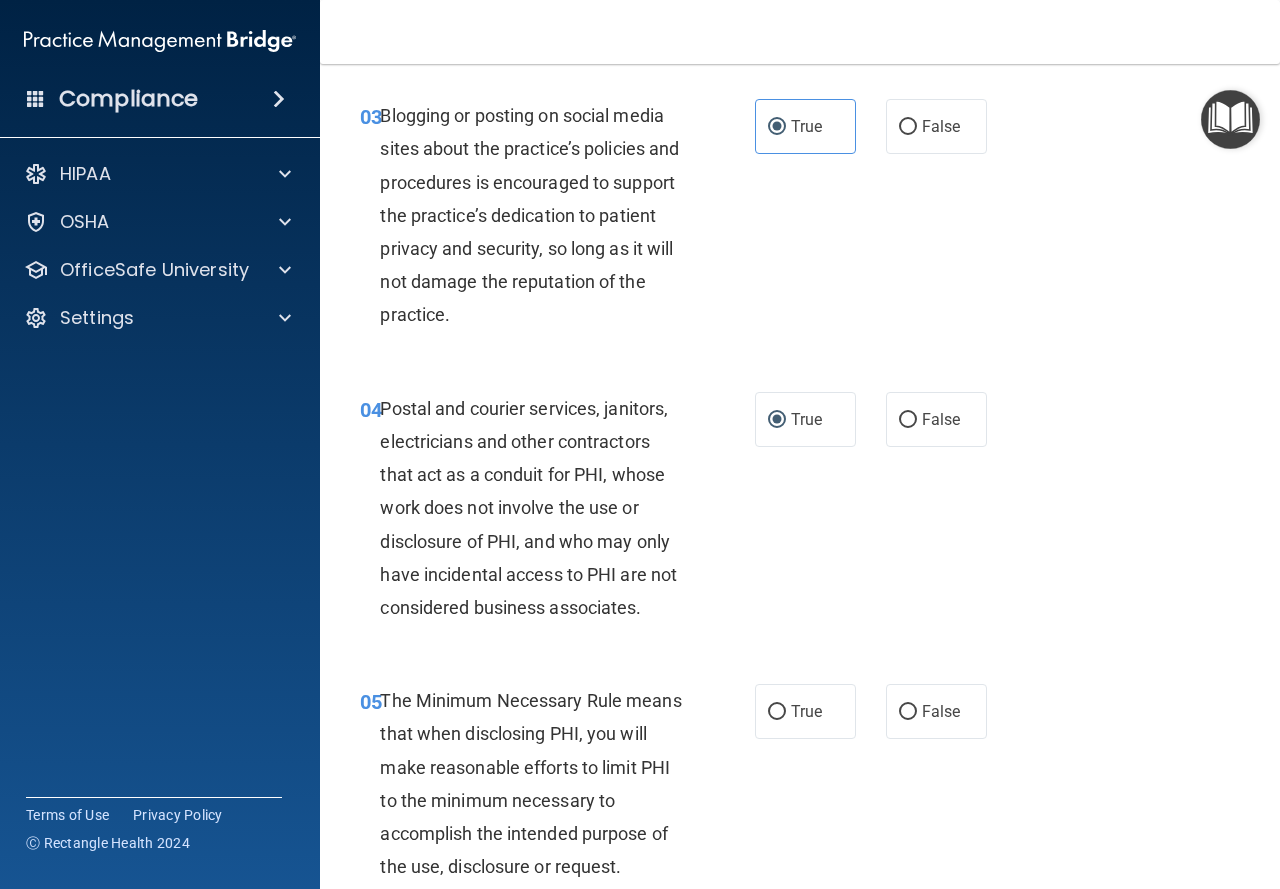 scroll, scrollTop: 400, scrollLeft: 0, axis: vertical 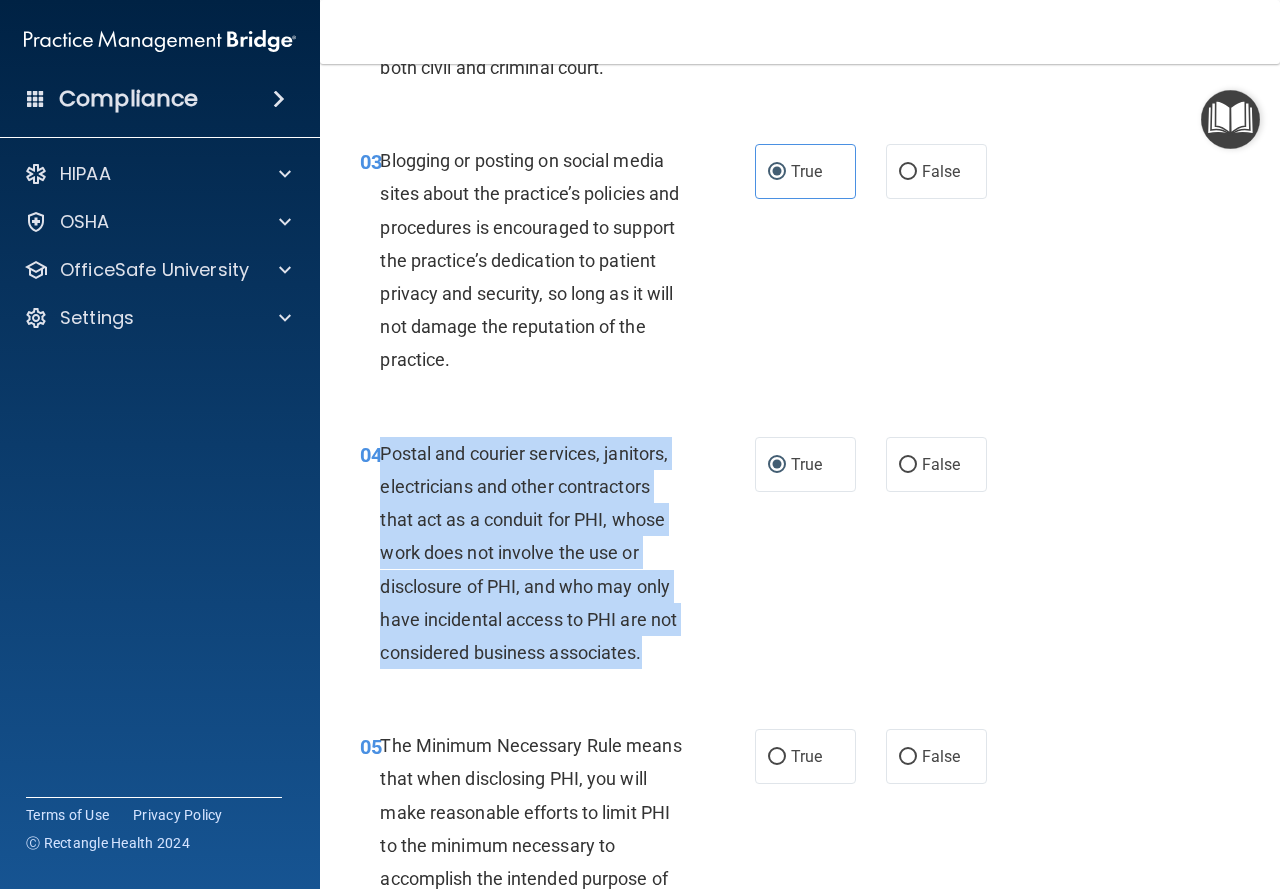 drag, startPoint x: 378, startPoint y: 446, endPoint x: 676, endPoint y: 662, distance: 368.04892 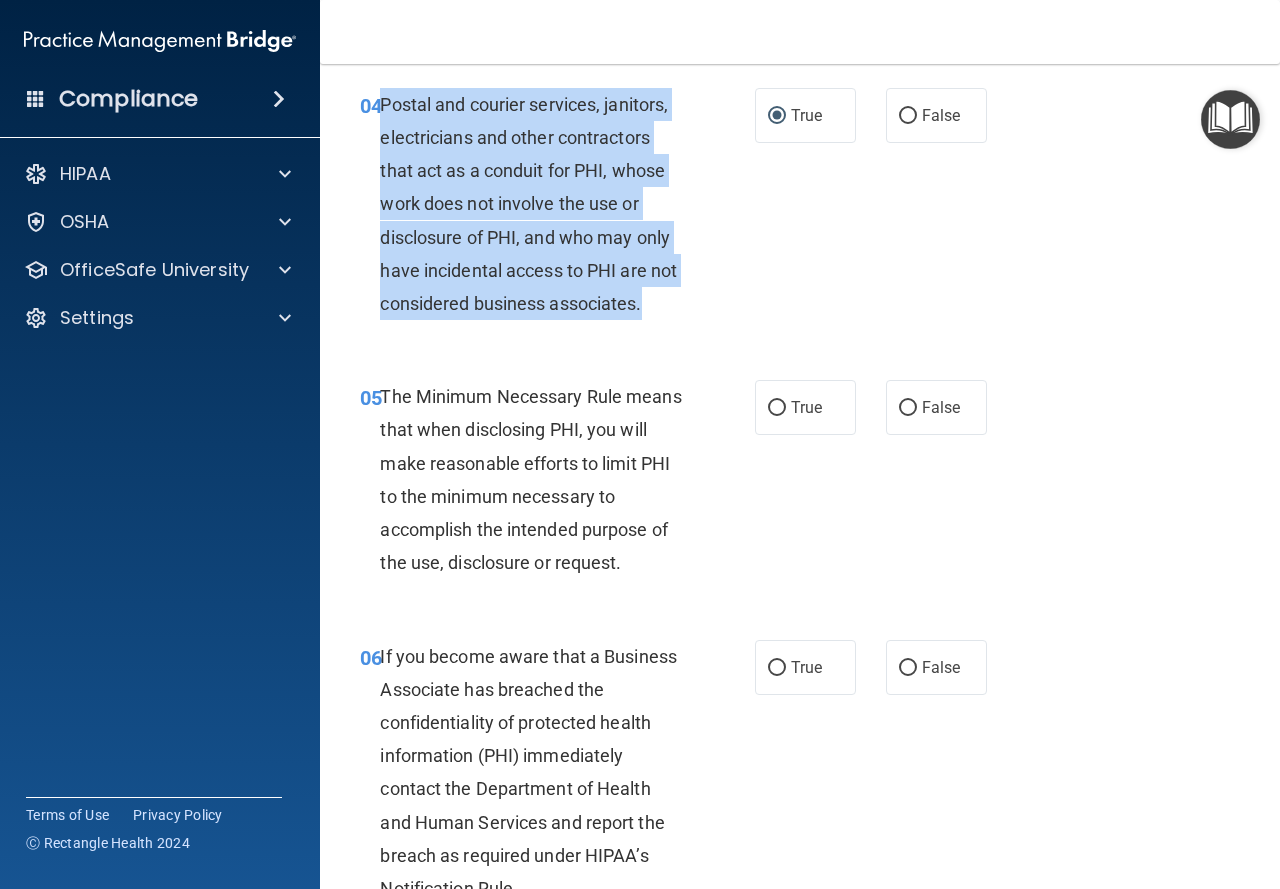 scroll, scrollTop: 800, scrollLeft: 0, axis: vertical 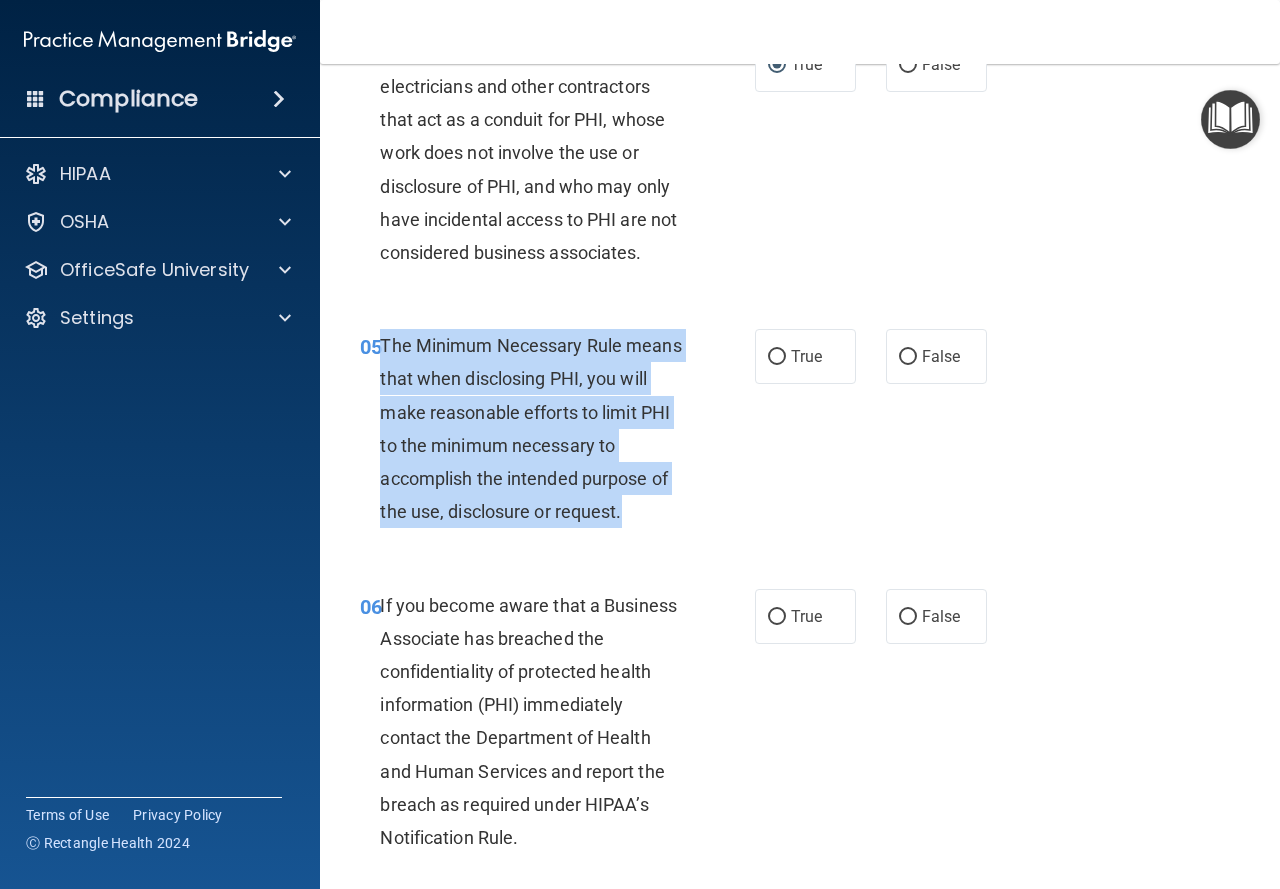 drag, startPoint x: 381, startPoint y: 339, endPoint x: 646, endPoint y: 515, distance: 318.12103 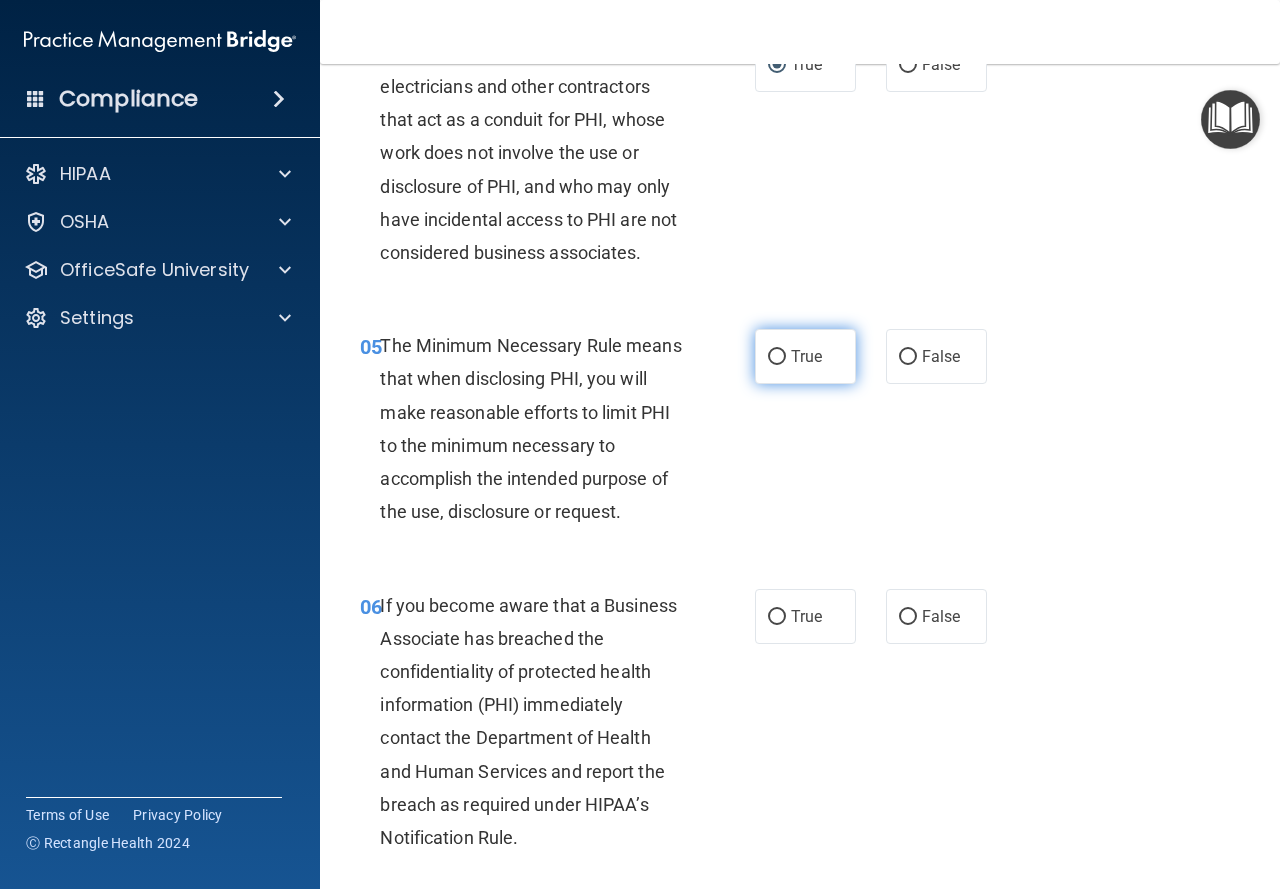 click on "True" at bounding box center (806, 356) 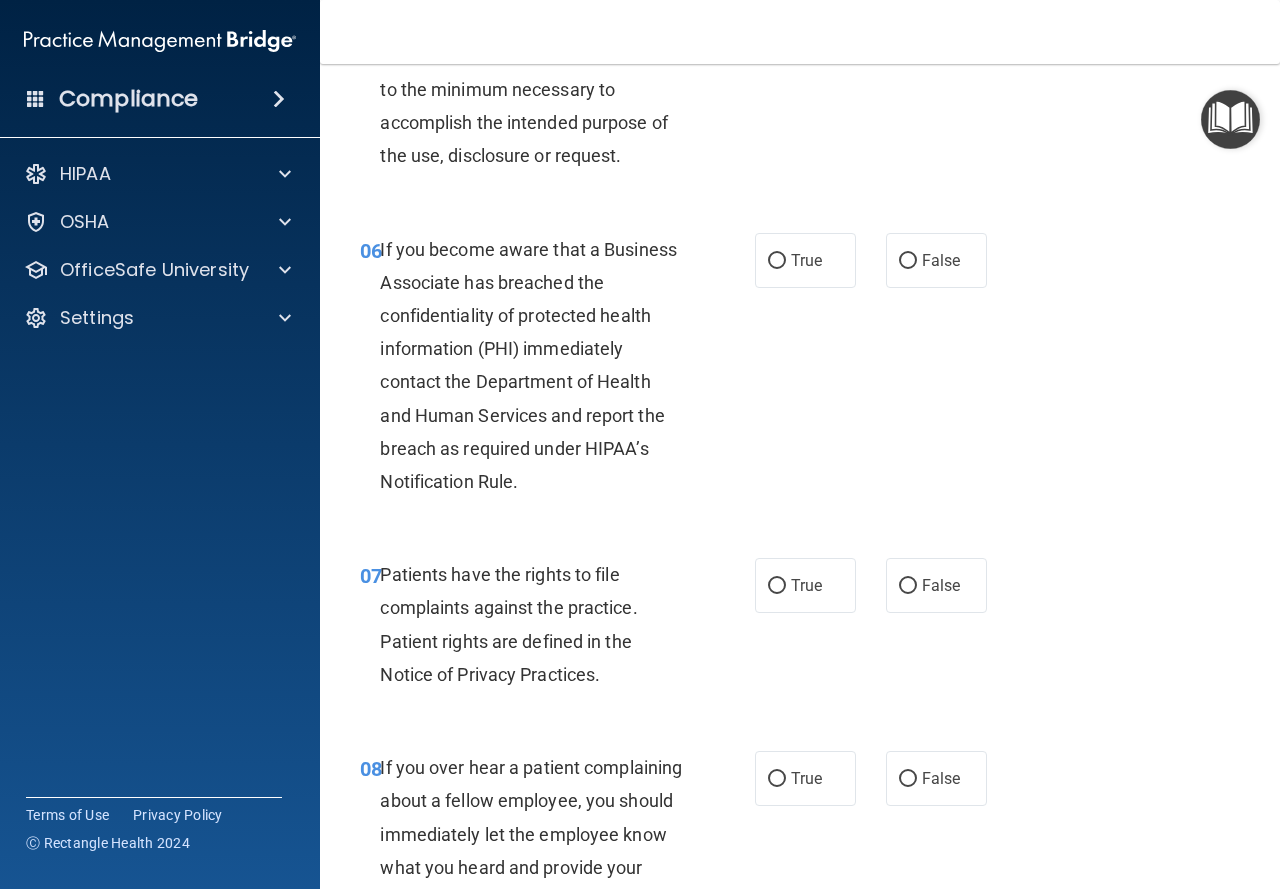 scroll, scrollTop: 1200, scrollLeft: 0, axis: vertical 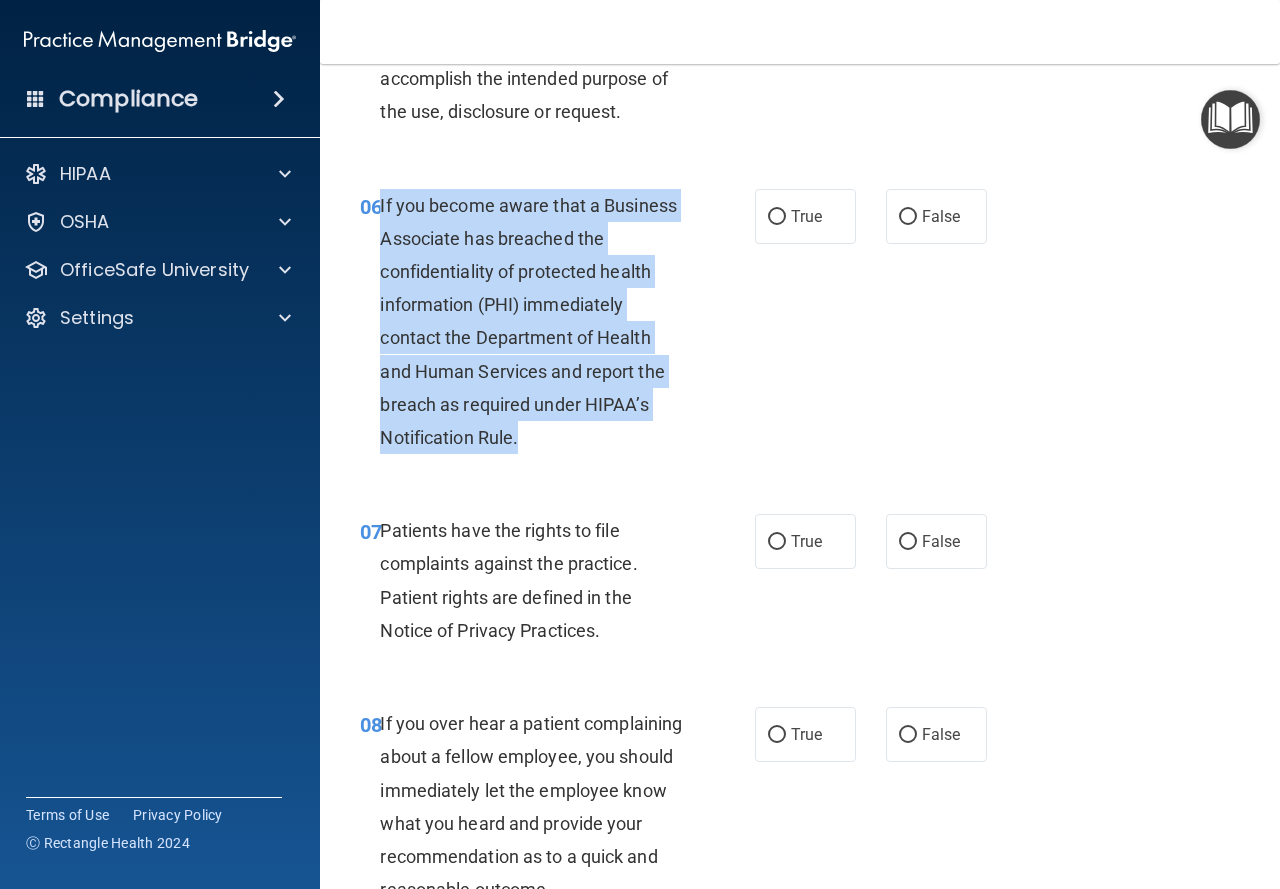 drag, startPoint x: 380, startPoint y: 202, endPoint x: 564, endPoint y: 436, distance: 297.67767 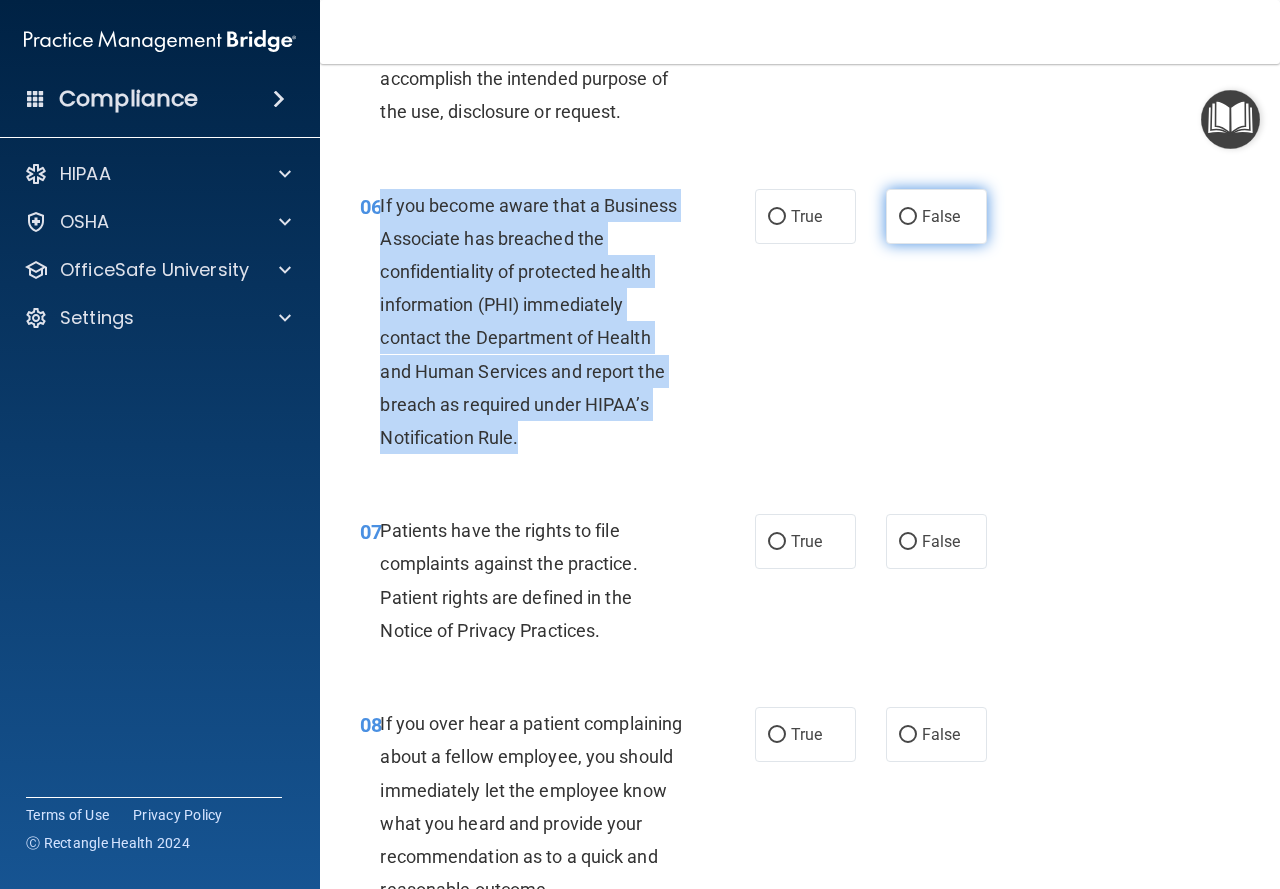 click on "False" at bounding box center (908, 217) 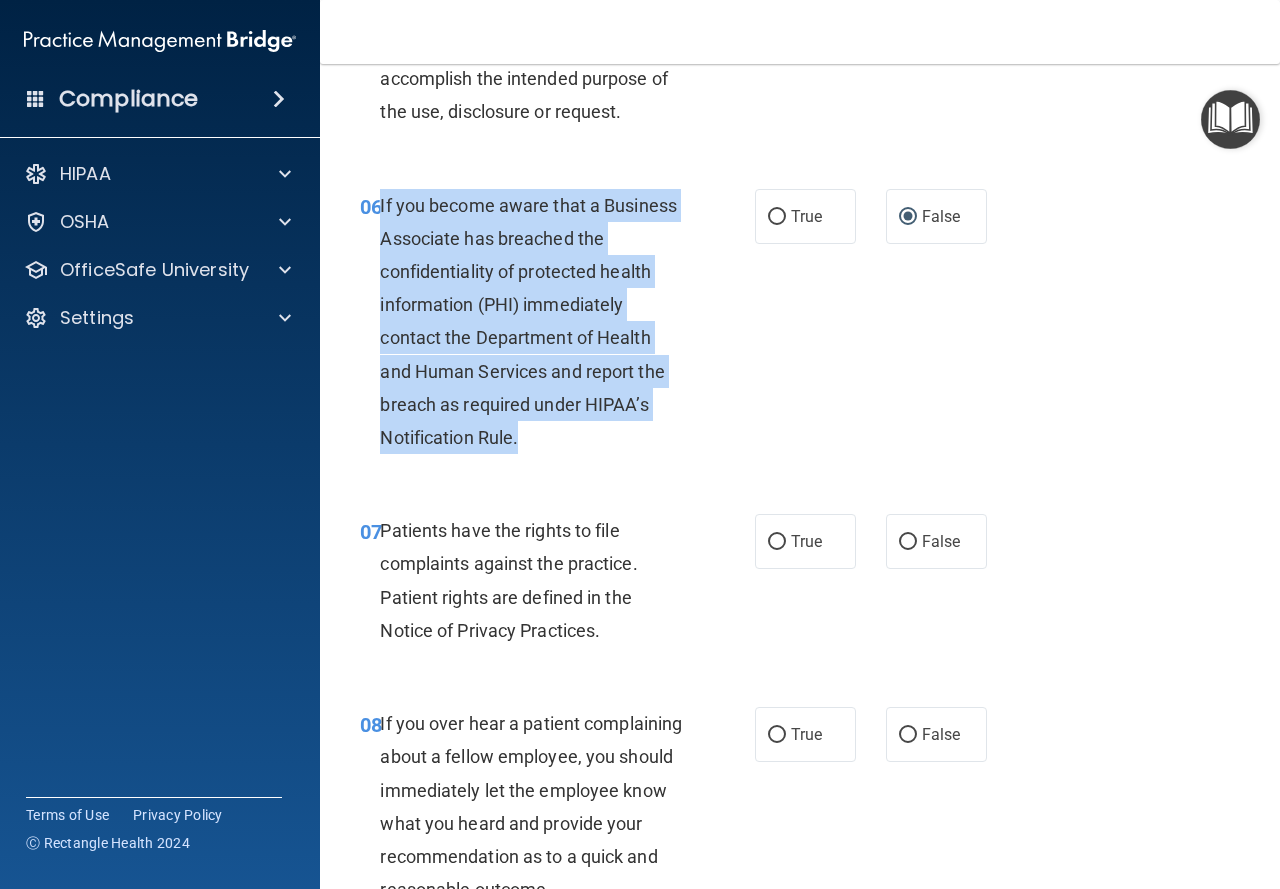 scroll, scrollTop: 1300, scrollLeft: 0, axis: vertical 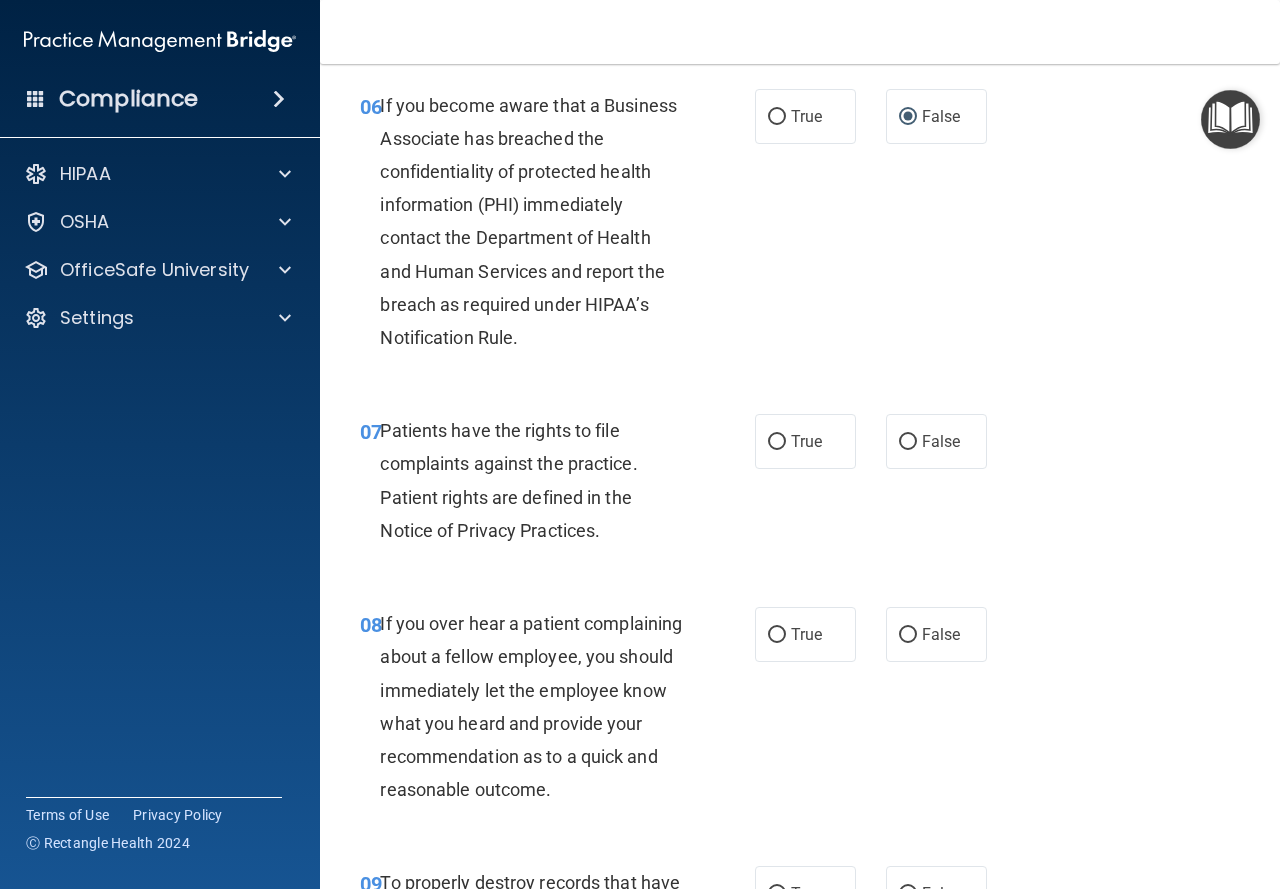 click on "07       Patients have the rights to file complaints against the practice.  Patient rights are defined in the Notice of Privacy Practices." at bounding box center (557, 485) 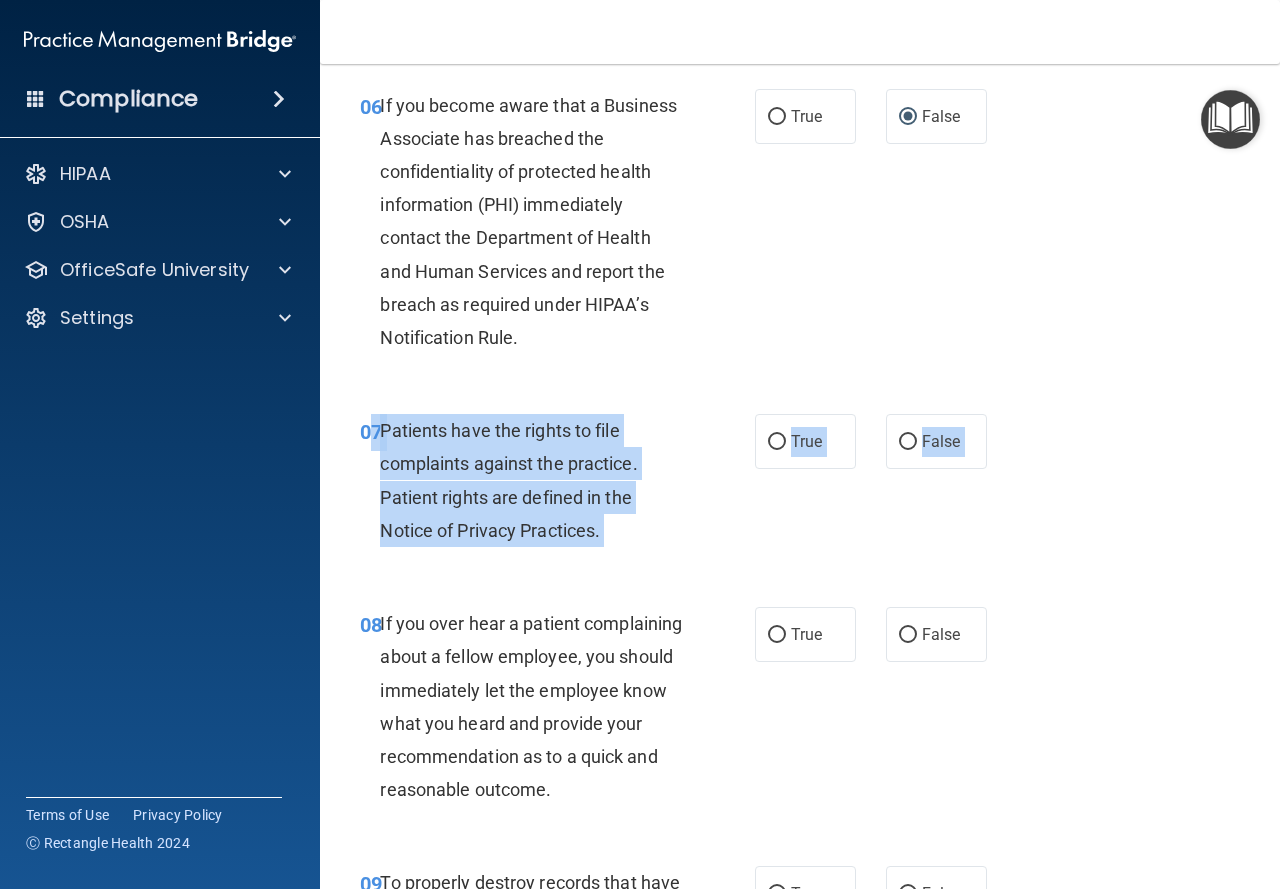 drag, startPoint x: 387, startPoint y: 432, endPoint x: 589, endPoint y: 566, distance: 242.40462 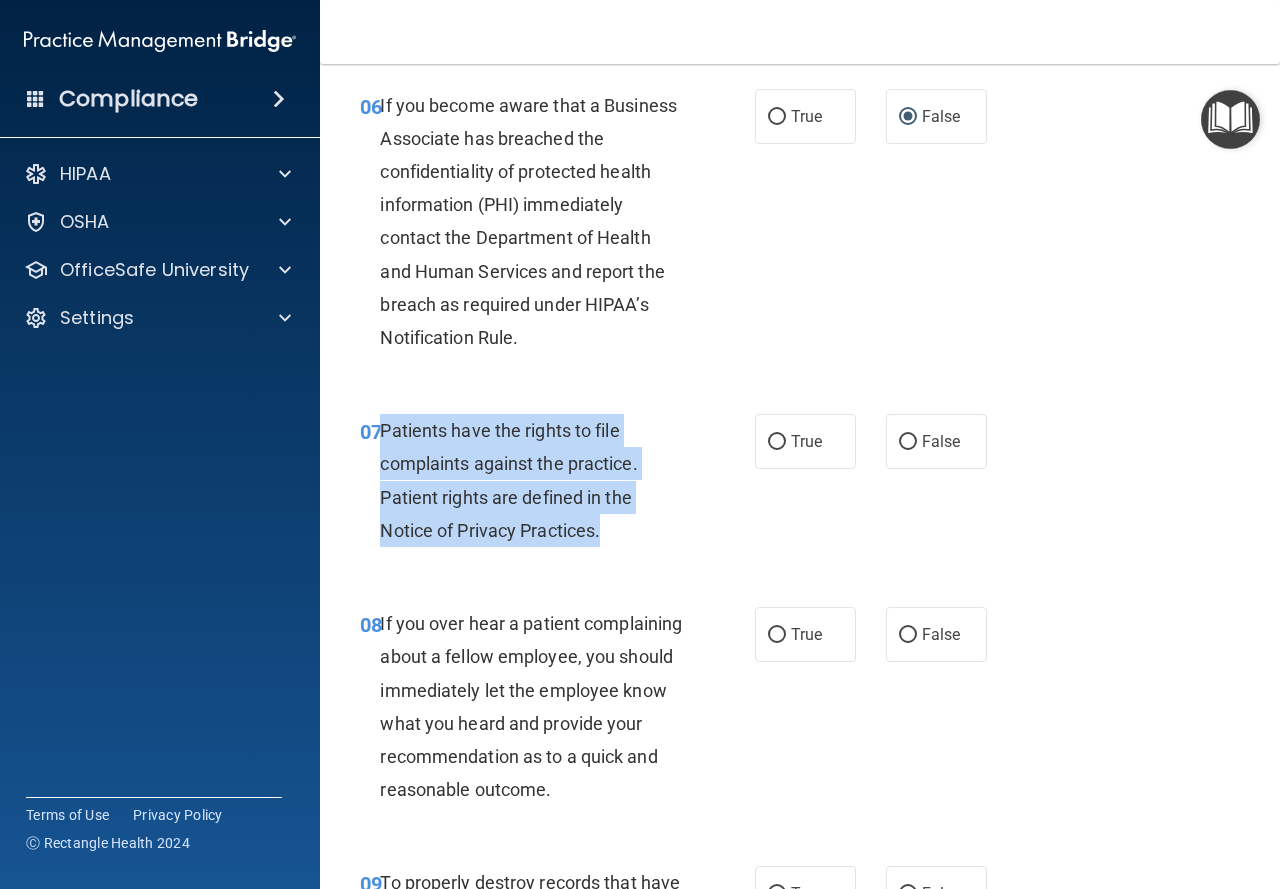 drag, startPoint x: 380, startPoint y: 423, endPoint x: 602, endPoint y: 537, distance: 249.55962 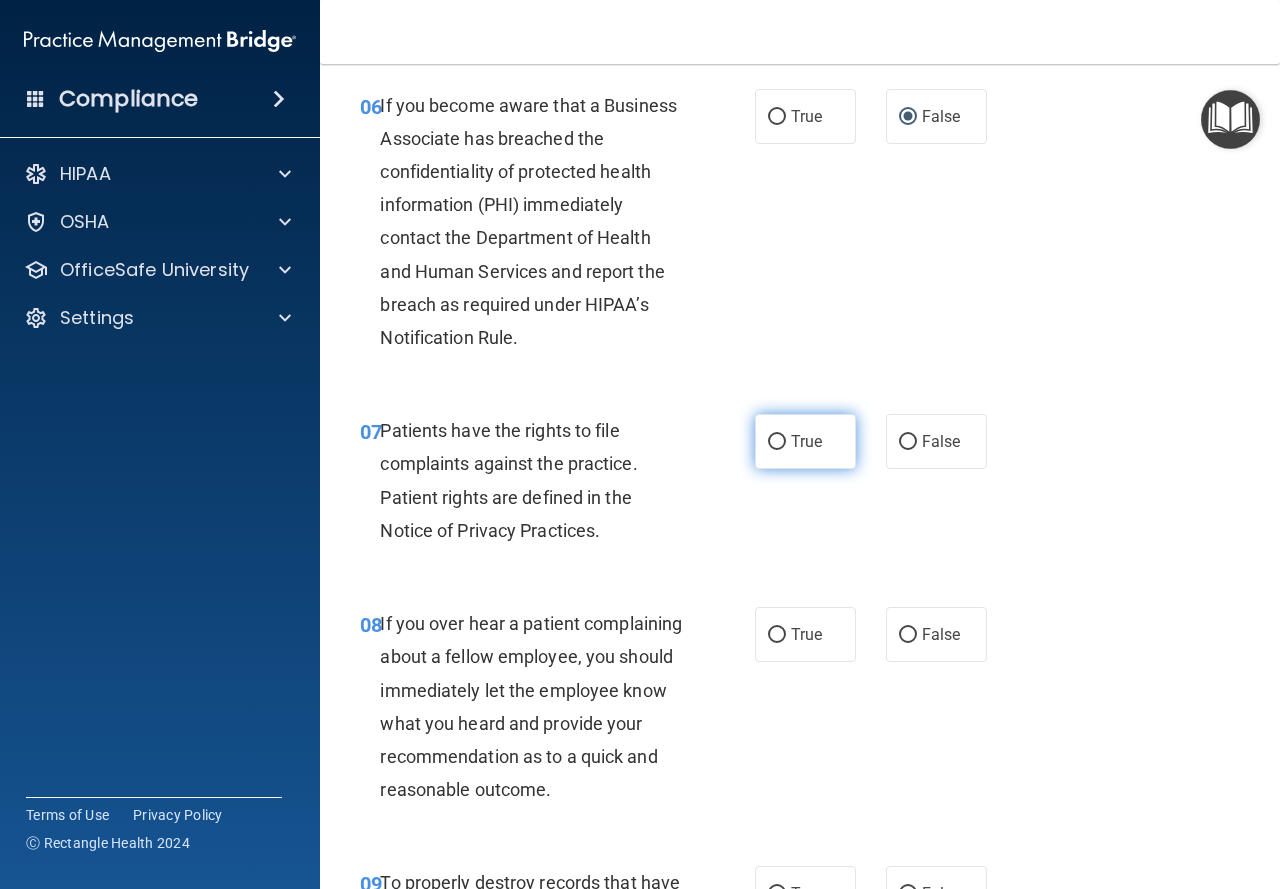 click on "True" at bounding box center [806, 441] 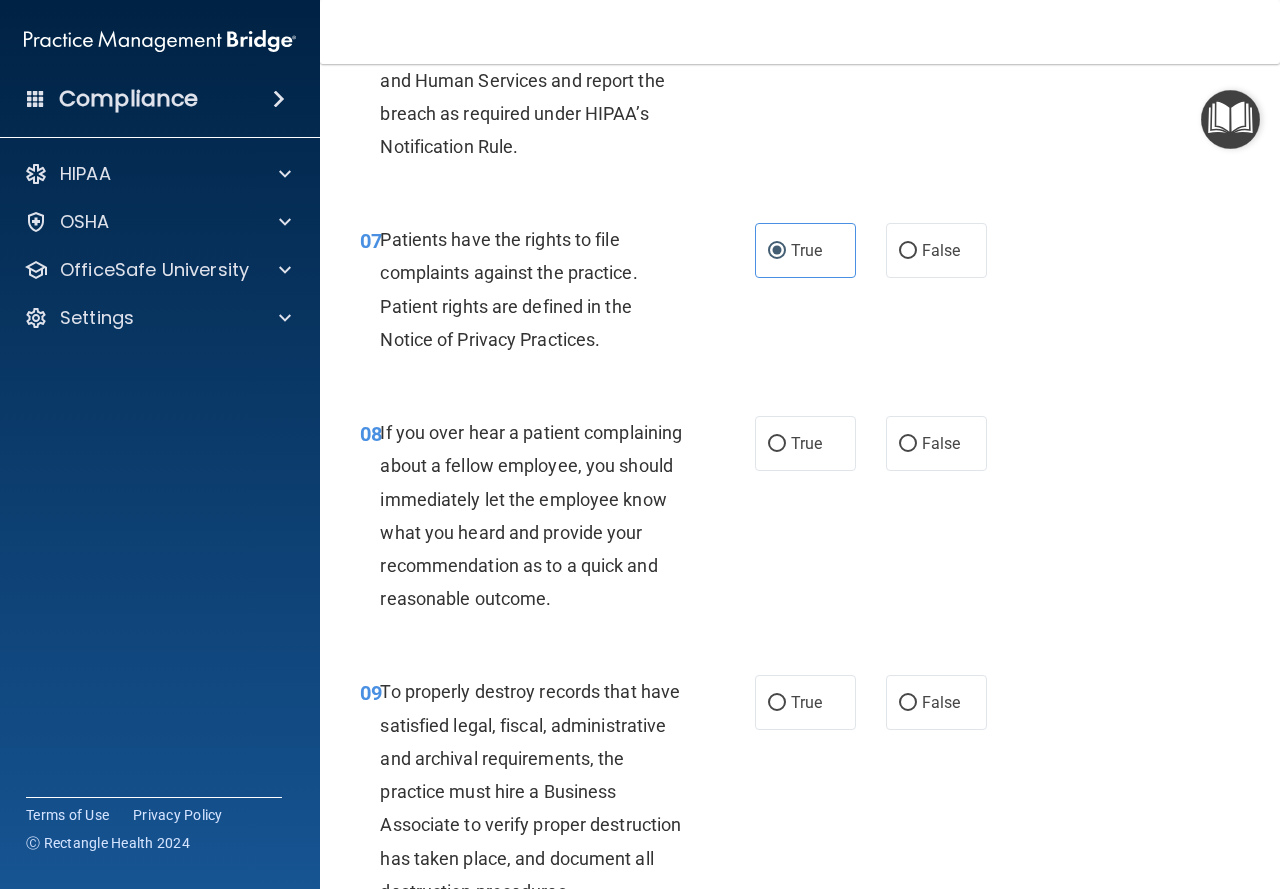 scroll, scrollTop: 1500, scrollLeft: 0, axis: vertical 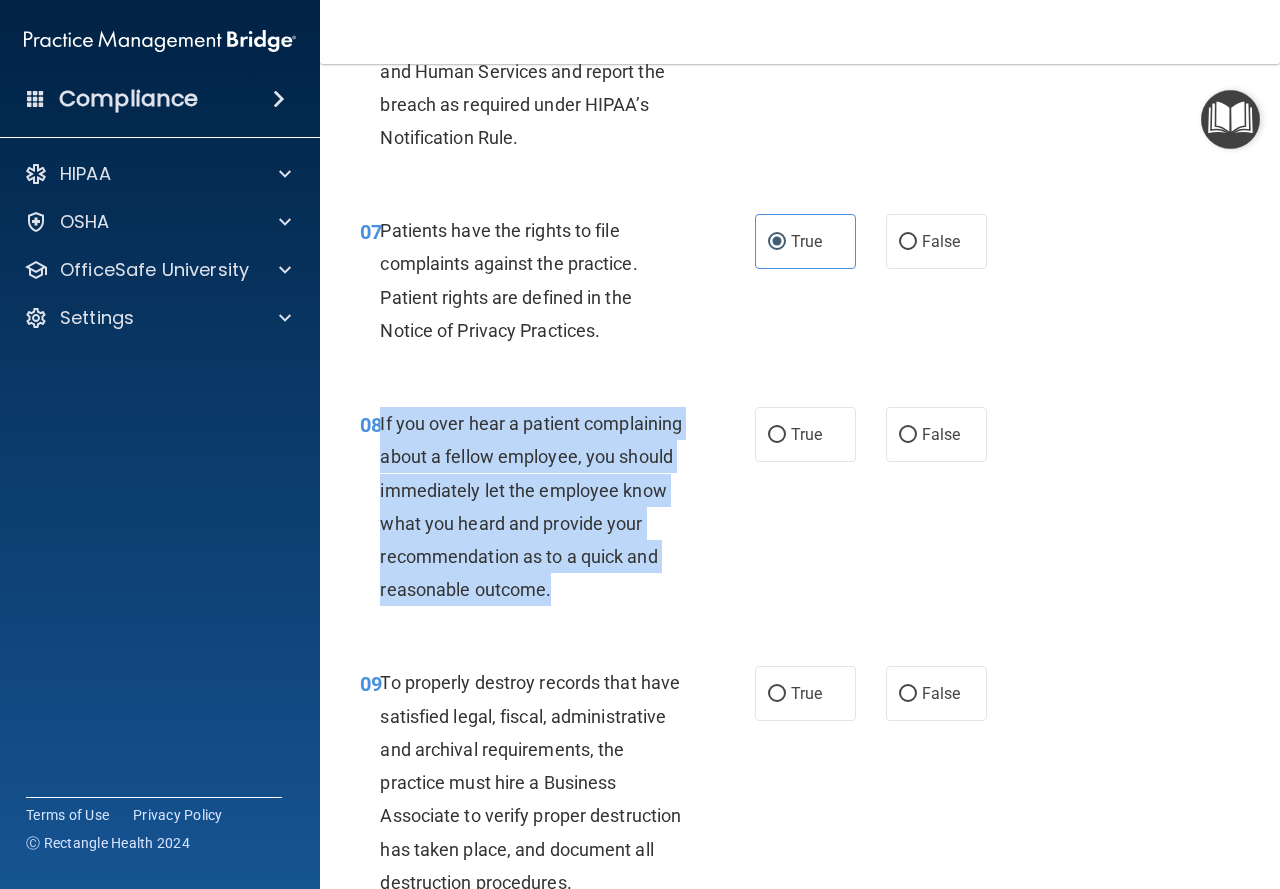 drag, startPoint x: 382, startPoint y: 421, endPoint x: 601, endPoint y: 629, distance: 302.03476 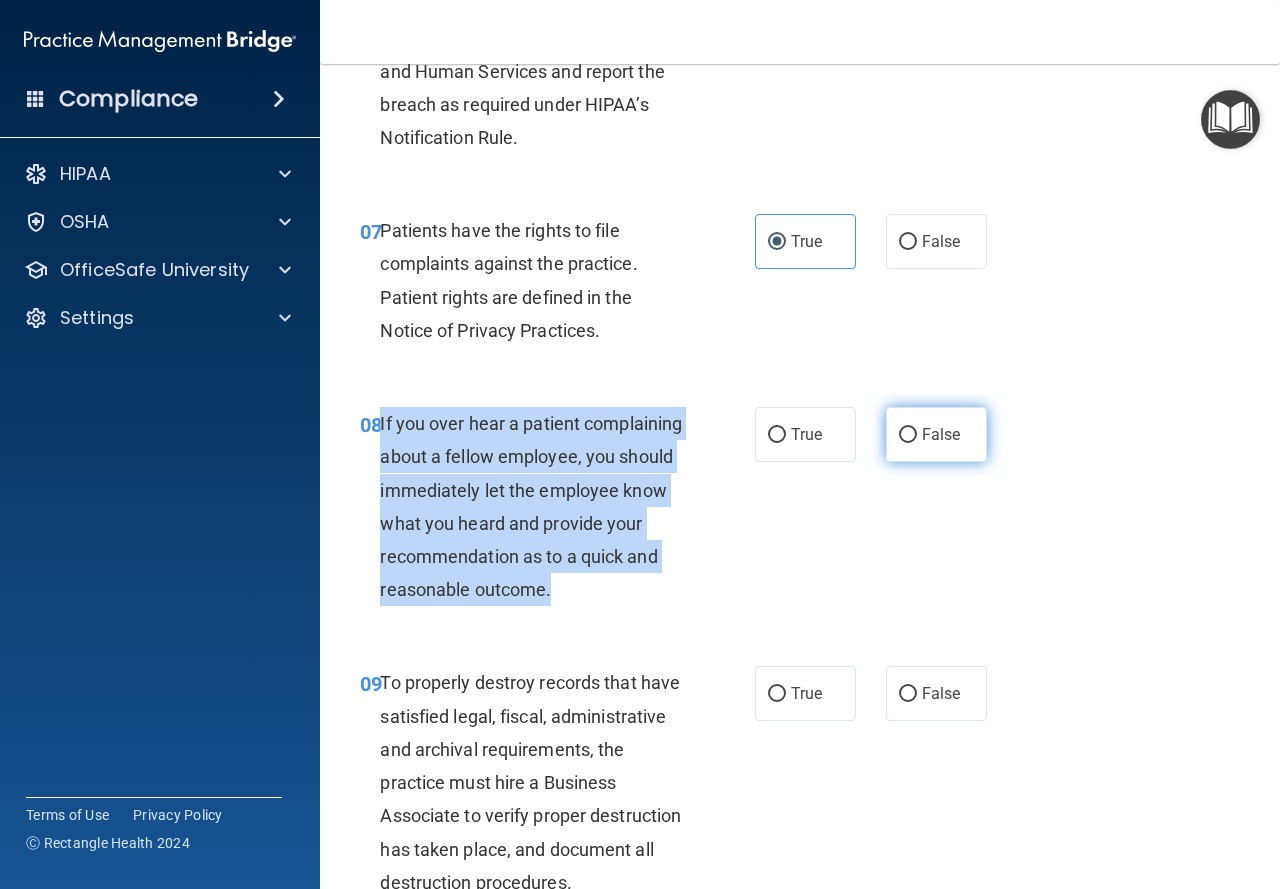 click on "False" at bounding box center (908, 435) 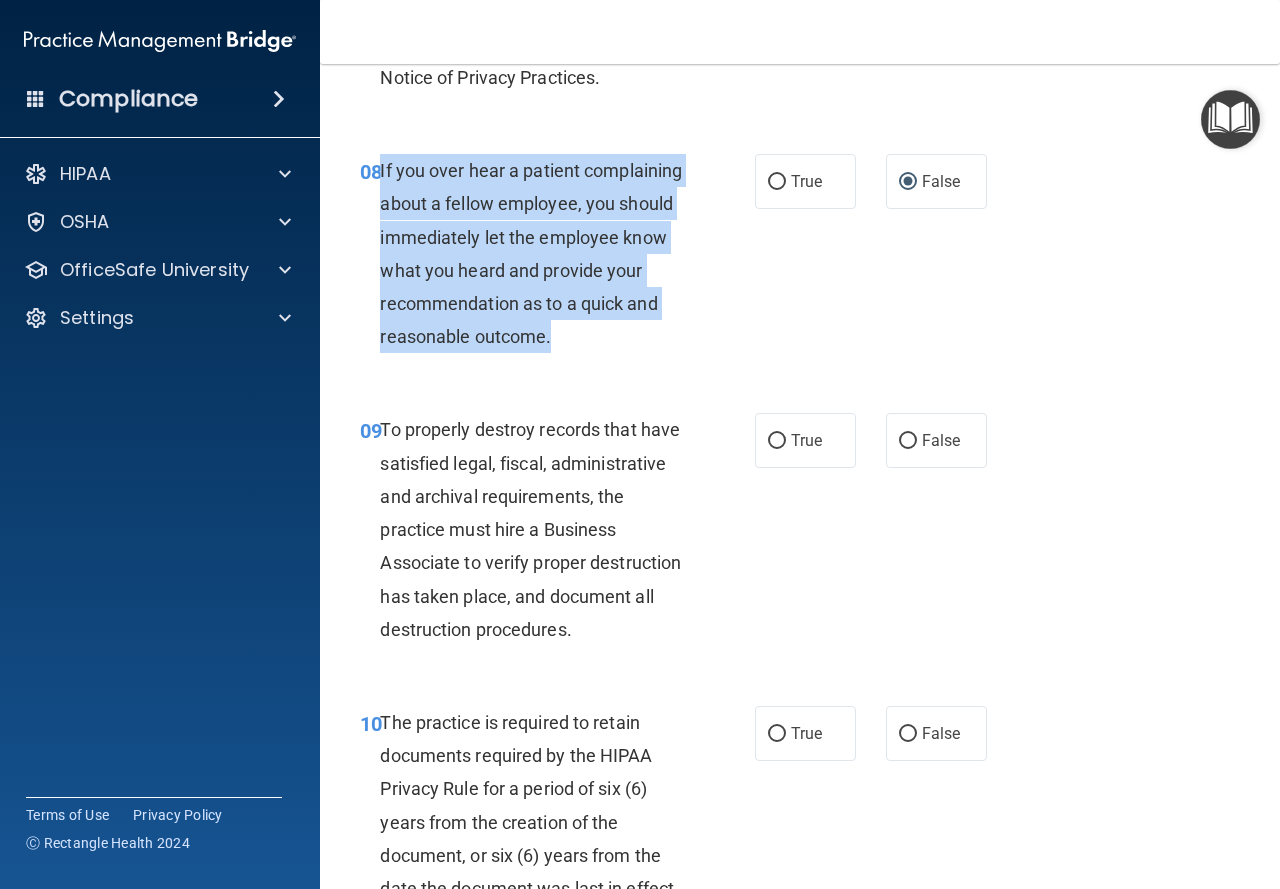 scroll, scrollTop: 1800, scrollLeft: 0, axis: vertical 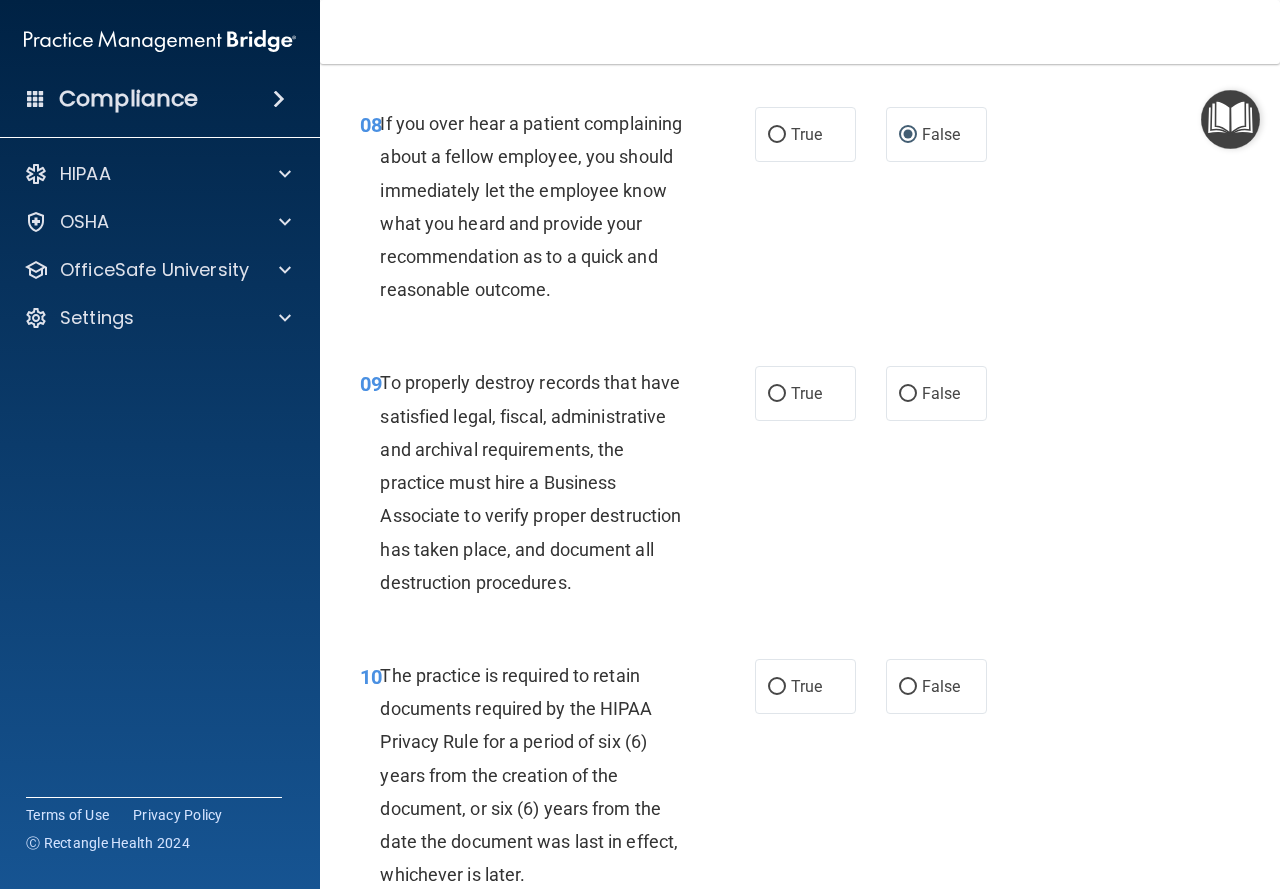click on "09       To properly destroy records that have satisfied legal, fiscal, administrative and archival requirements, the practice must hire a Business Associate to verify proper destruction has taken place, and document all destruction procedures." at bounding box center (557, 487) 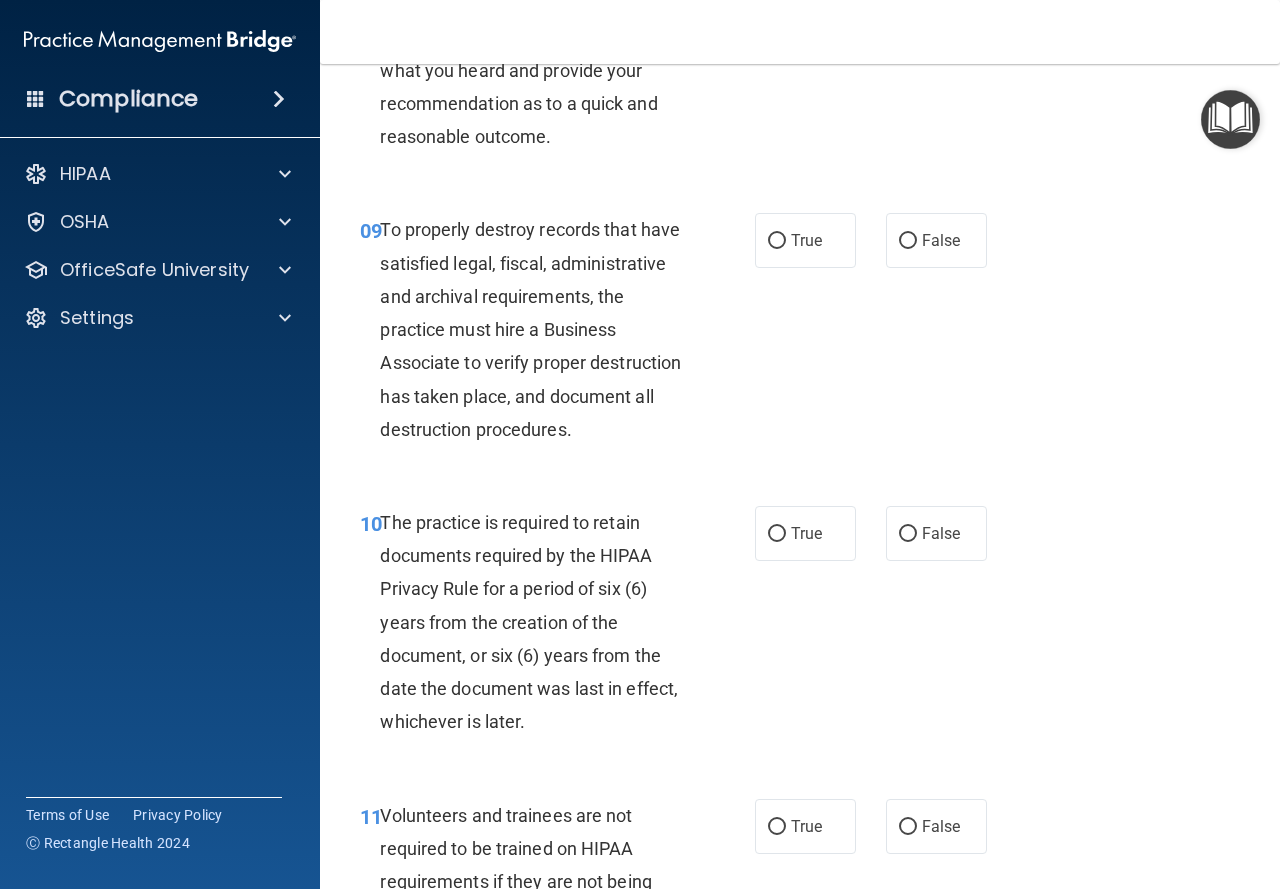 scroll, scrollTop: 2000, scrollLeft: 0, axis: vertical 